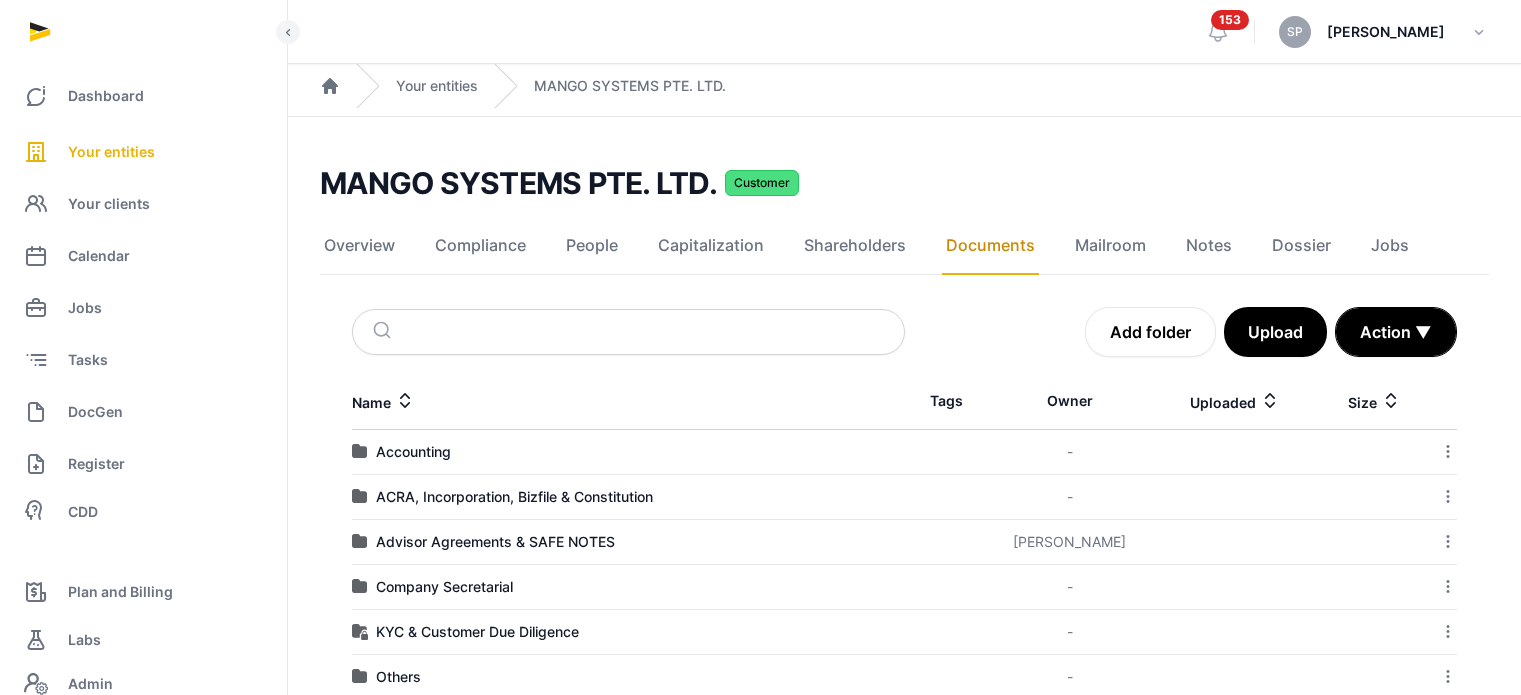 scroll, scrollTop: 0, scrollLeft: 0, axis: both 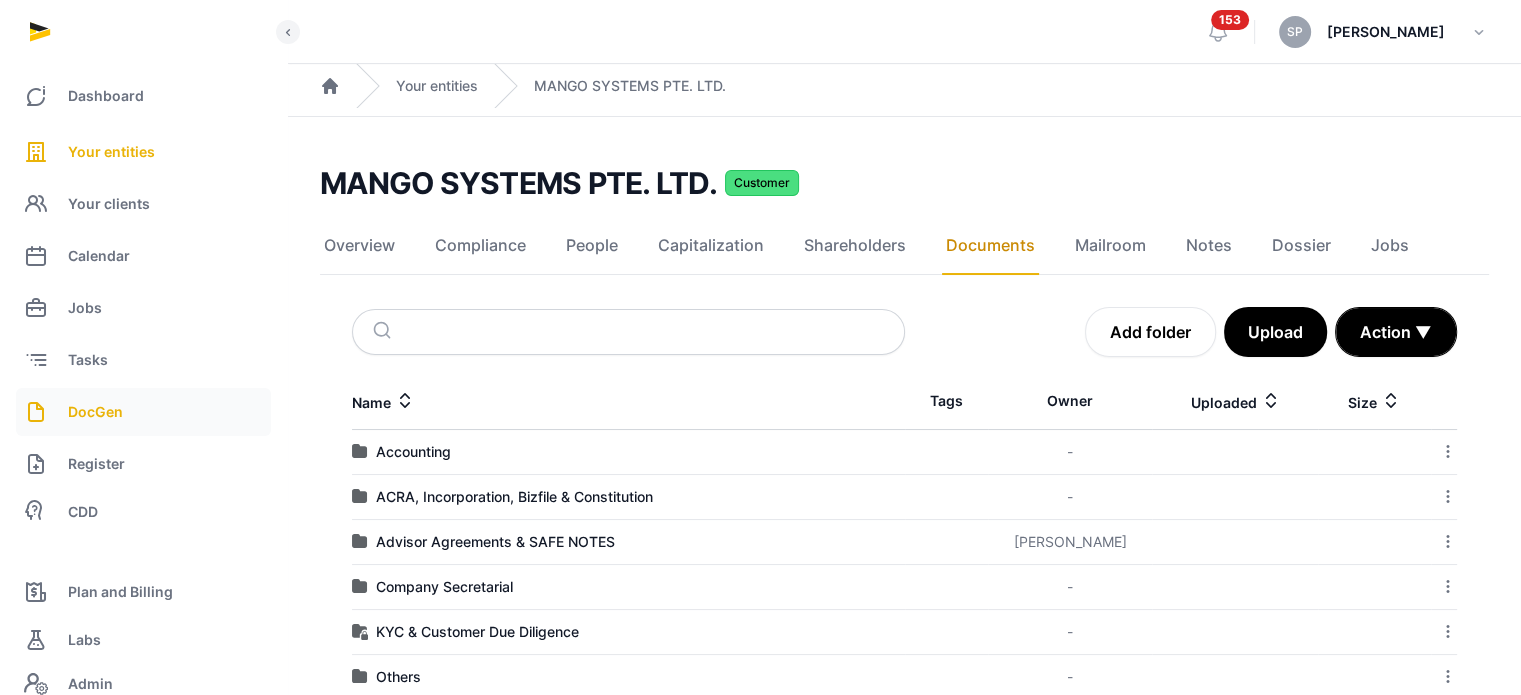 click on "DocGen" at bounding box center [95, 412] 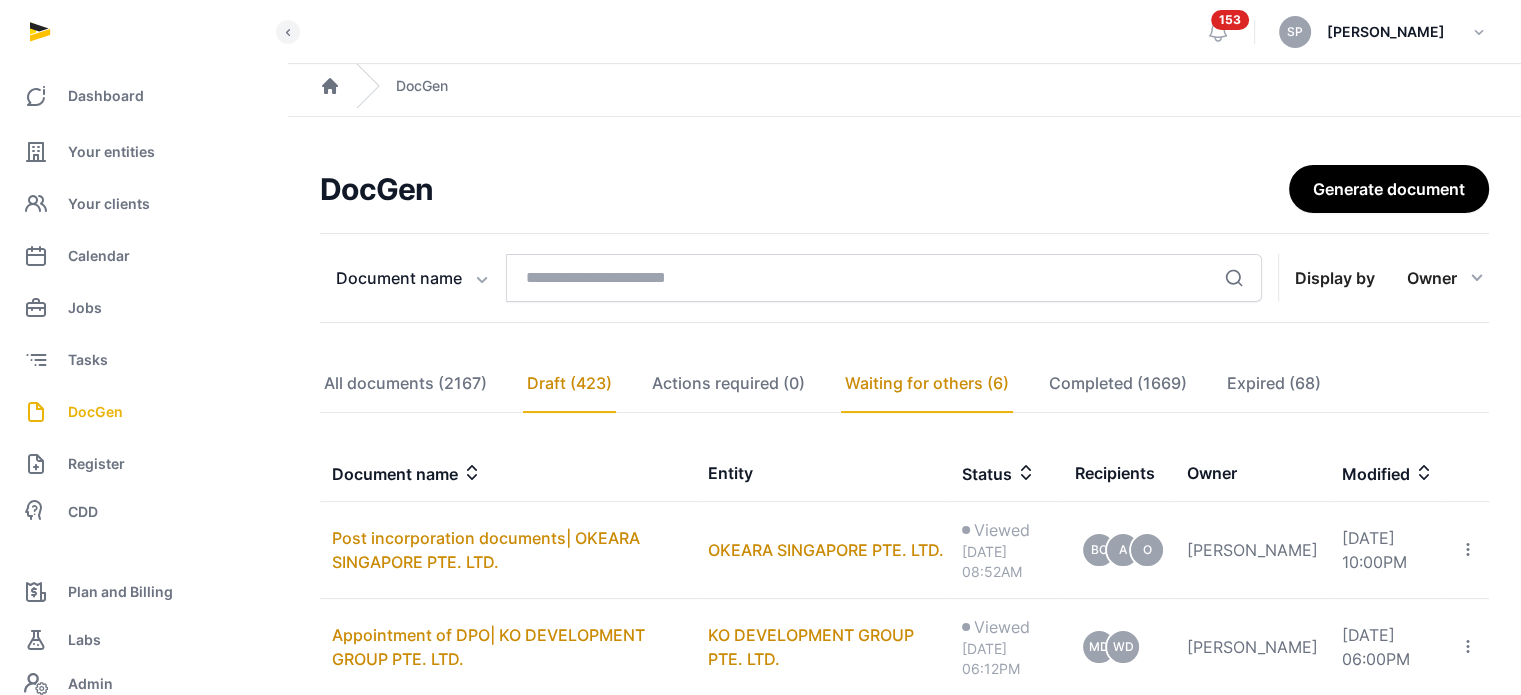 click on "Draft (423)" 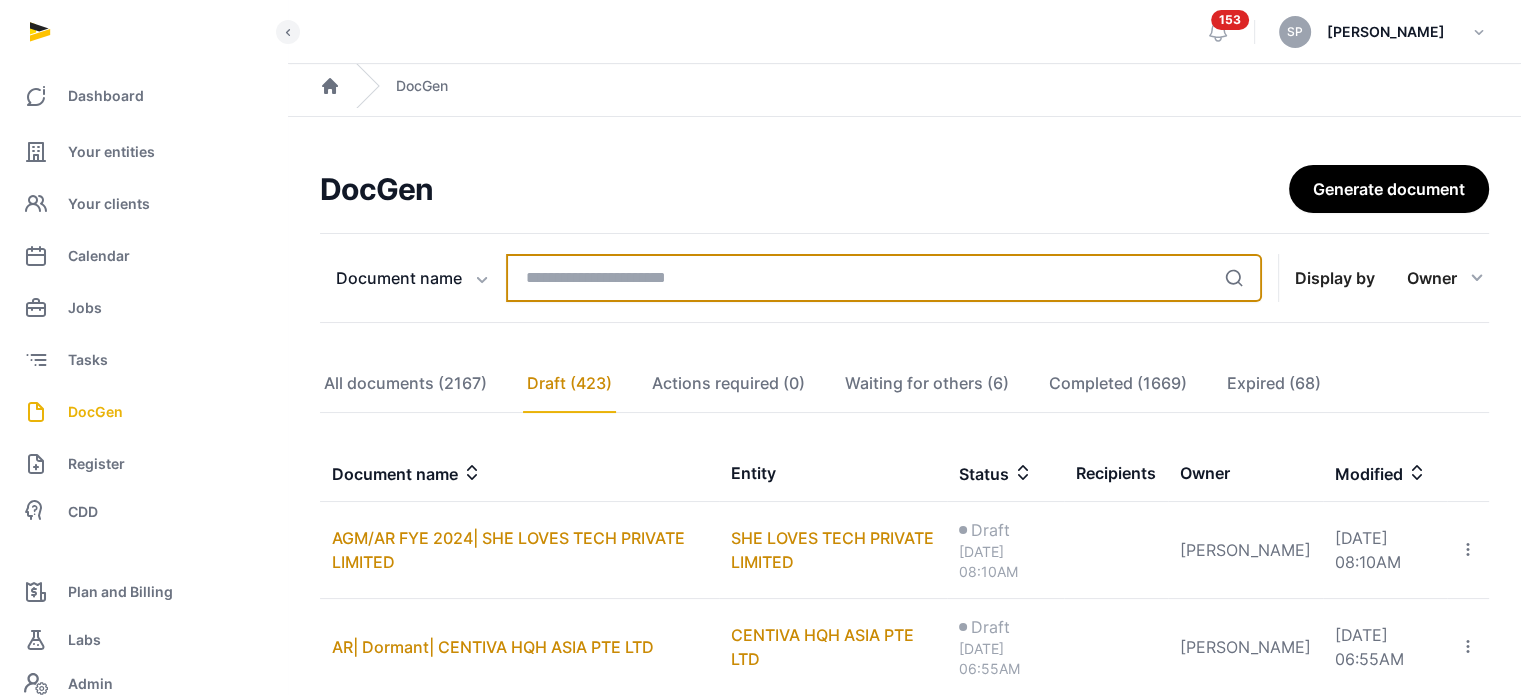 click at bounding box center (884, 278) 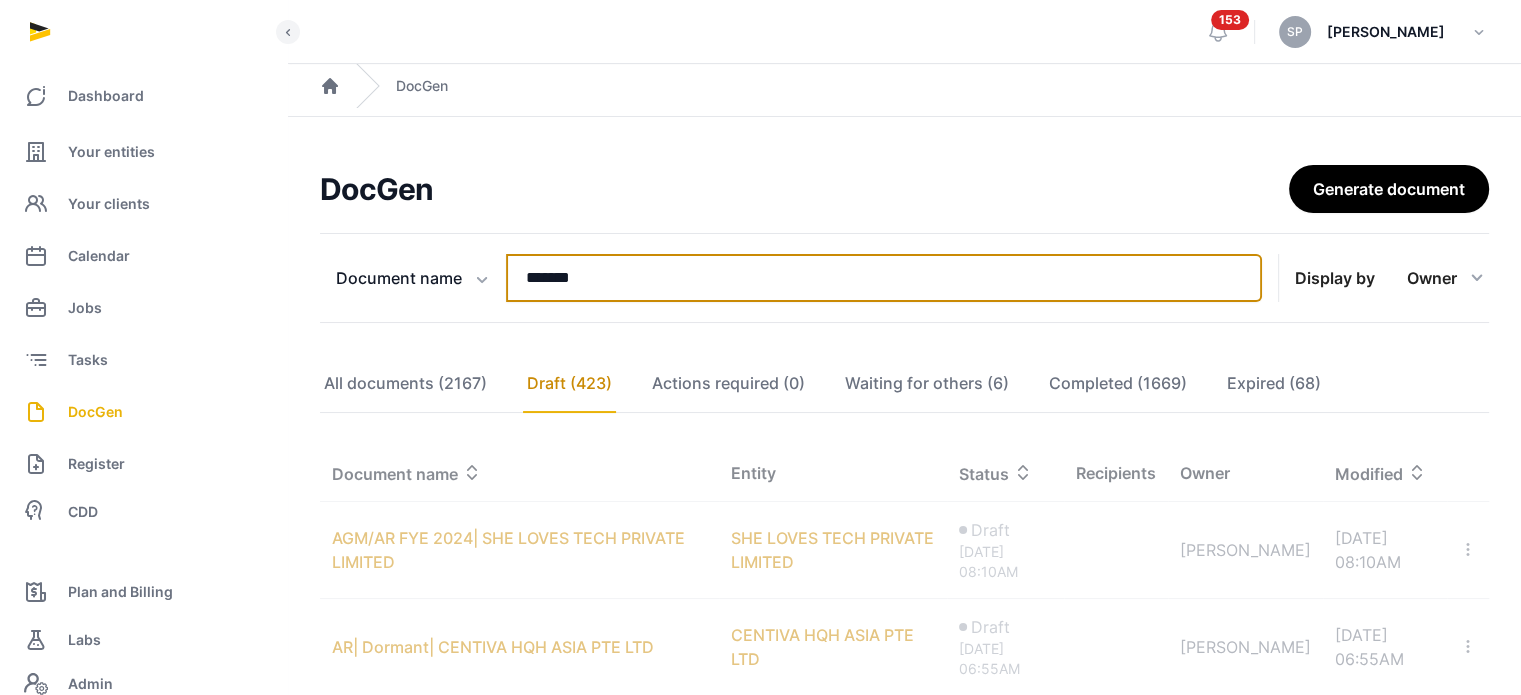 type on "*******" 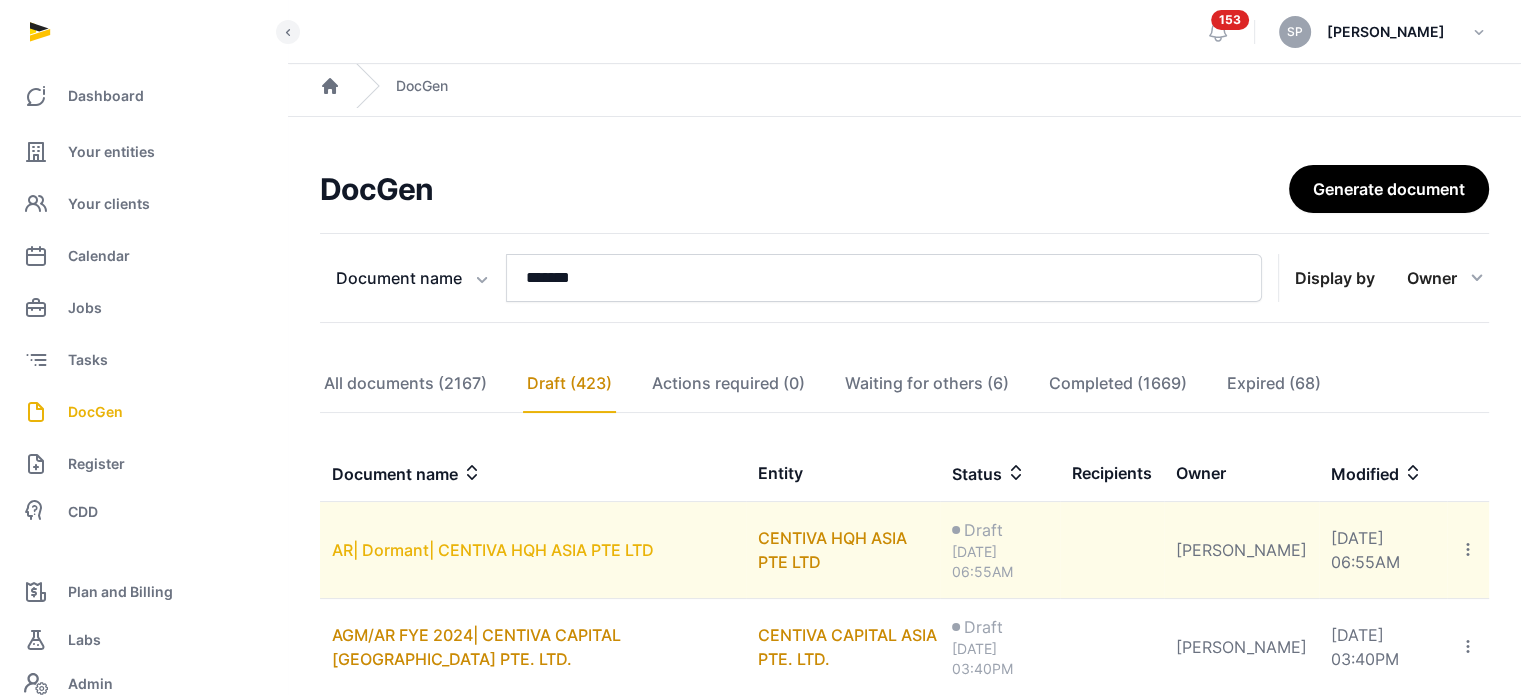 click on "AR| Dormant| CENTIVA HQH ASIA PTE LTD" at bounding box center [493, 550] 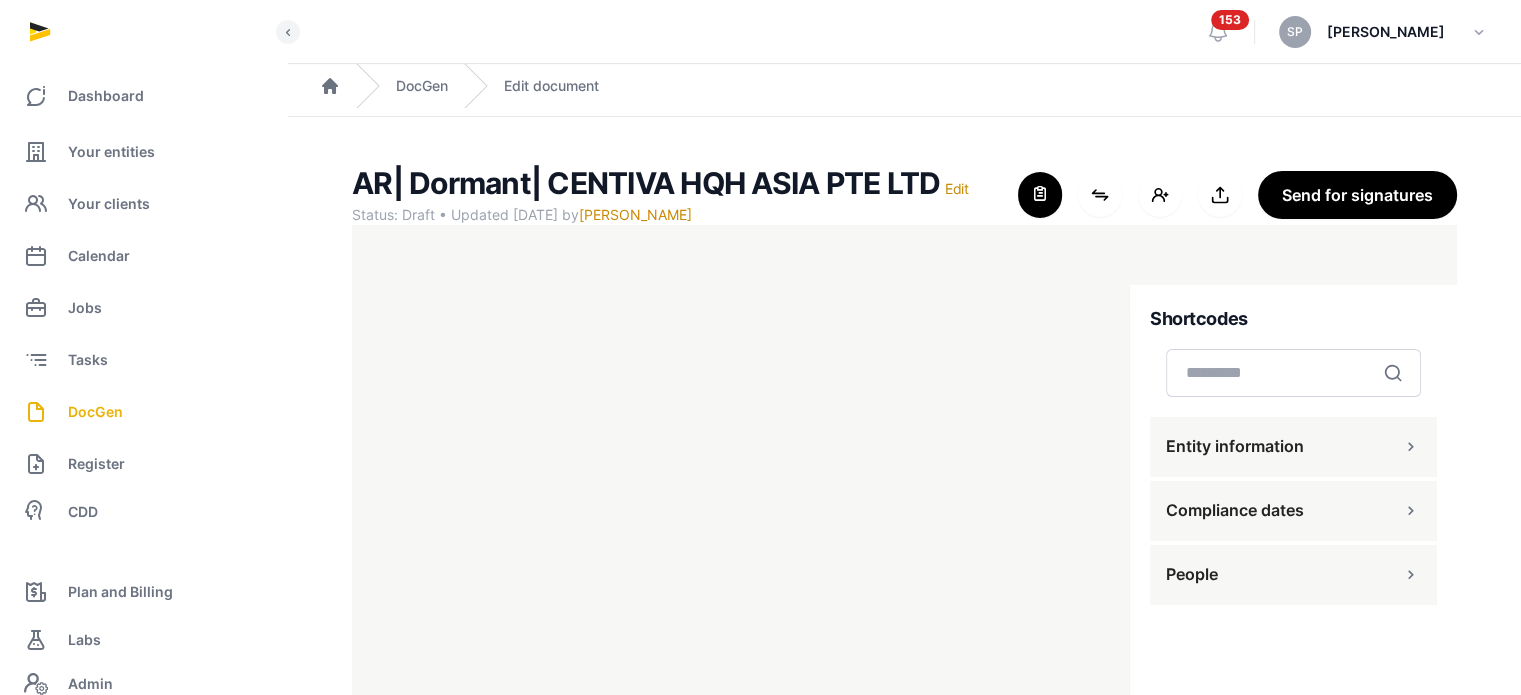 scroll, scrollTop: 68, scrollLeft: 0, axis: vertical 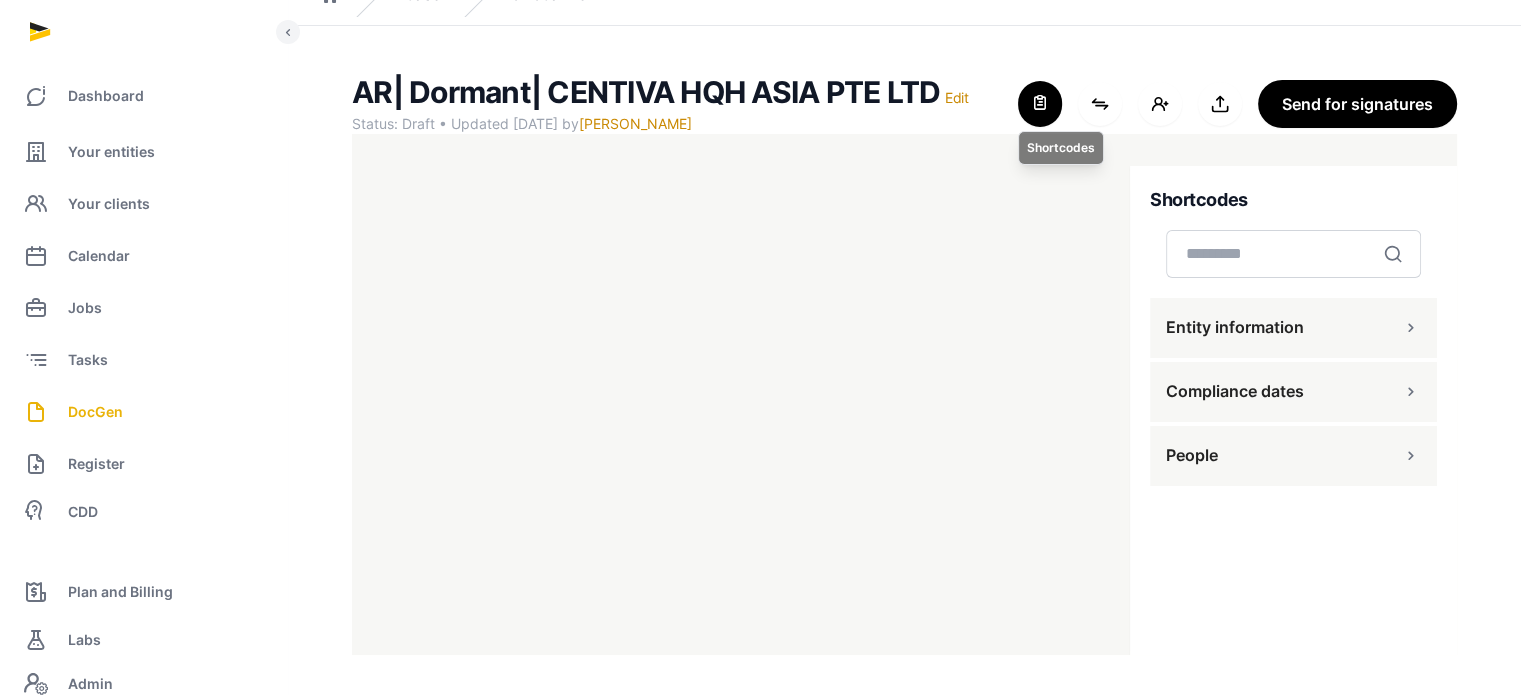 click at bounding box center (1040, 104) 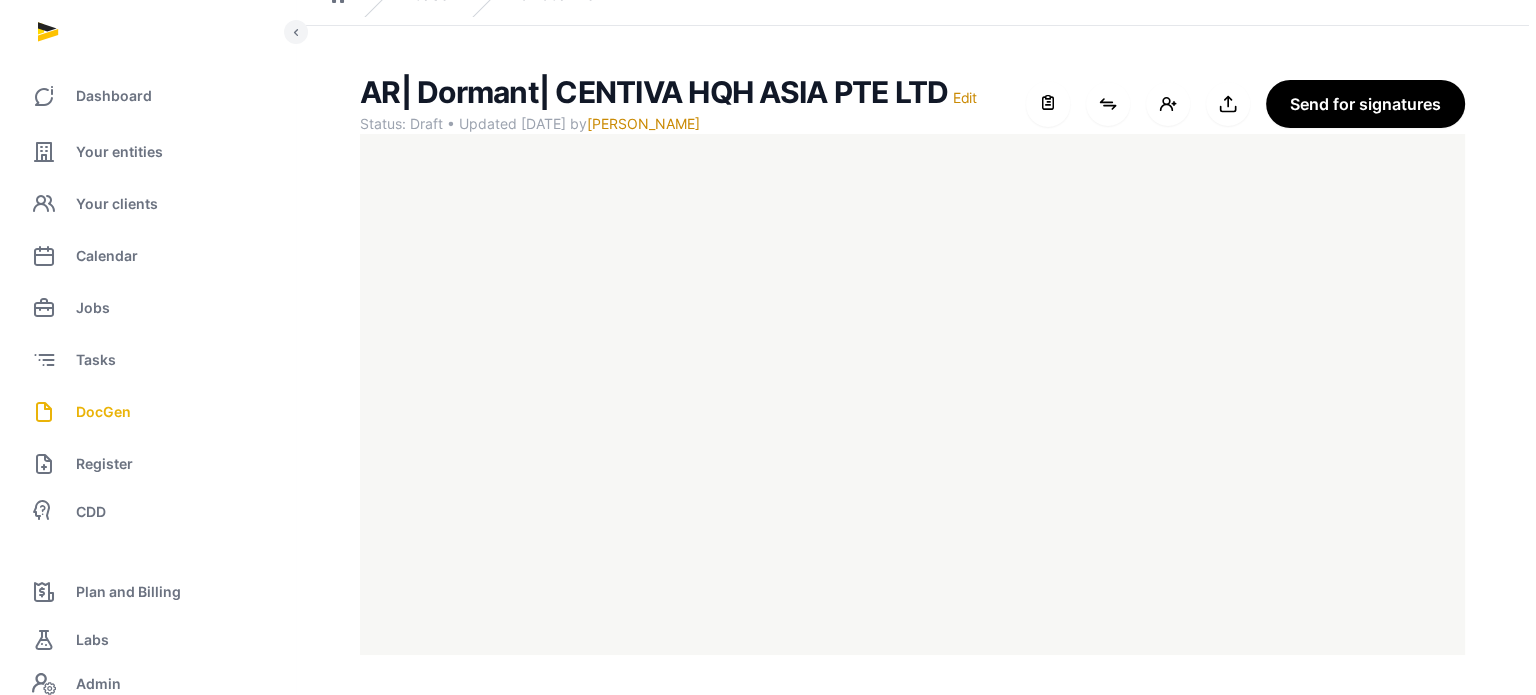 scroll, scrollTop: 0, scrollLeft: 0, axis: both 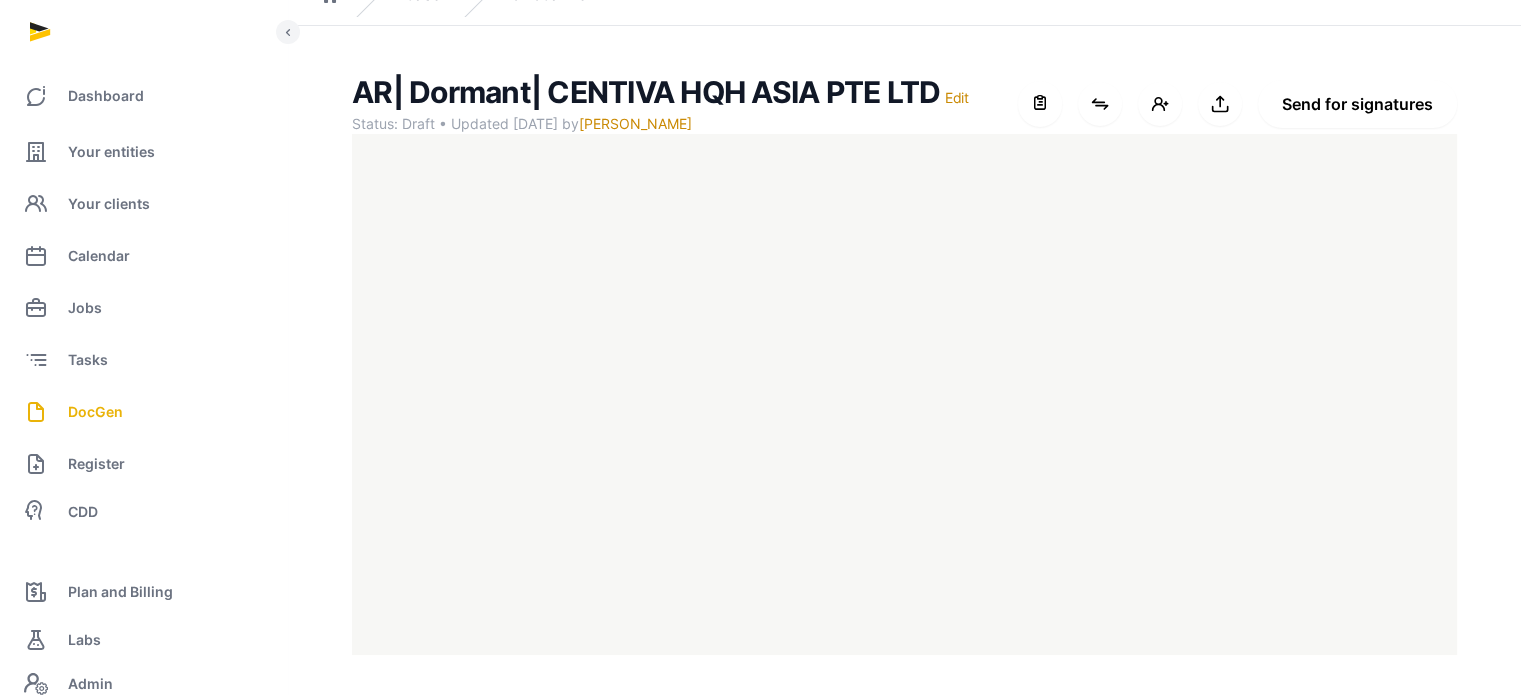 click on "Send for signatures" at bounding box center (1357, 104) 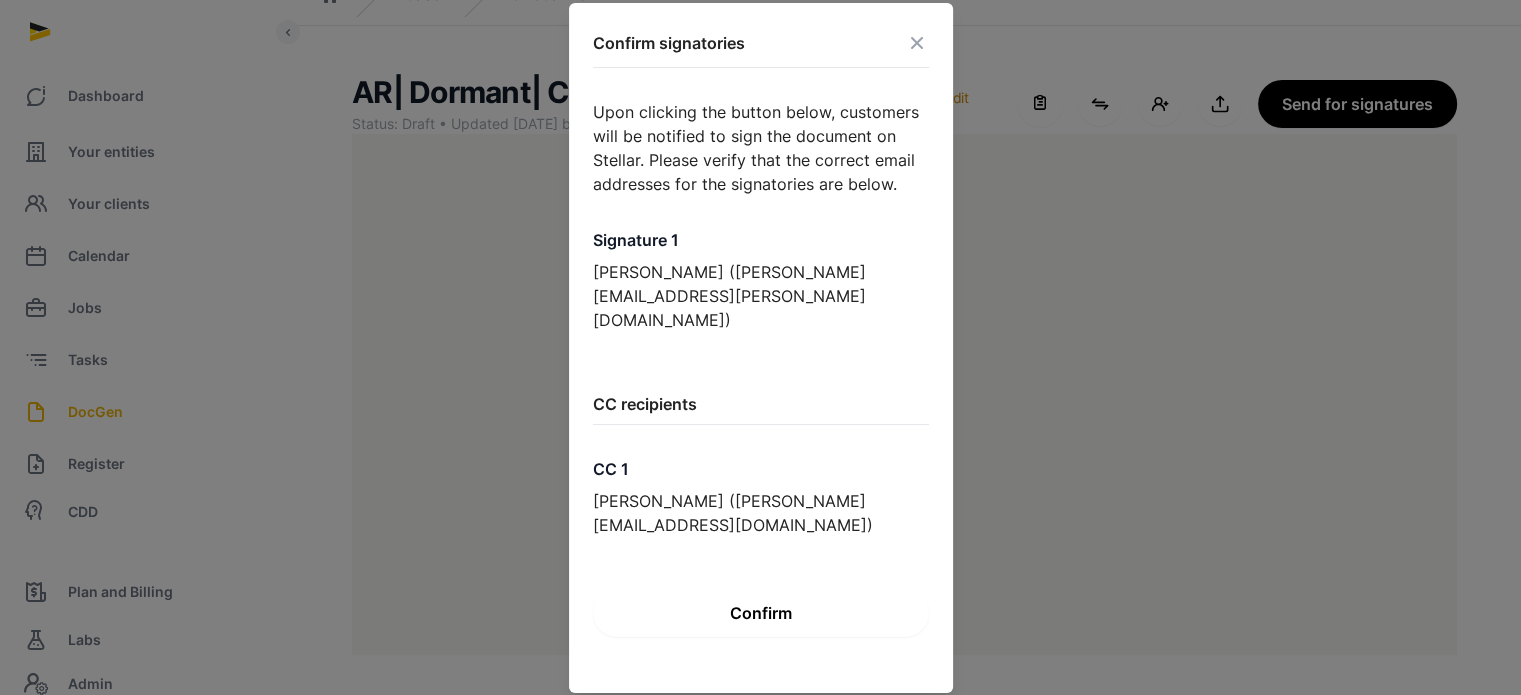 click on "Confirm" at bounding box center [761, 613] 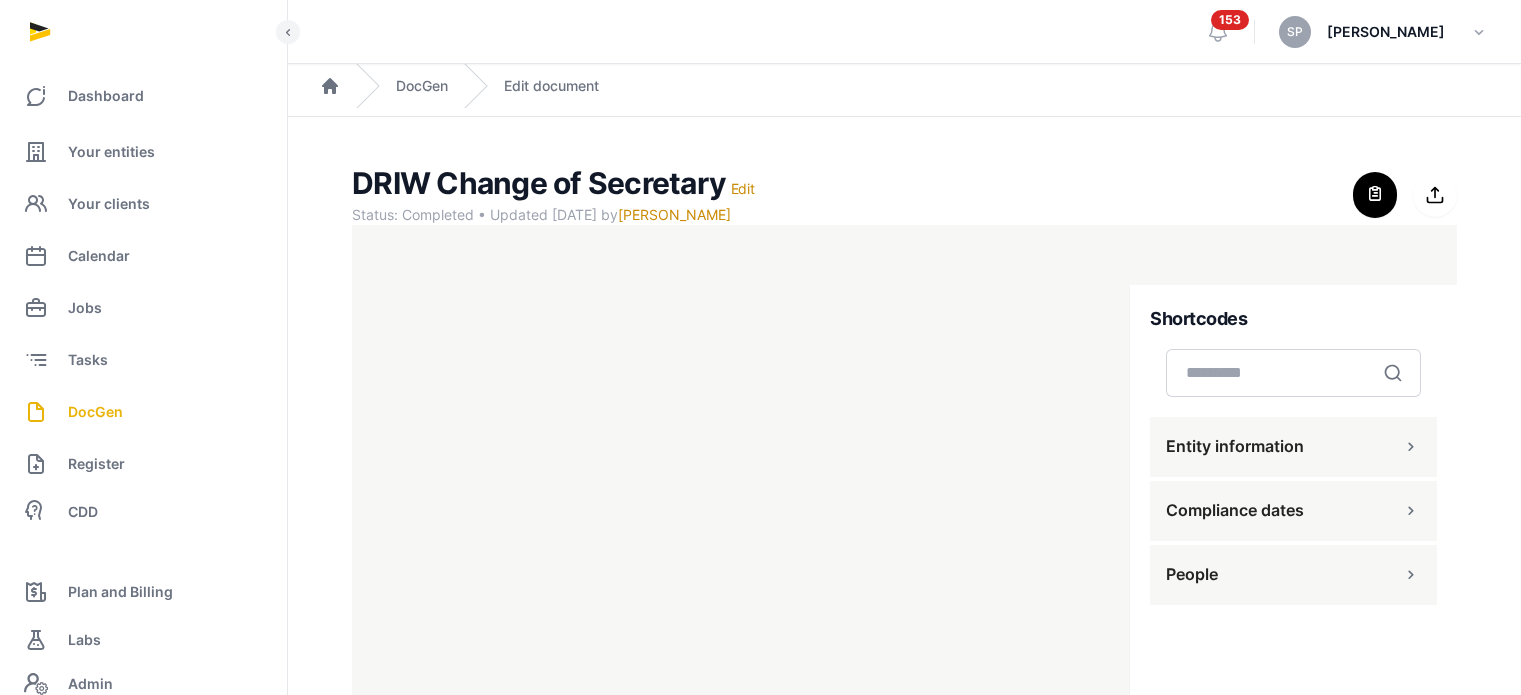 scroll, scrollTop: 0, scrollLeft: 0, axis: both 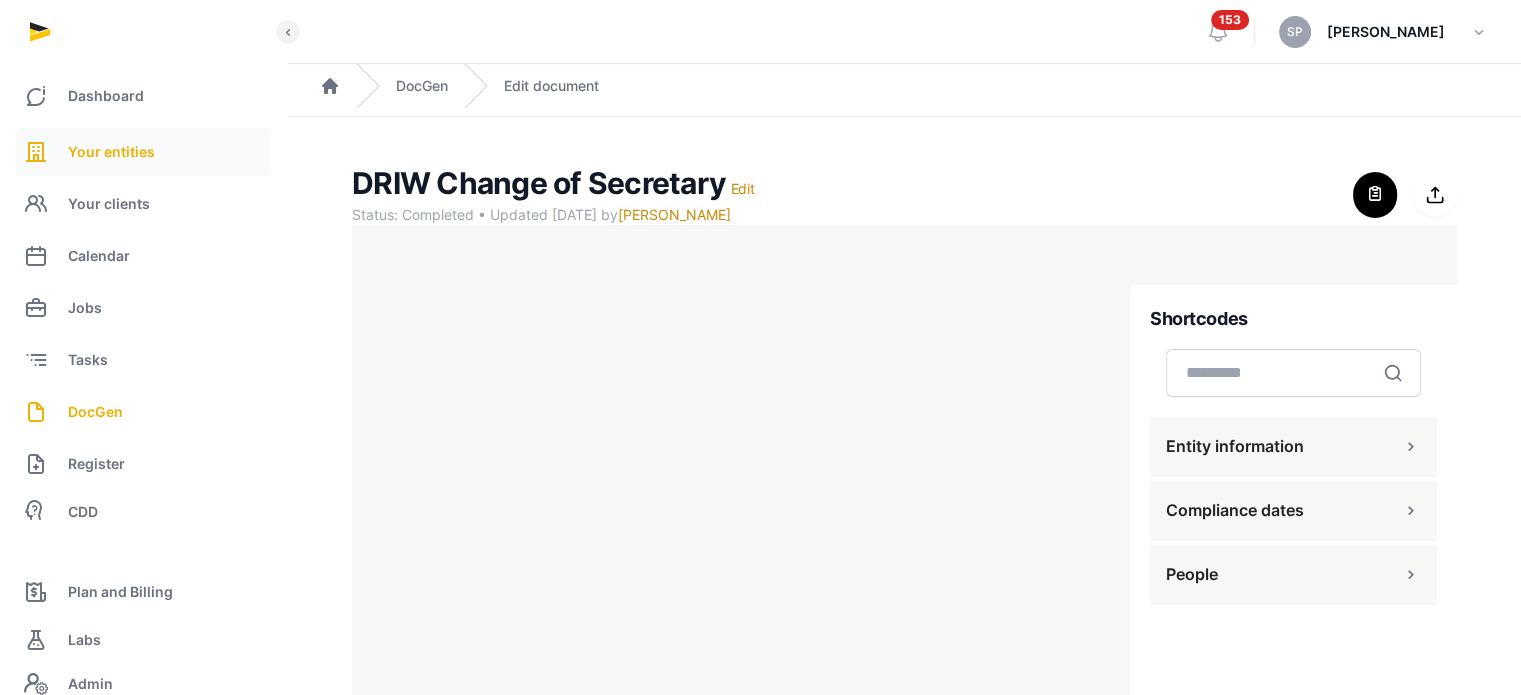 click on "Your entities" at bounding box center [111, 152] 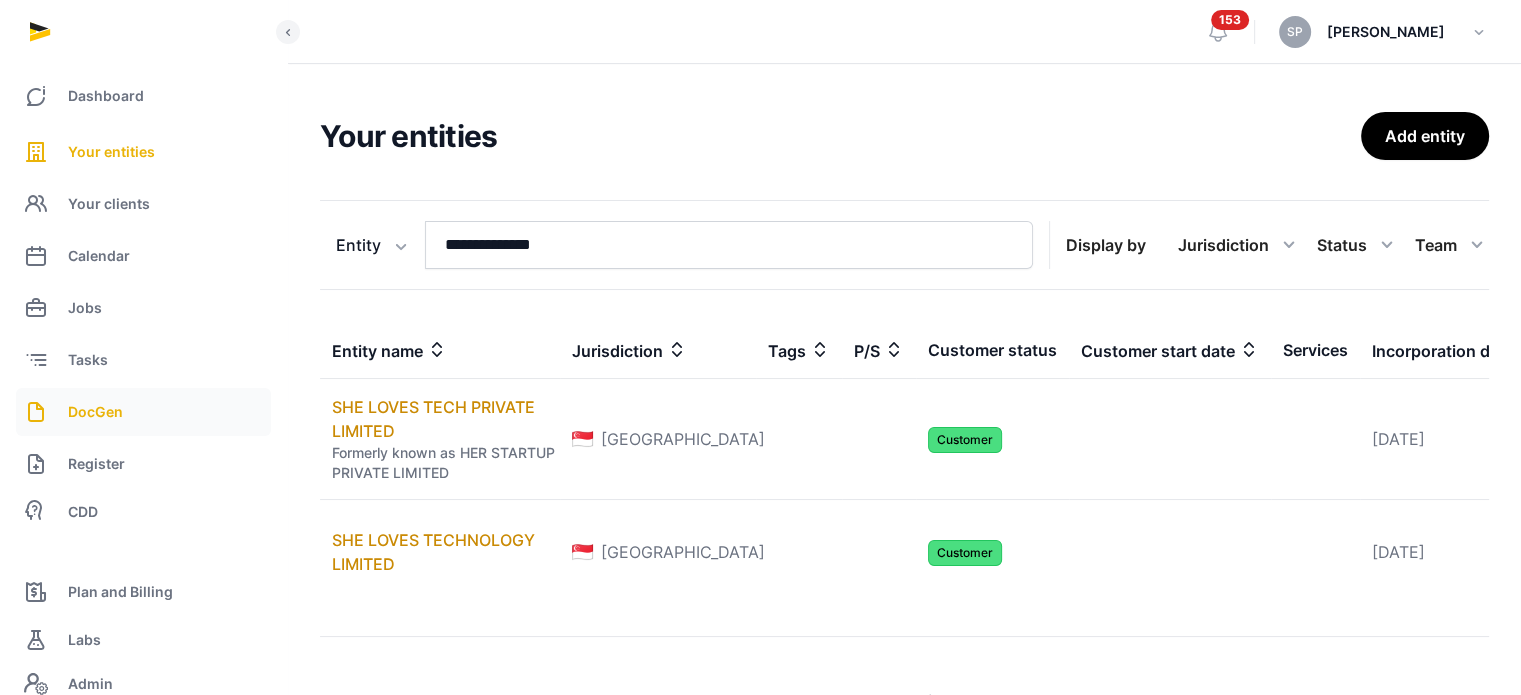 click on "DocGen" at bounding box center (143, 412) 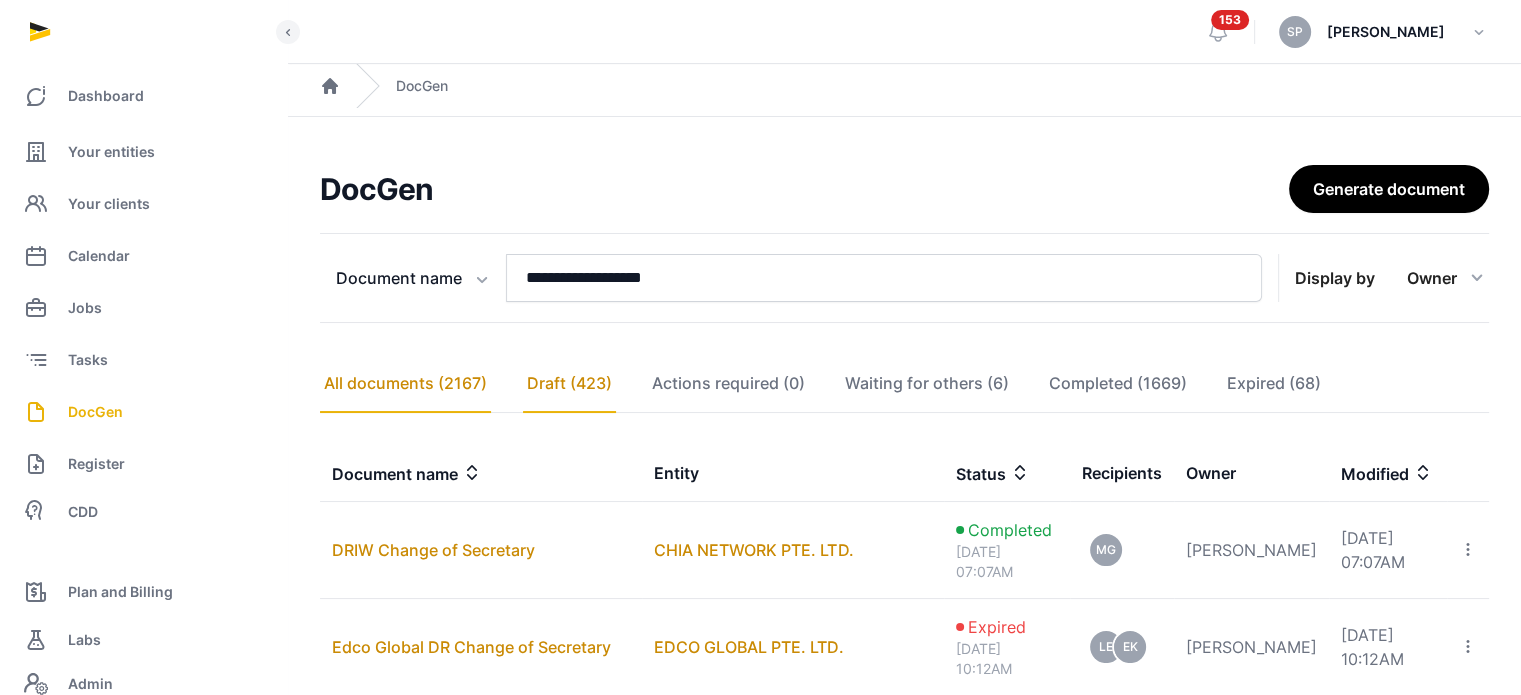 click on "Draft (423)" 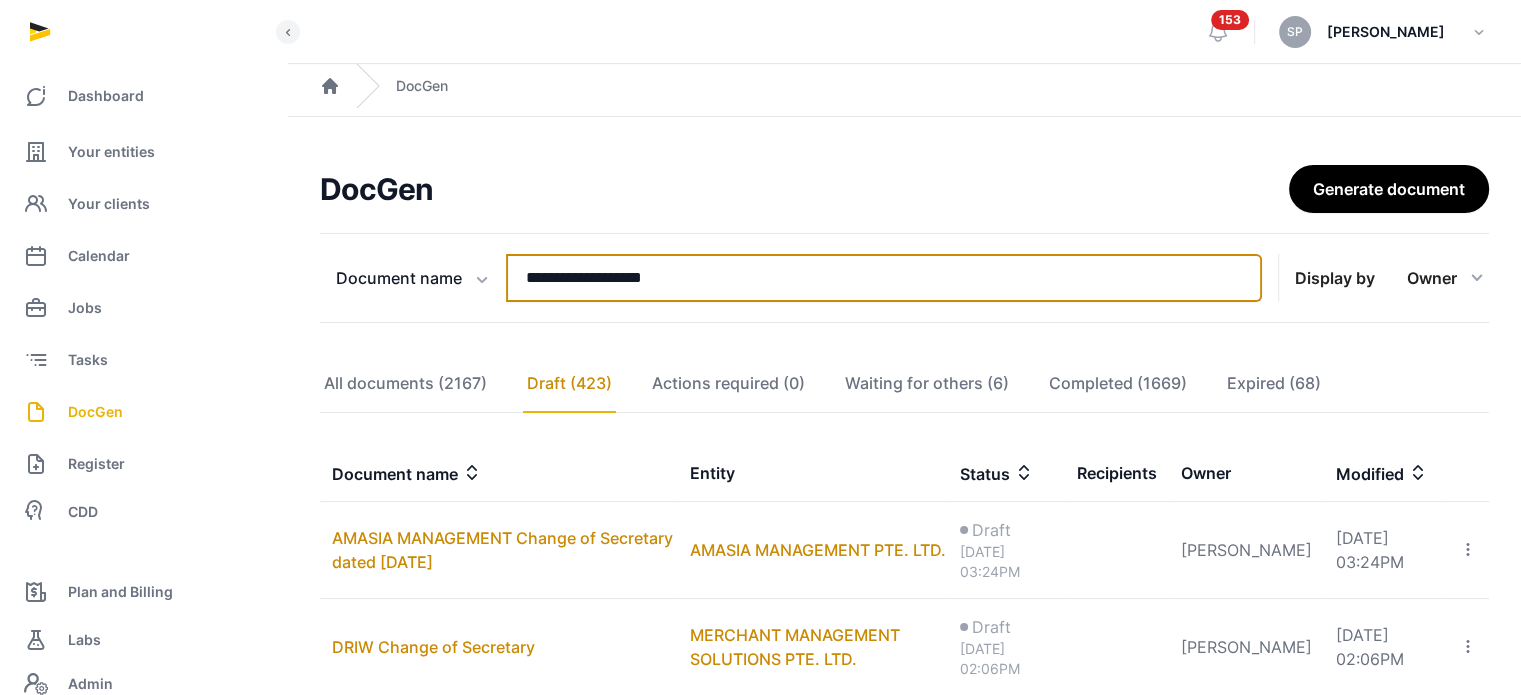 click on "**********" at bounding box center (884, 278) 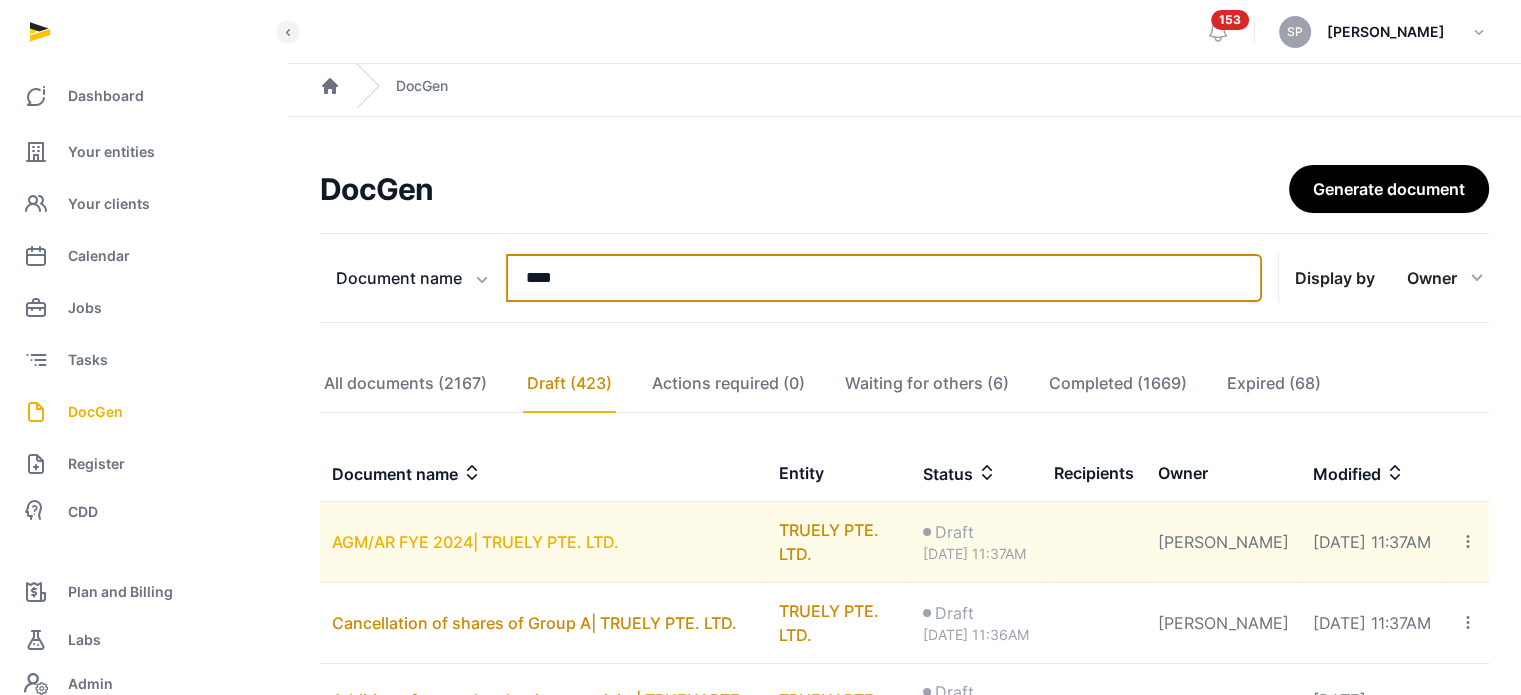type on "****" 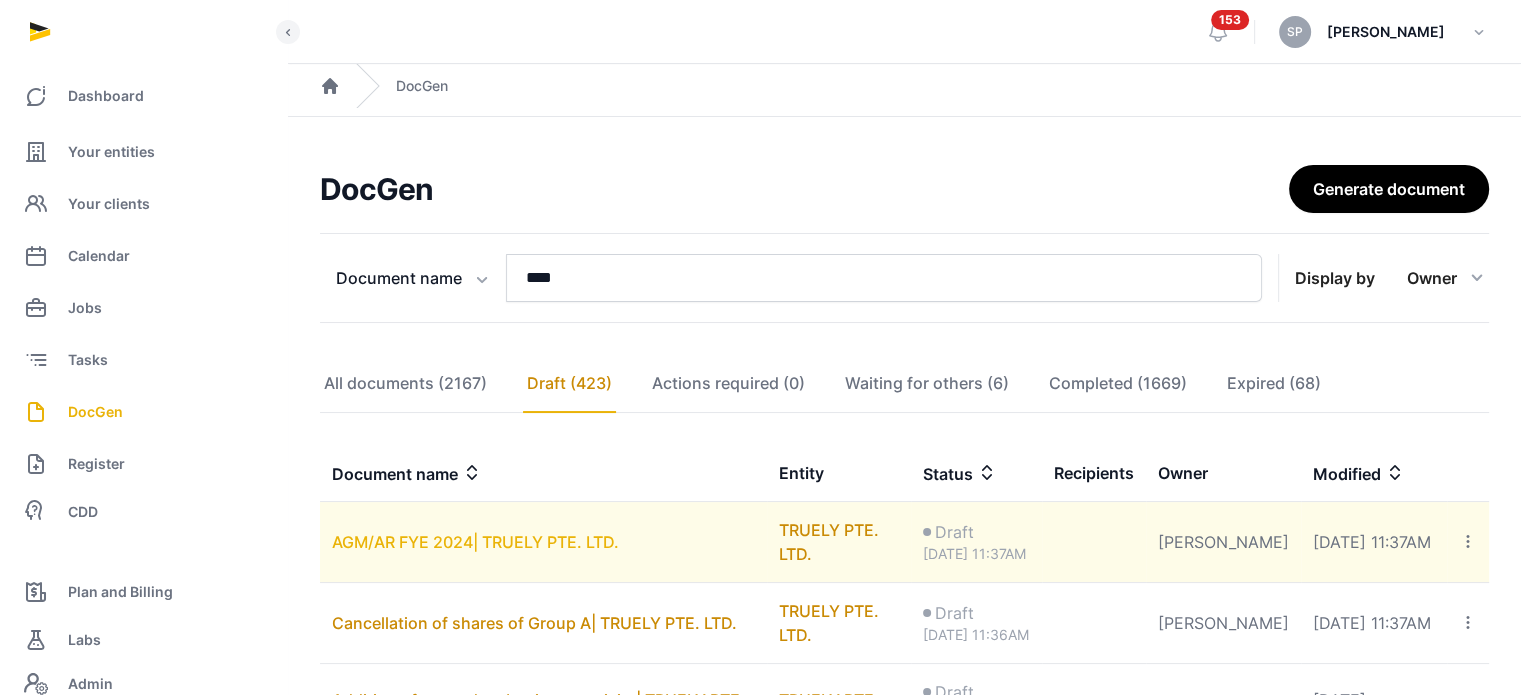 click on "AGM/AR FYE 2024| TRUELY PTE. LTD." at bounding box center [475, 542] 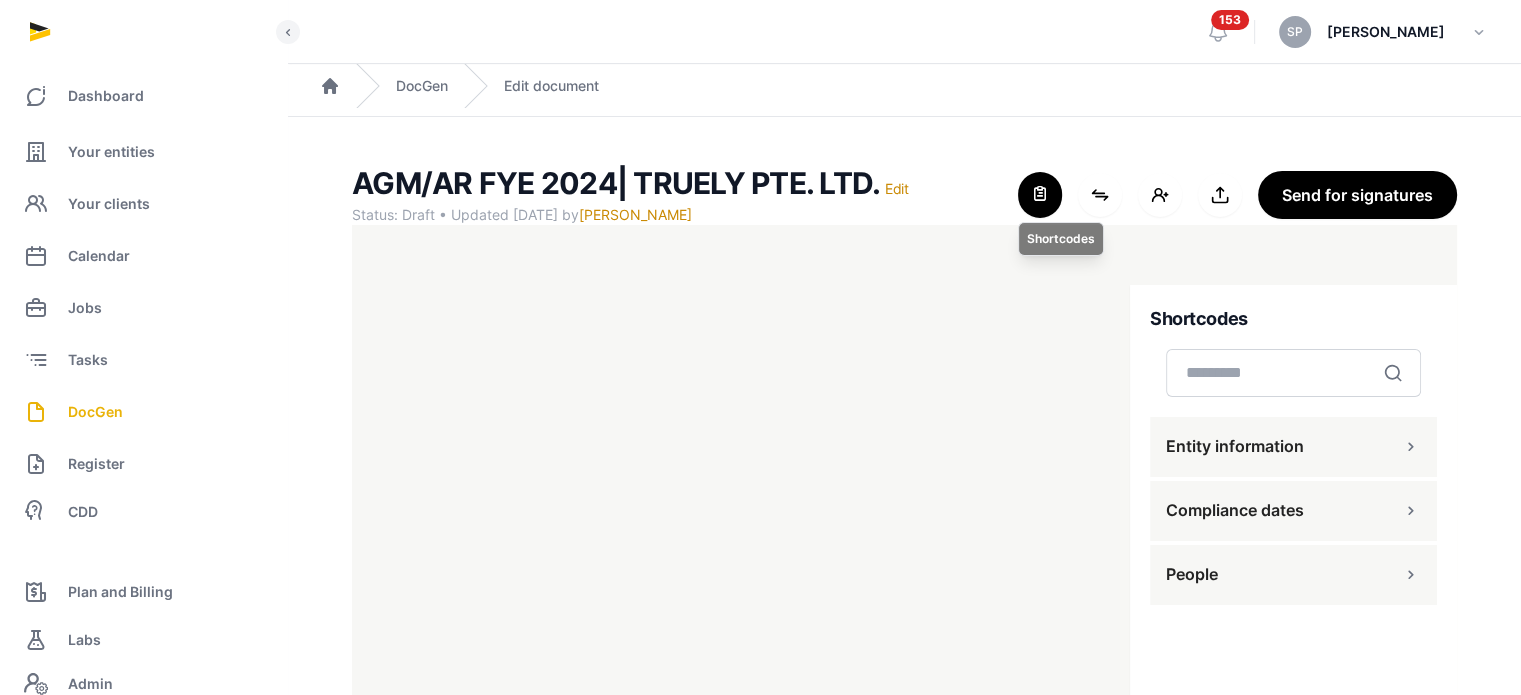 click at bounding box center (1040, 195) 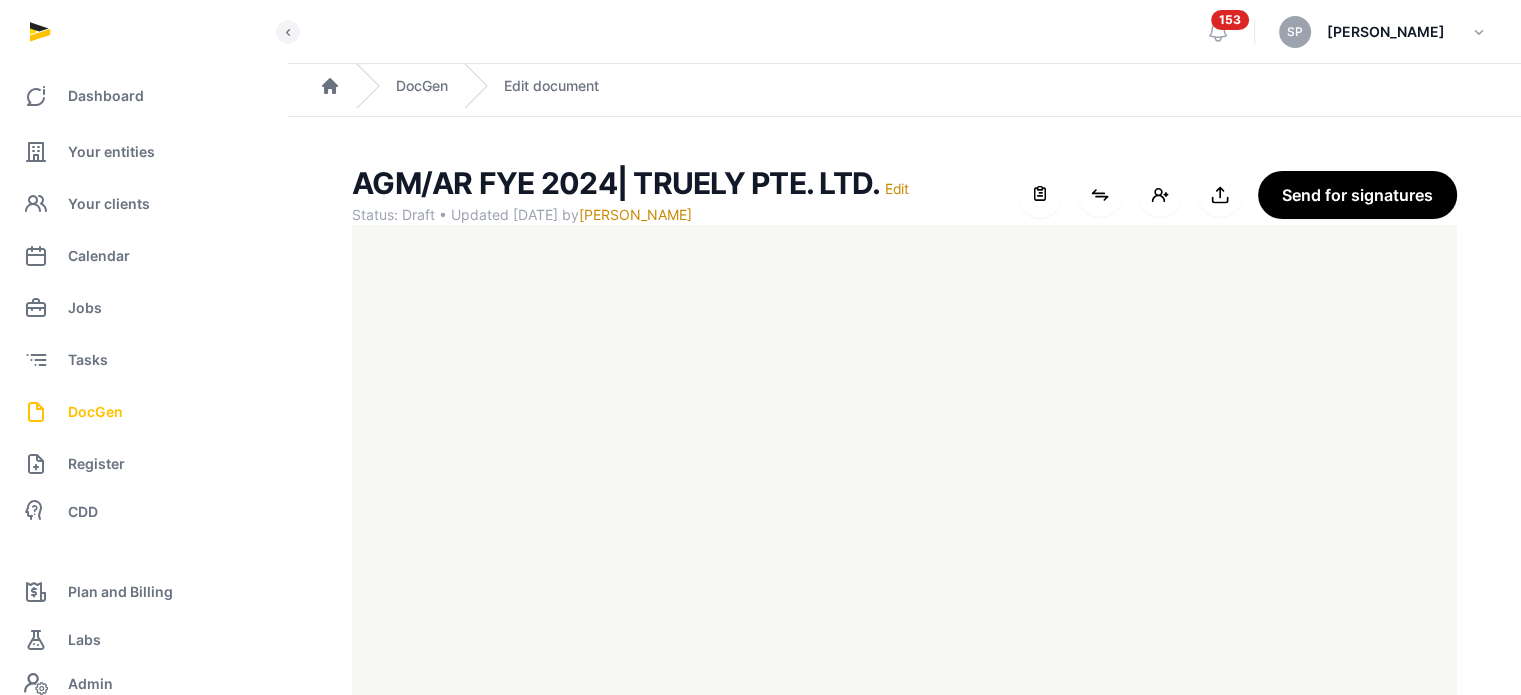 click on "DocGen" at bounding box center [95, 412] 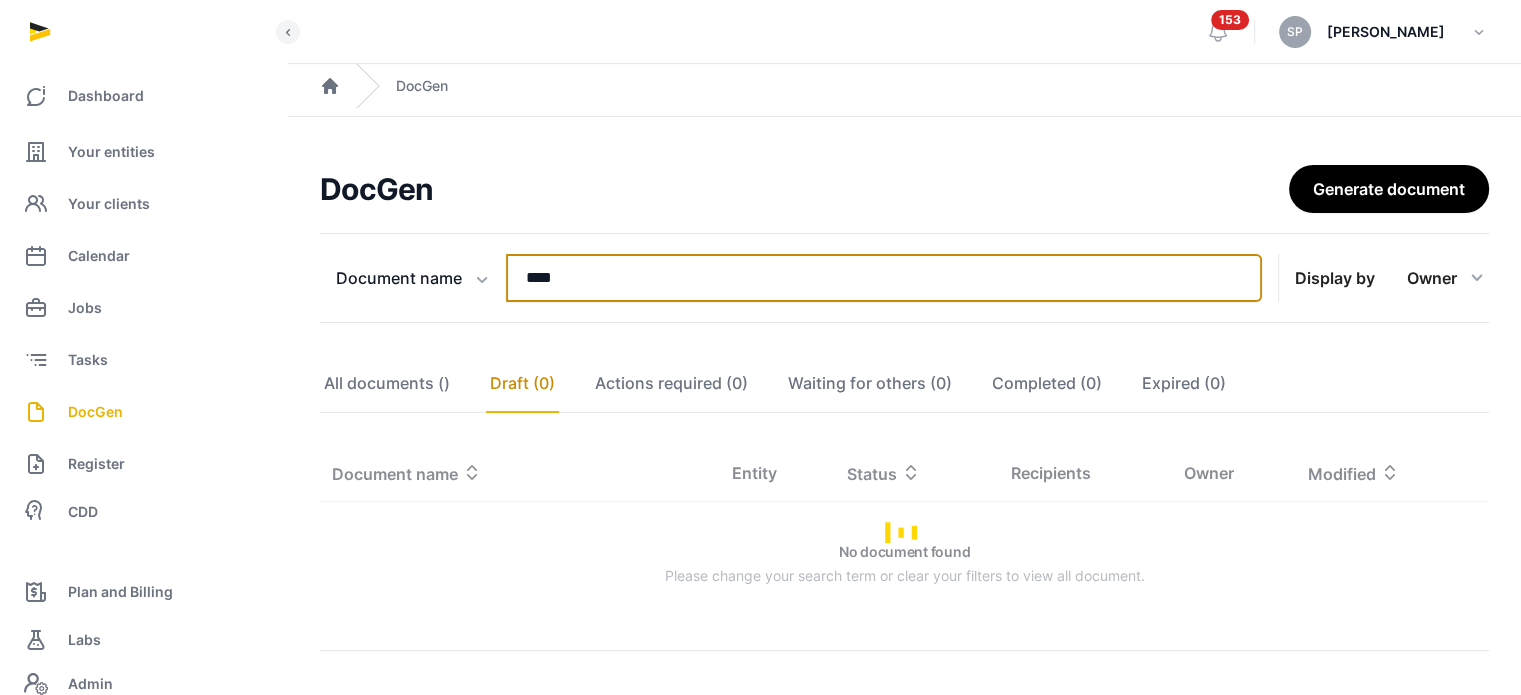 click on "****" at bounding box center (884, 278) 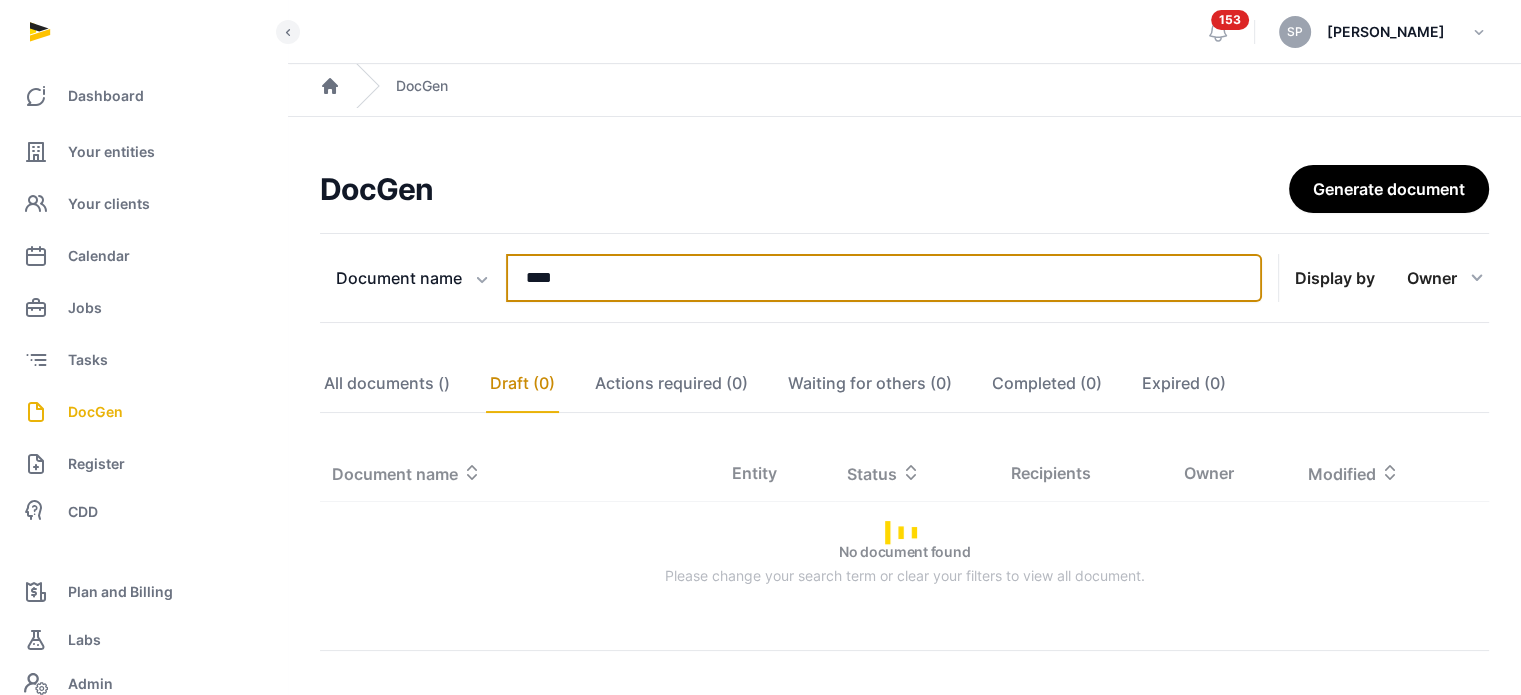 click on "****" at bounding box center (884, 278) 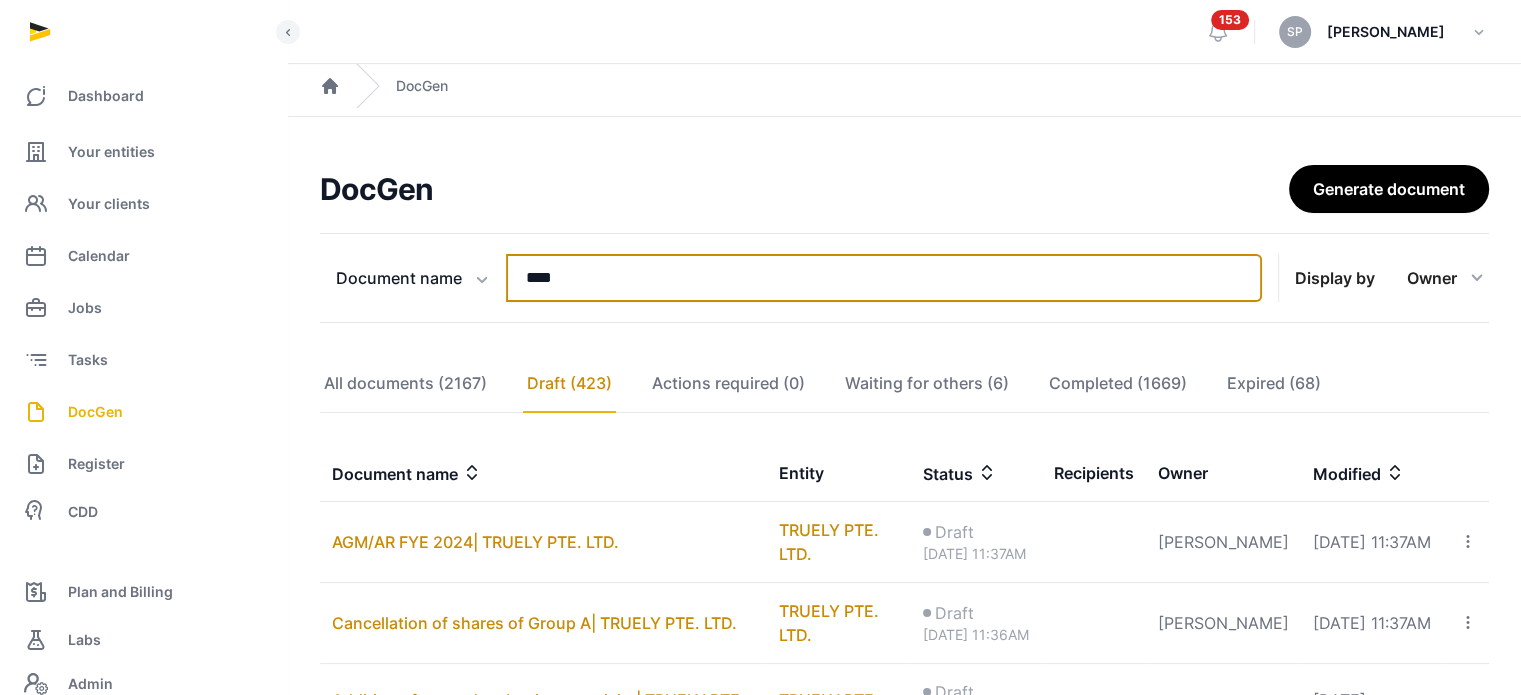 click on "****" at bounding box center [884, 278] 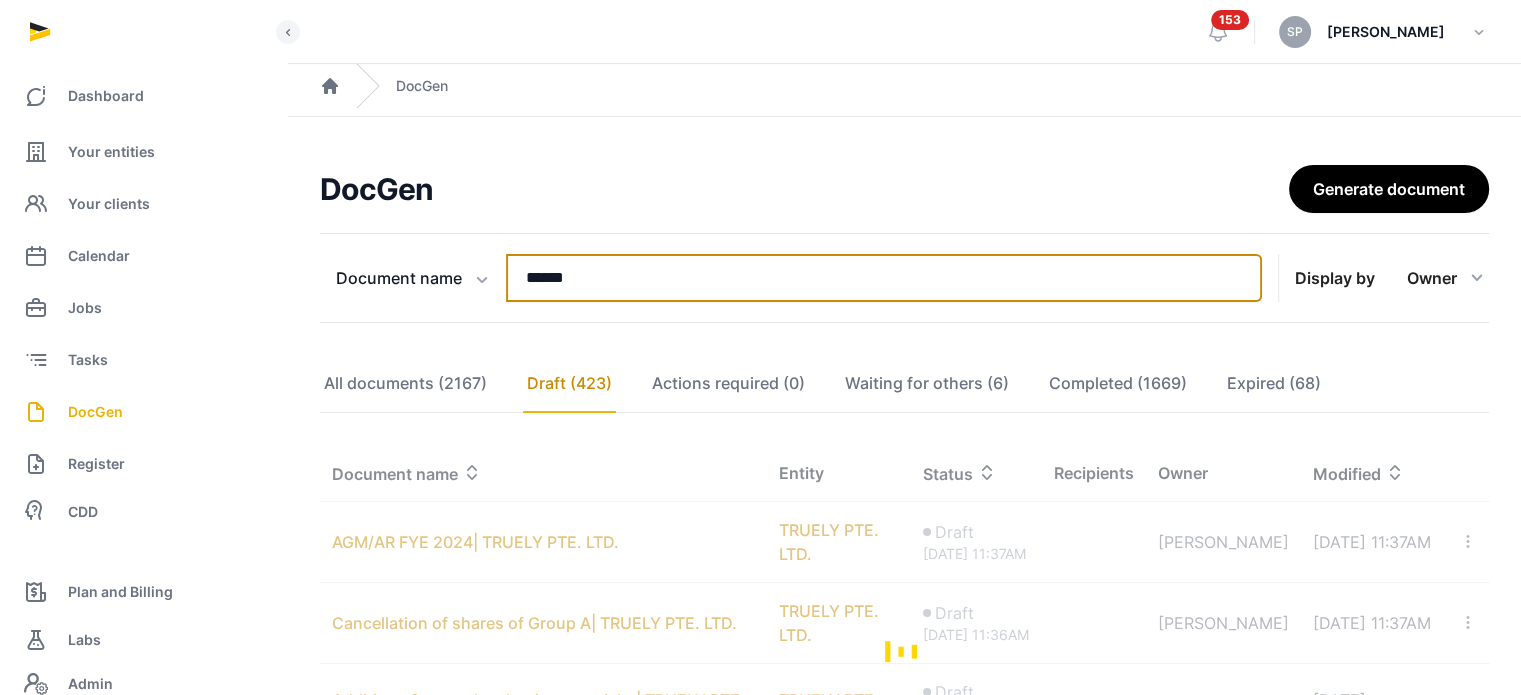 type on "******" 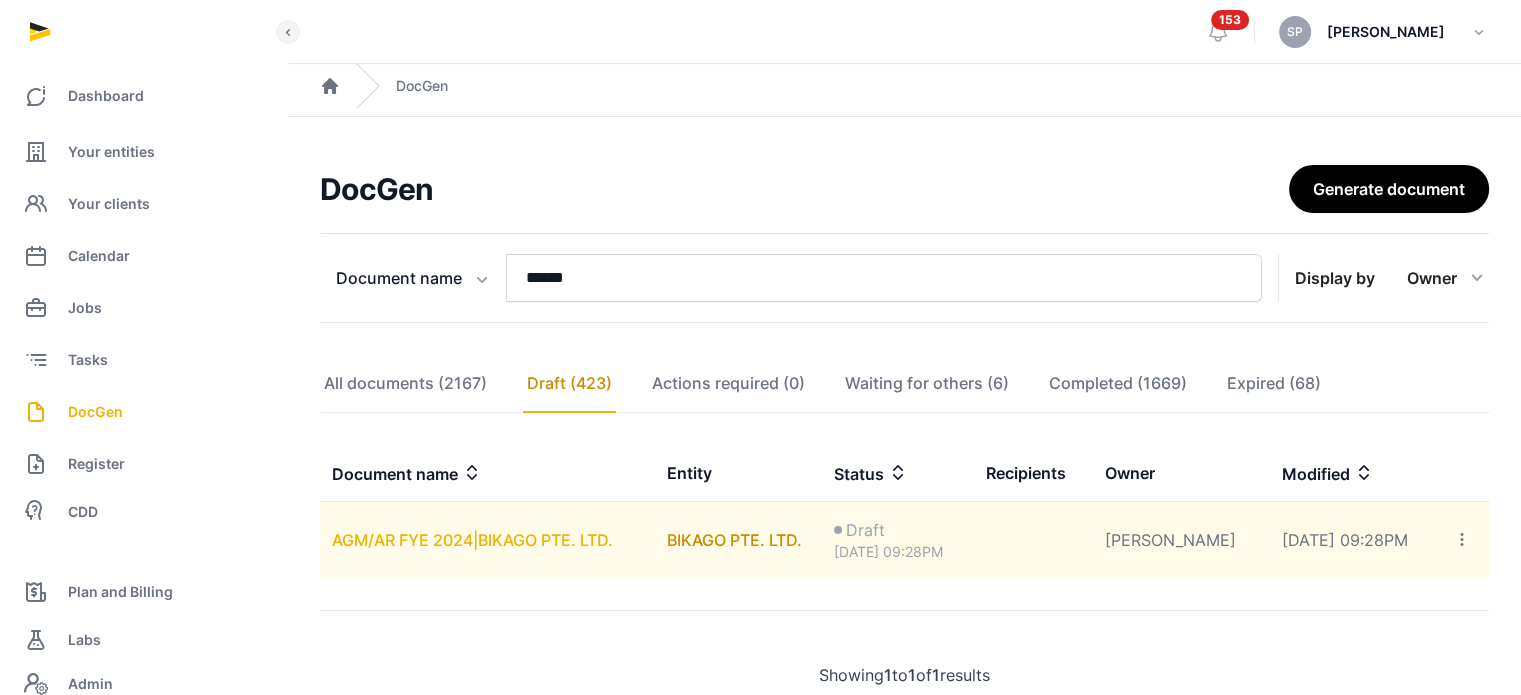 click on "AGM/AR FYE 2024|BIKAGO PTE. LTD." at bounding box center (472, 540) 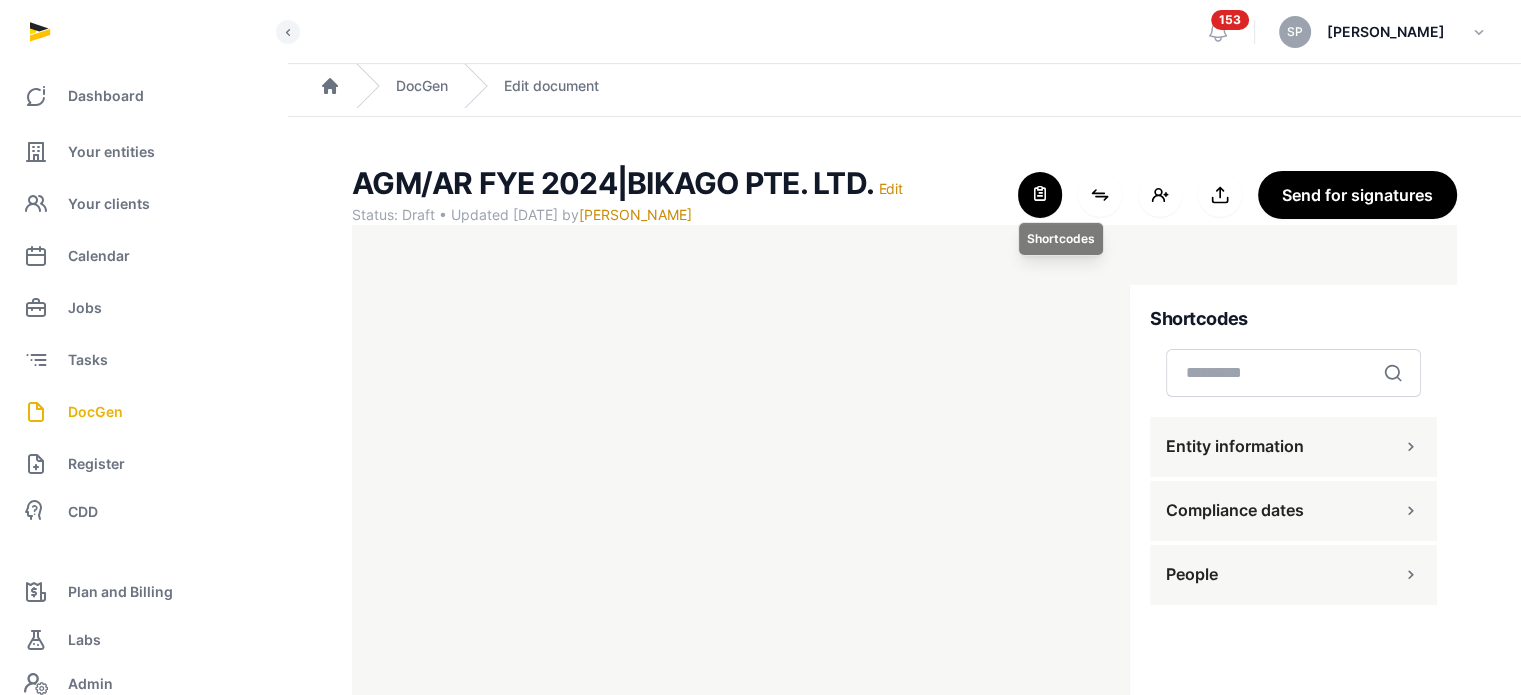 click at bounding box center (1040, 195) 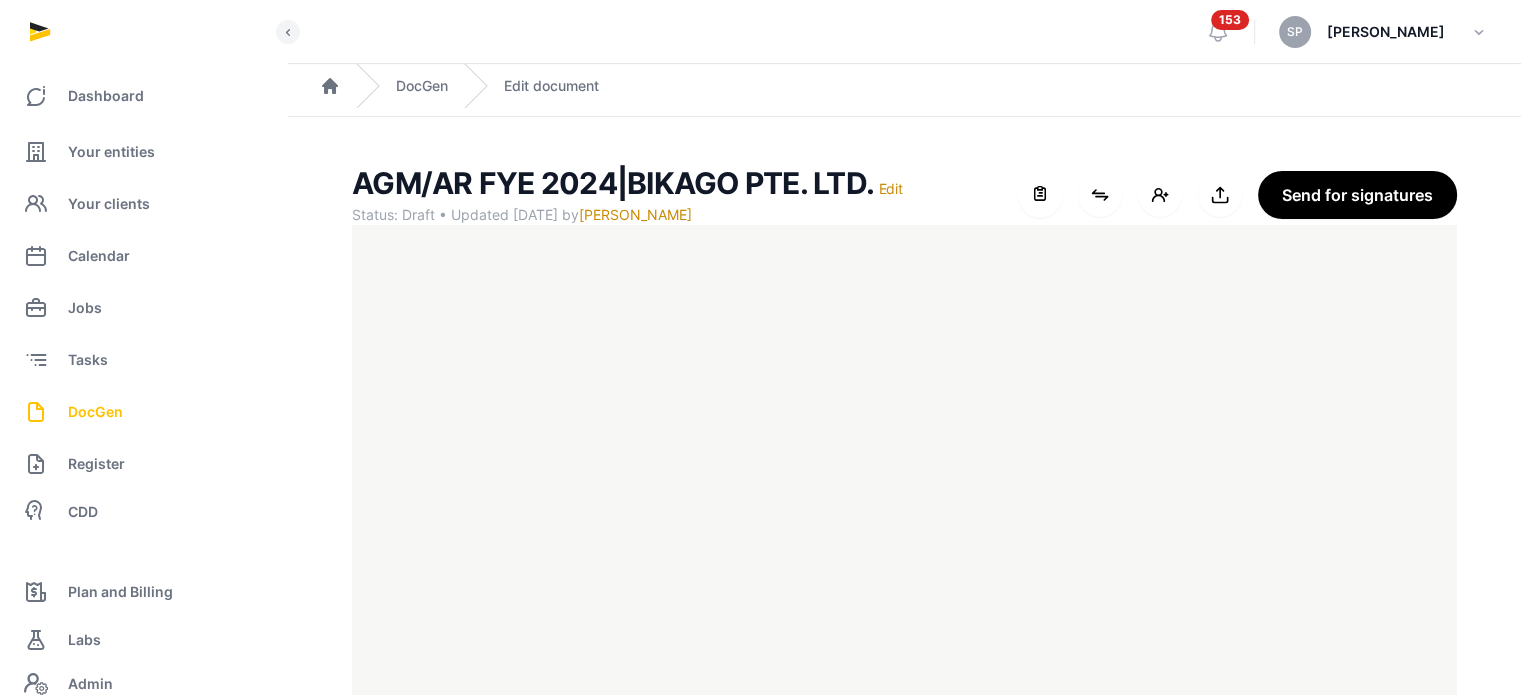 click on "DocGen" at bounding box center [95, 412] 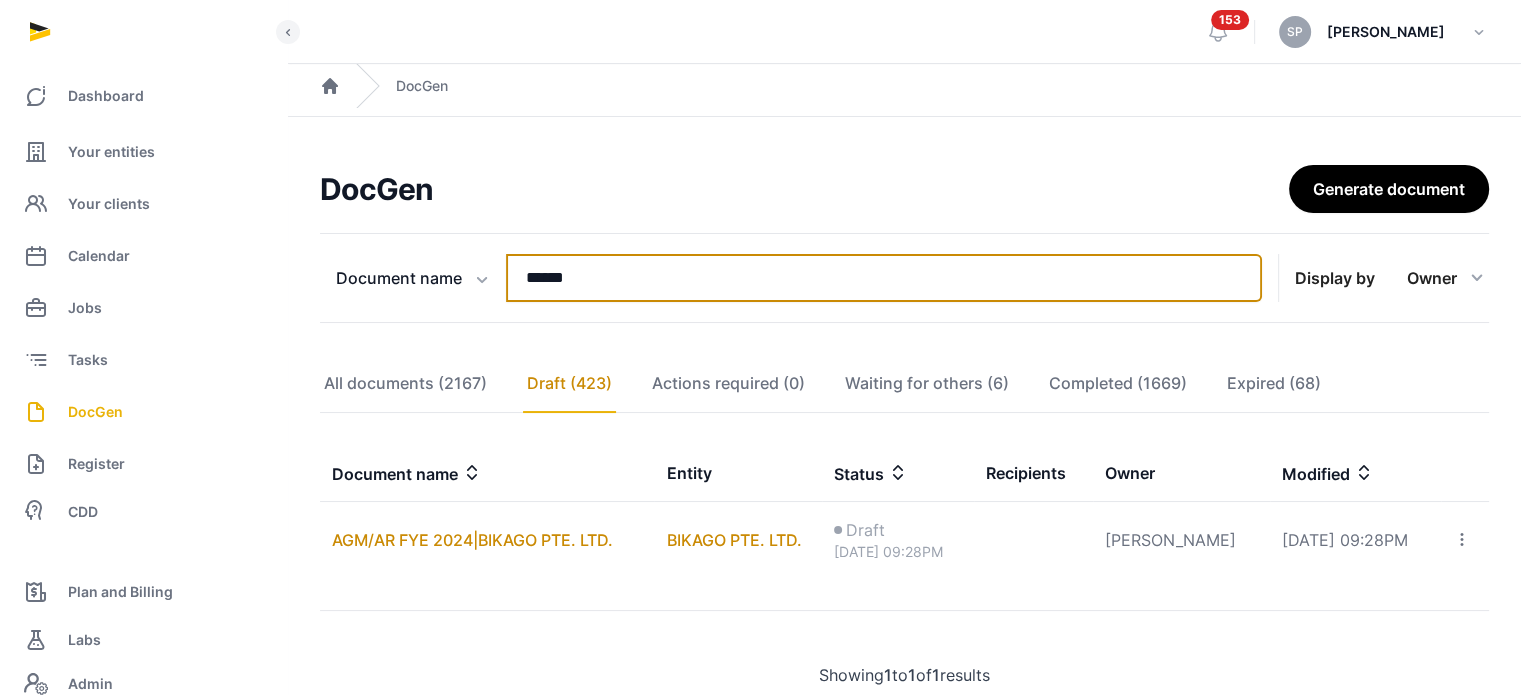 click on "******" at bounding box center [884, 278] 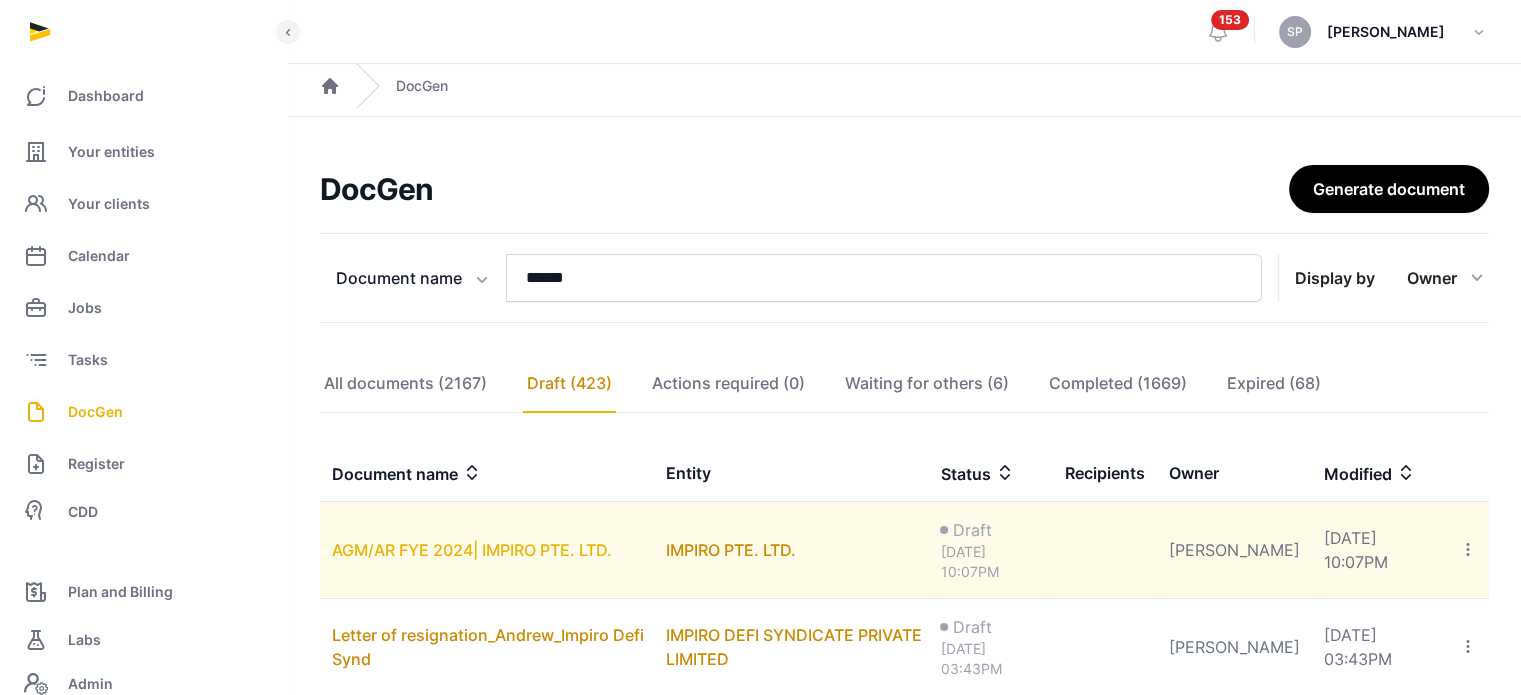 click on "AGM/AR FYE 2024| IMPIRO PTE. LTD." at bounding box center (472, 550) 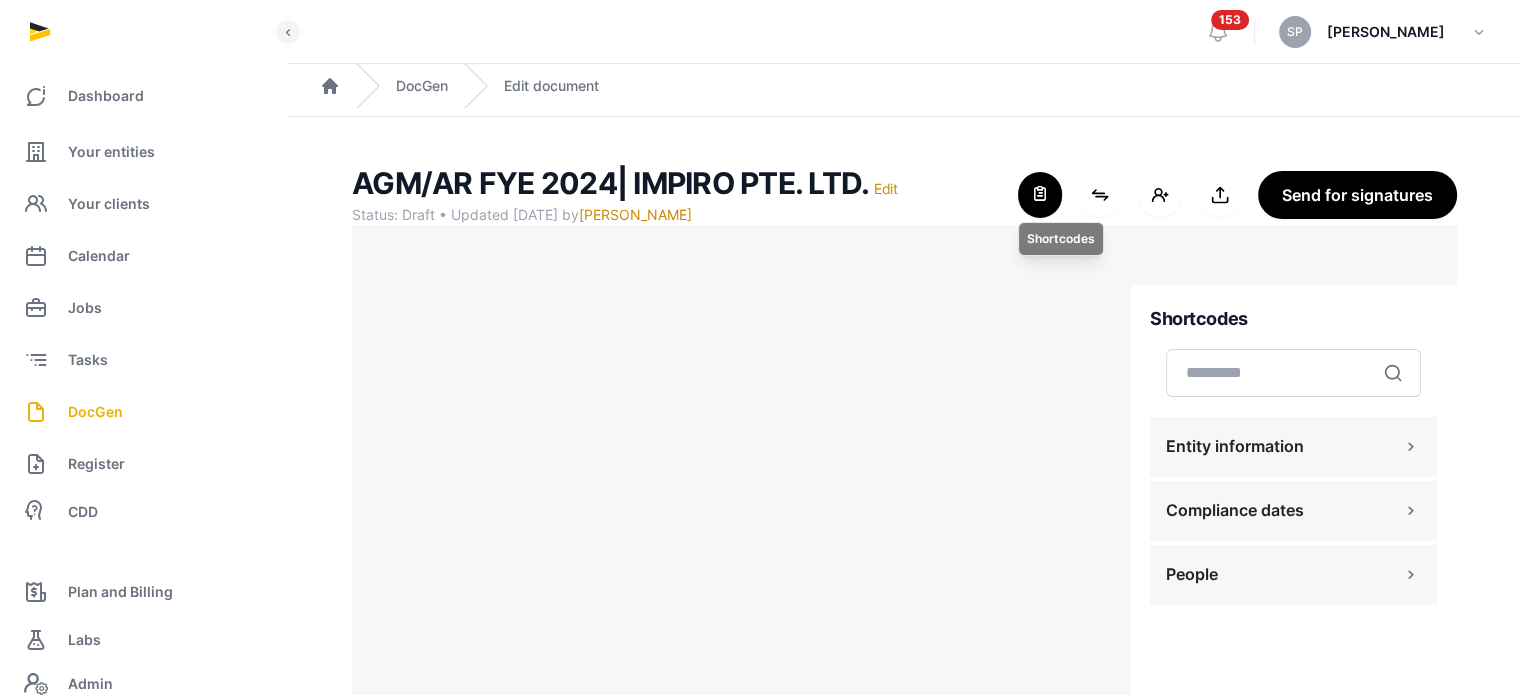 click at bounding box center (1040, 195) 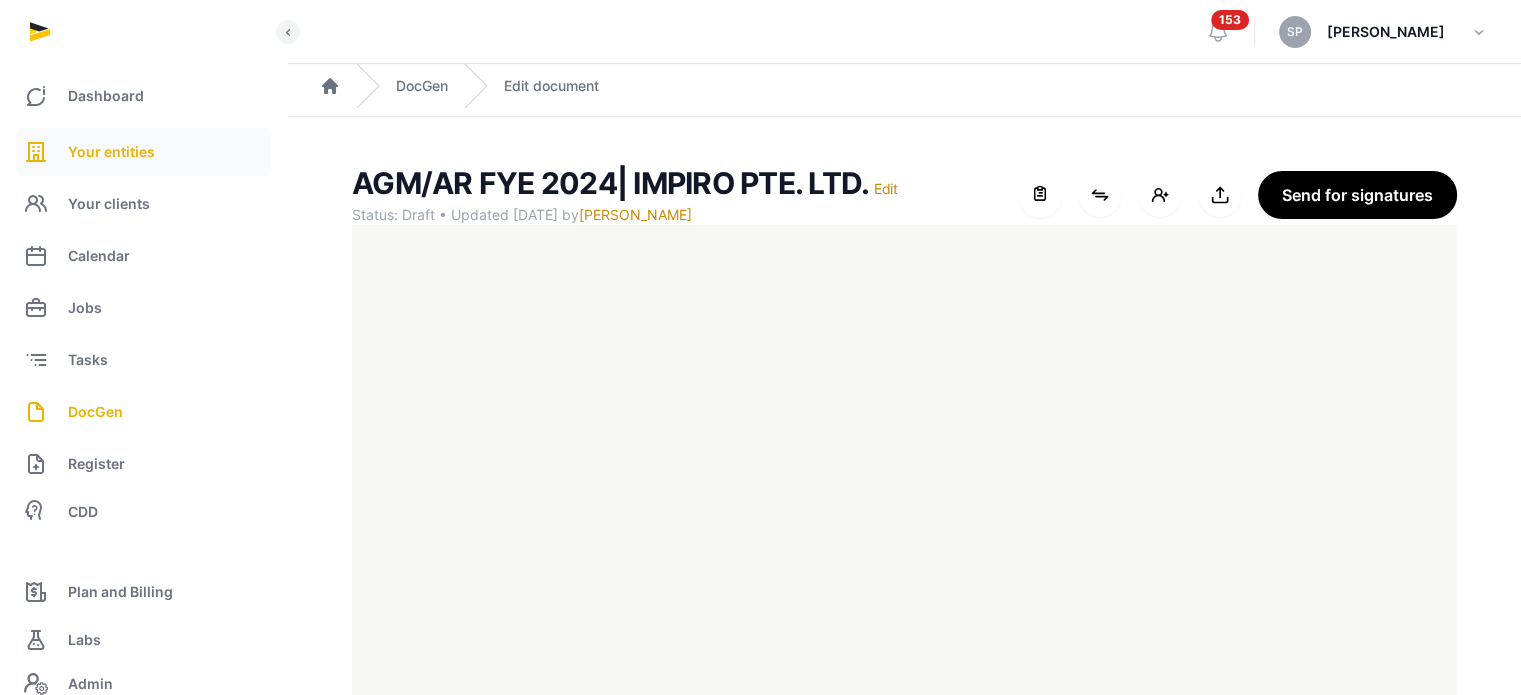 click on "Your entities" at bounding box center (111, 152) 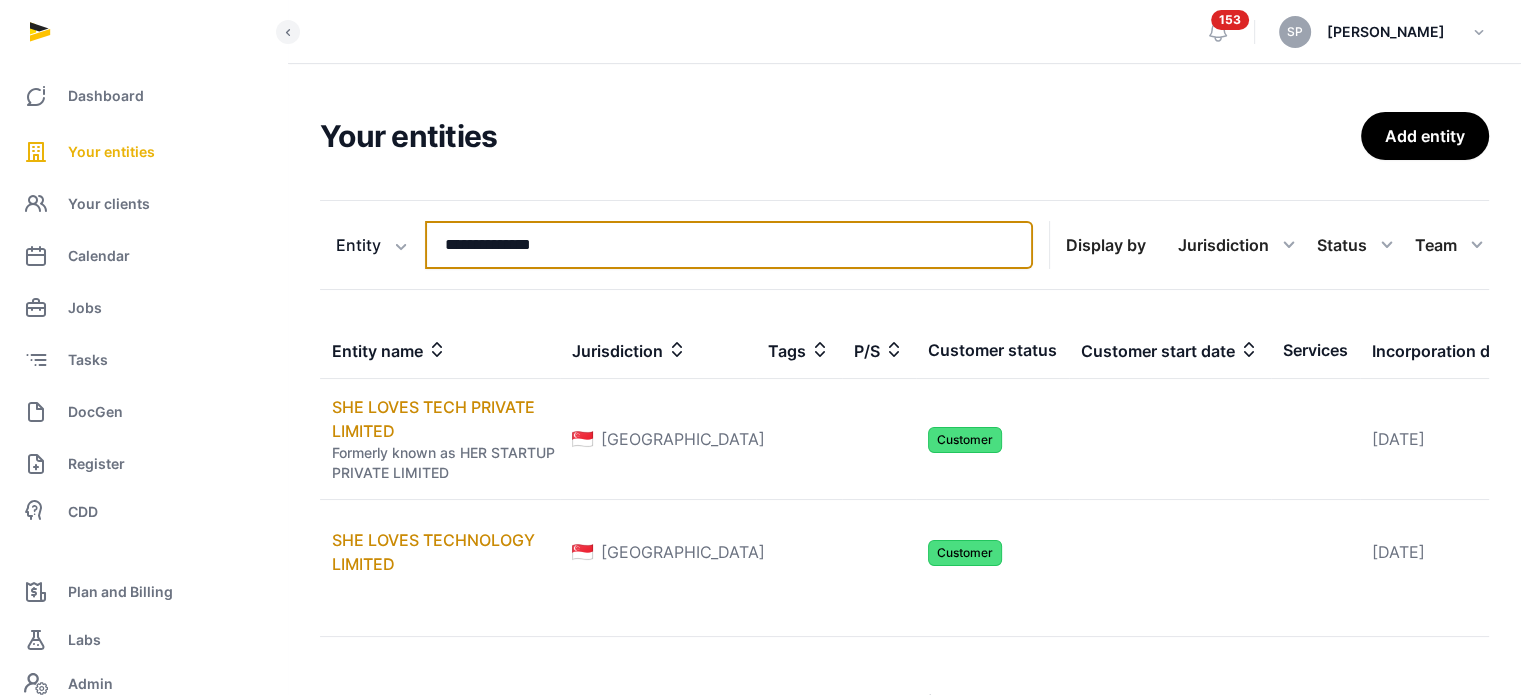 click on "**********" at bounding box center [729, 245] 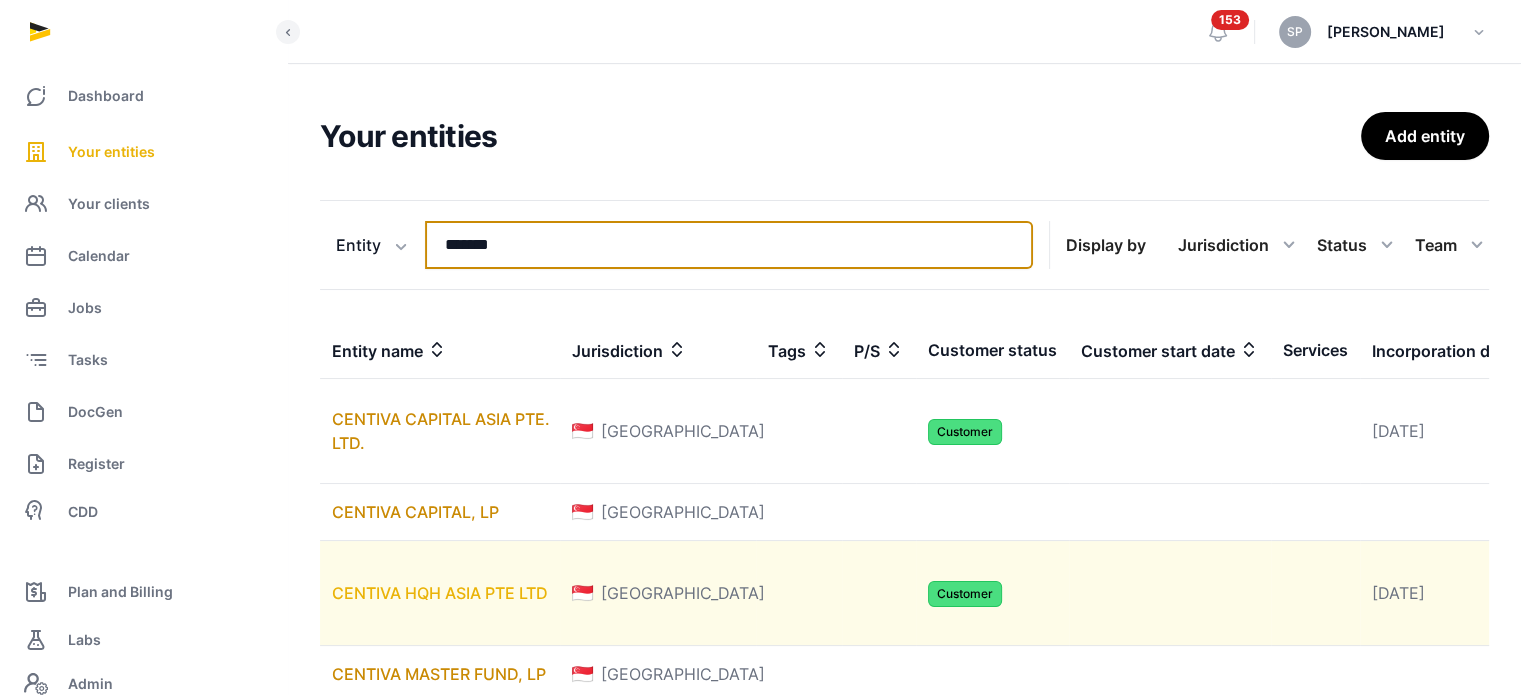 type on "*******" 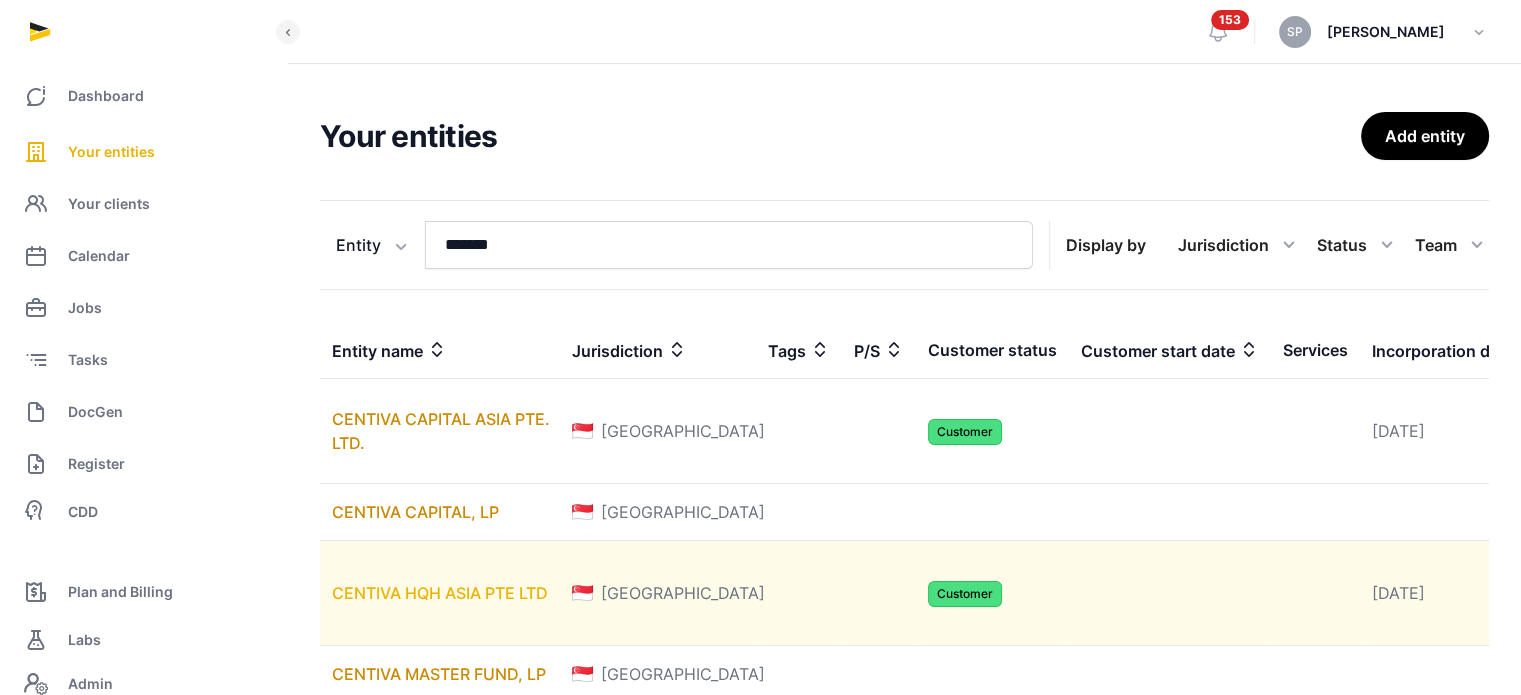 click on "CENTIVA HQH ASIA PTE LTD" at bounding box center (440, 593) 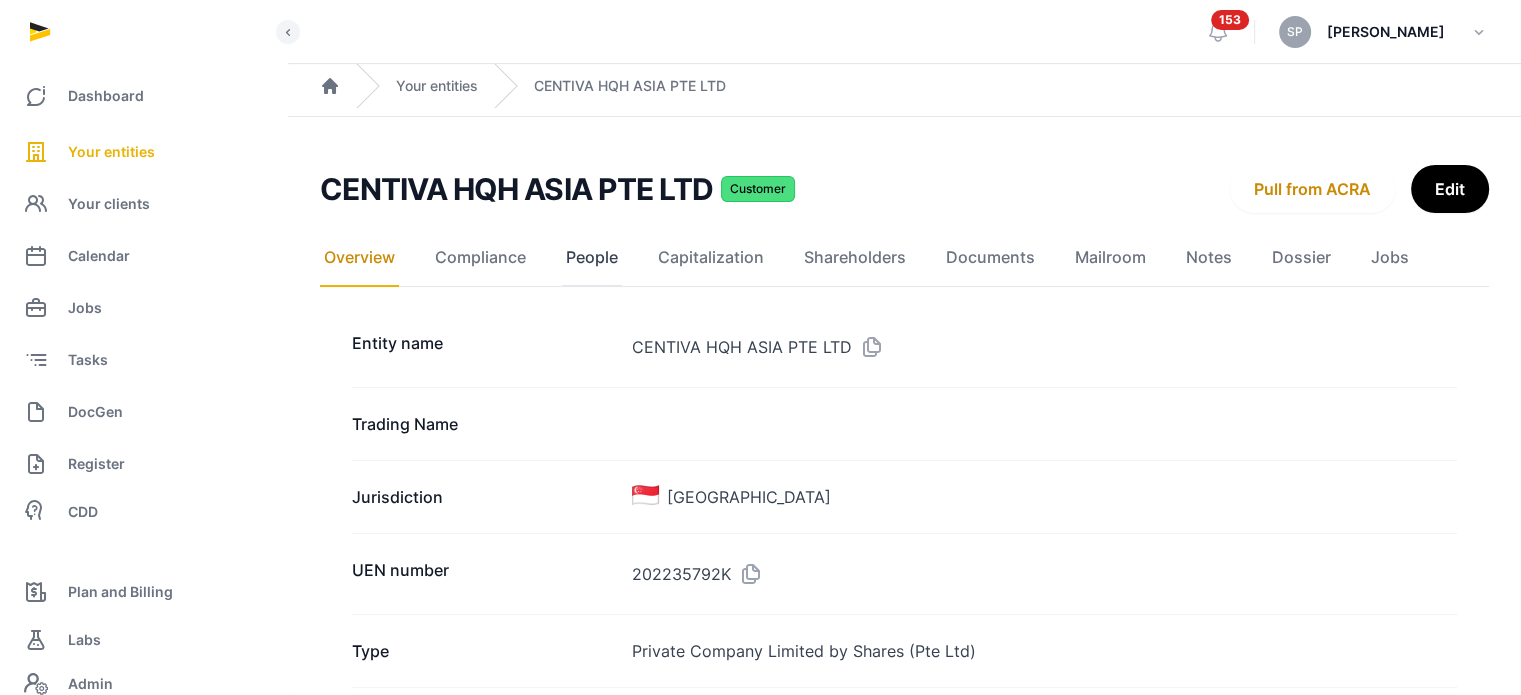 click on "People" 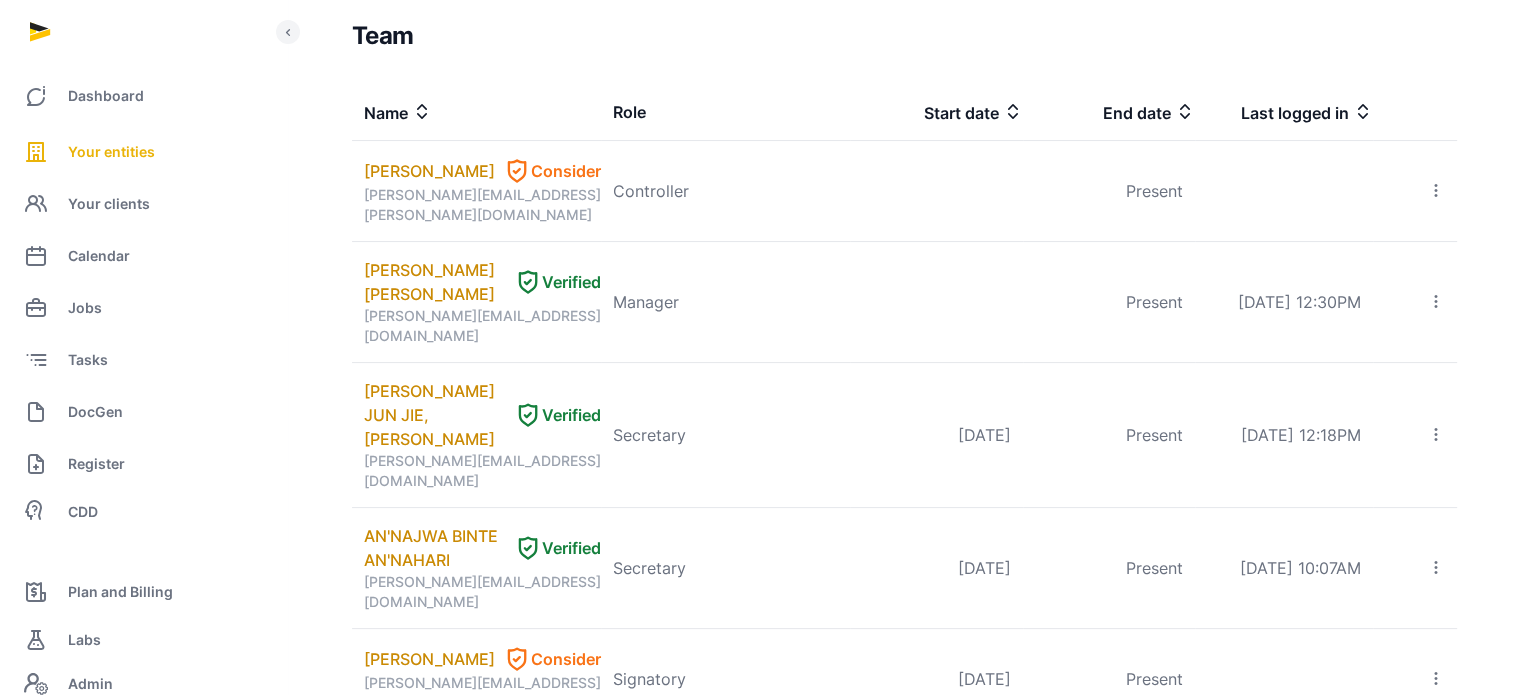 scroll, scrollTop: 310, scrollLeft: 0, axis: vertical 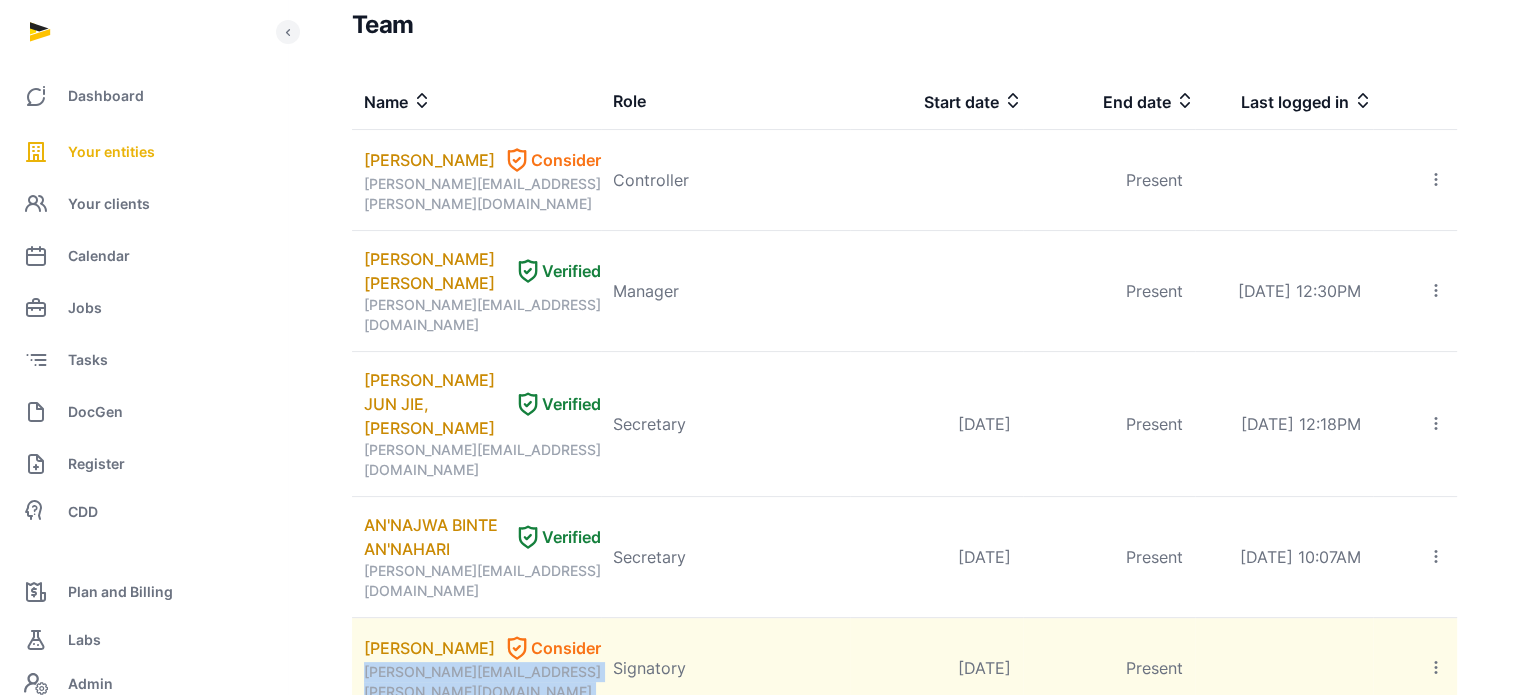 drag, startPoint x: 673, startPoint y: 548, endPoint x: 366, endPoint y: 556, distance: 307.10422 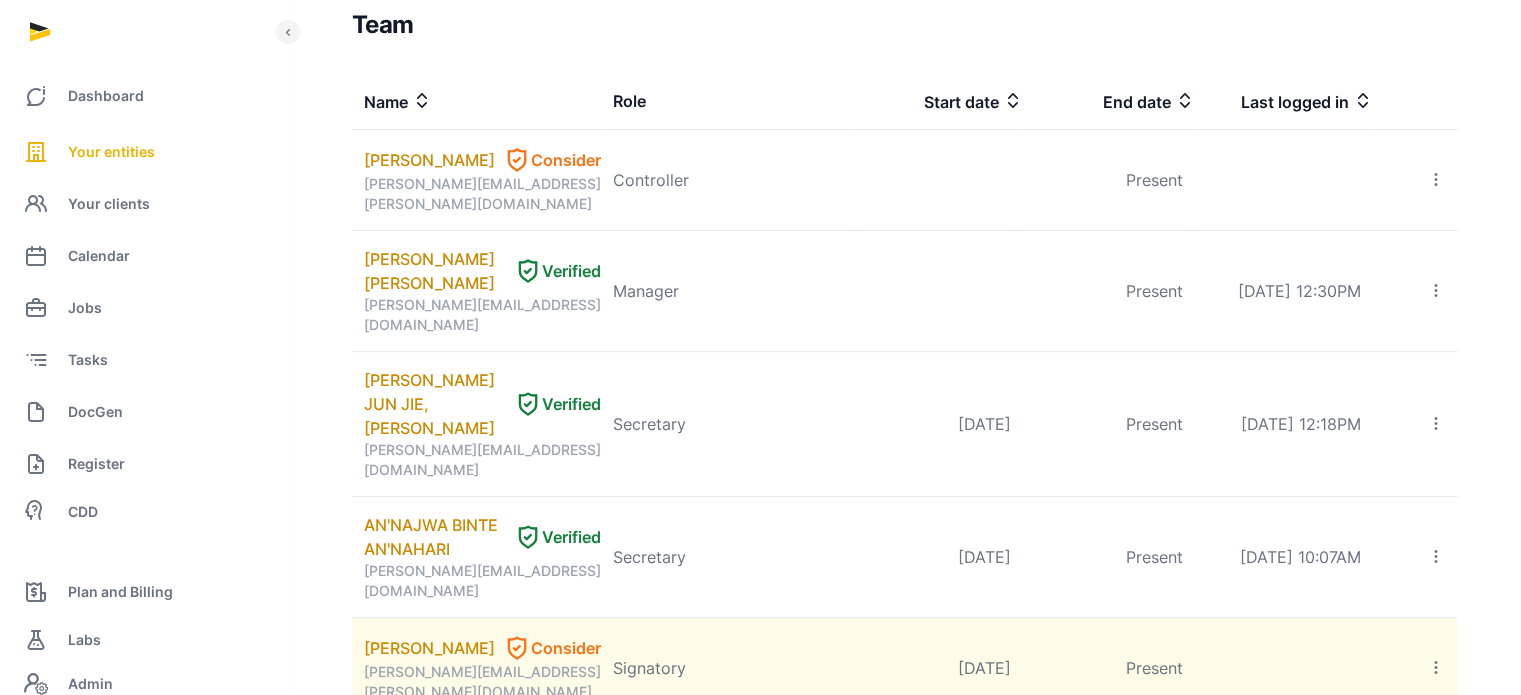 click on "Signatory" at bounding box center (725, 668) 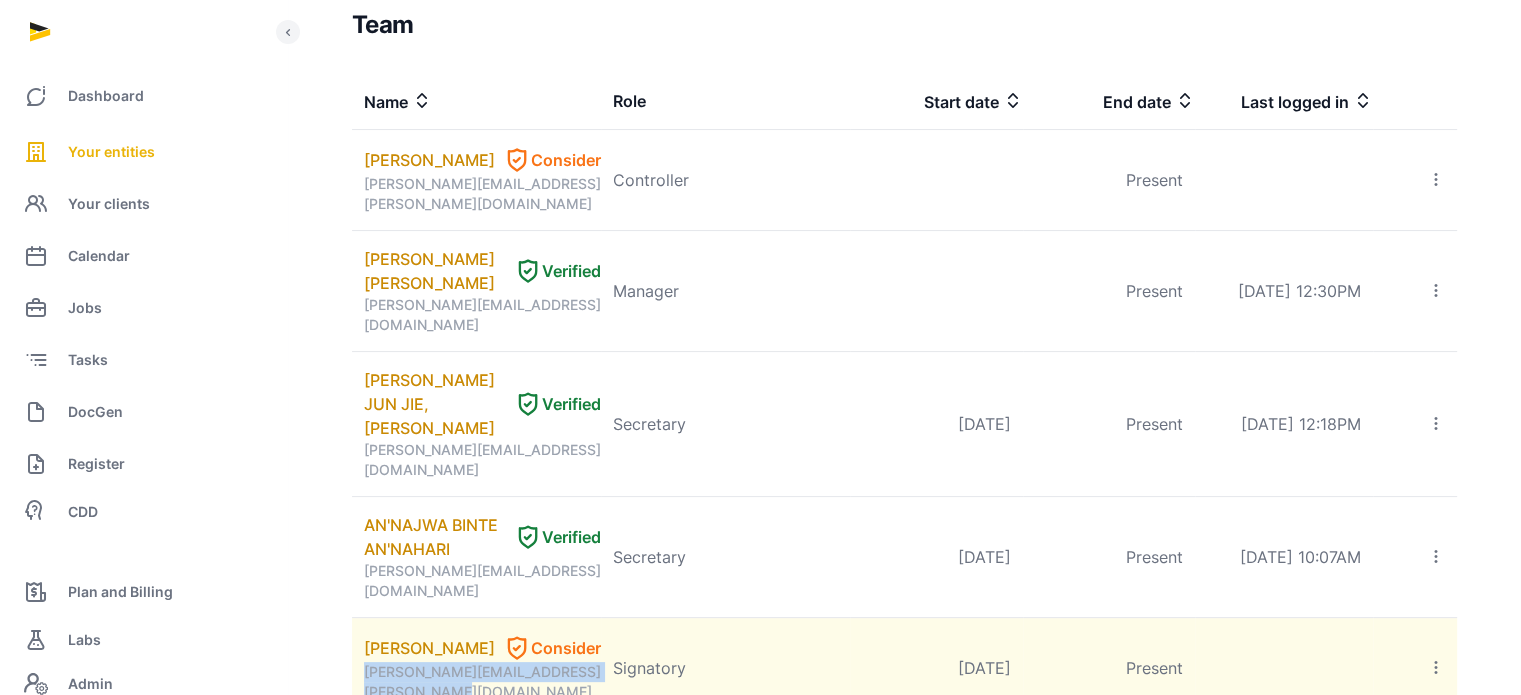 drag, startPoint x: 662, startPoint y: 547, endPoint x: 365, endPoint y: 543, distance: 297.02695 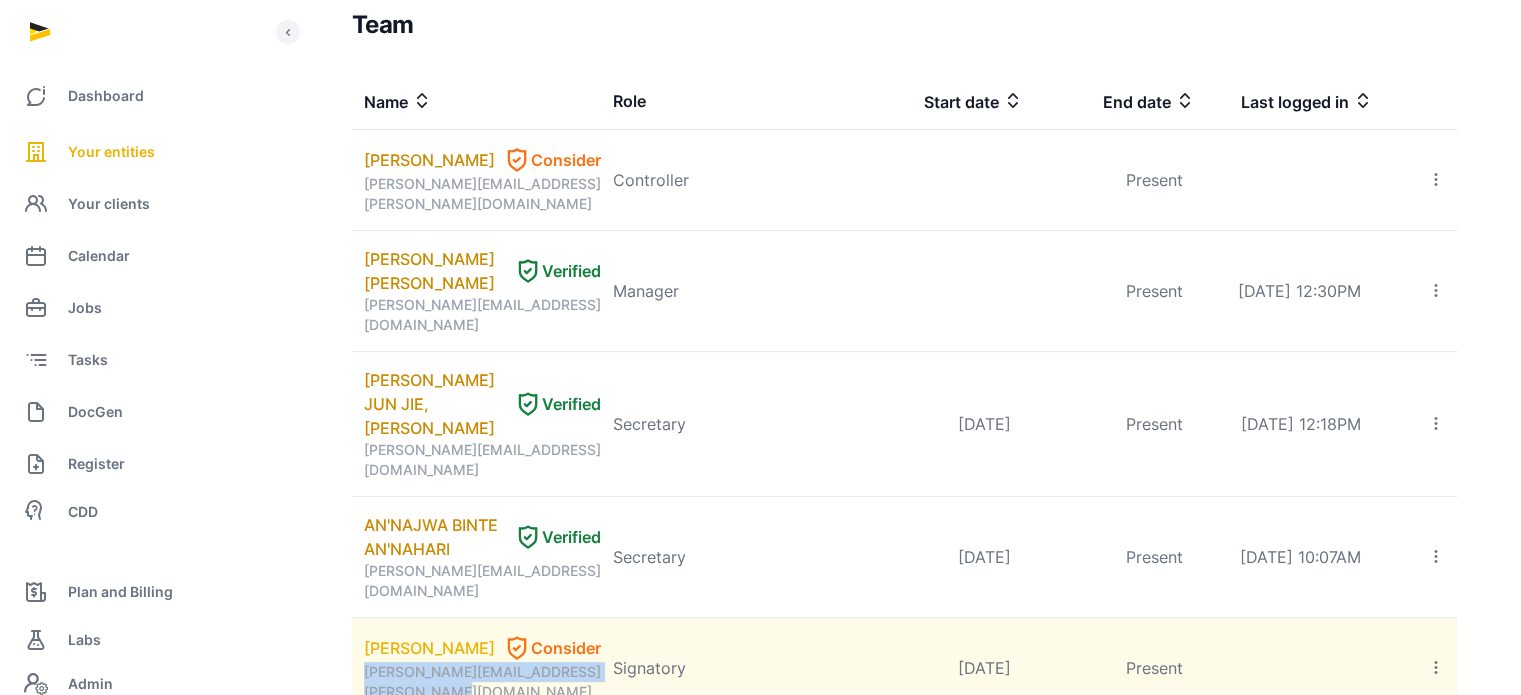 drag, startPoint x: 368, startPoint y: 478, endPoint x: 507, endPoint y: 523, distance: 146.1027 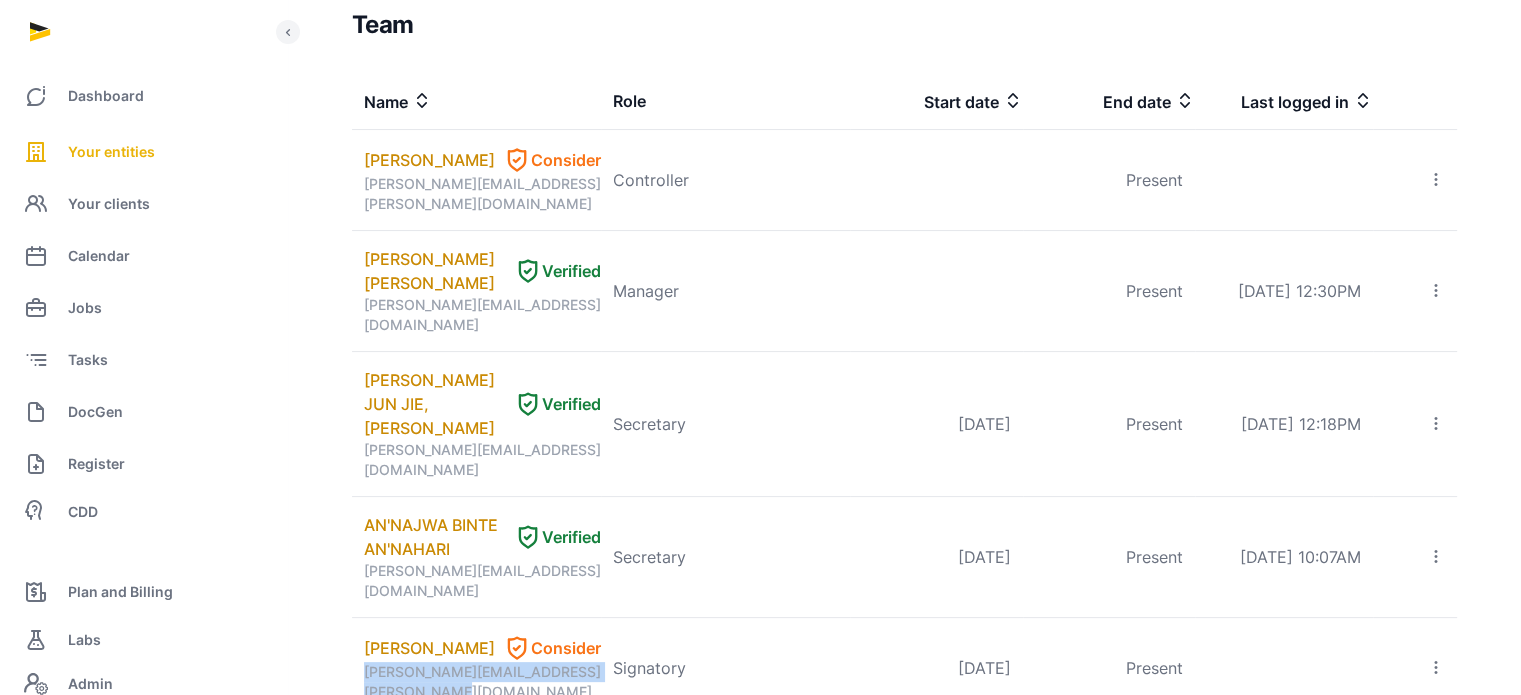 scroll, scrollTop: 0, scrollLeft: 0, axis: both 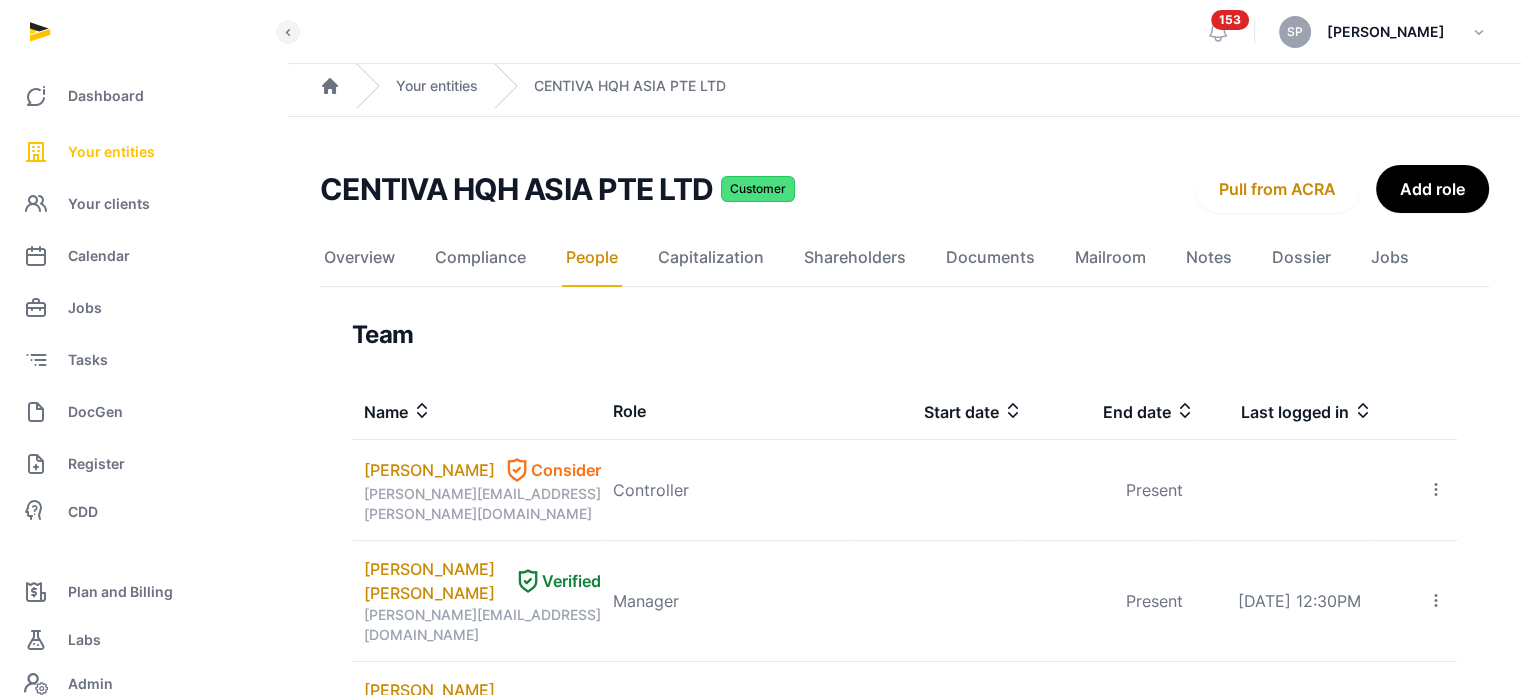 click on "Your entities" at bounding box center (143, 152) 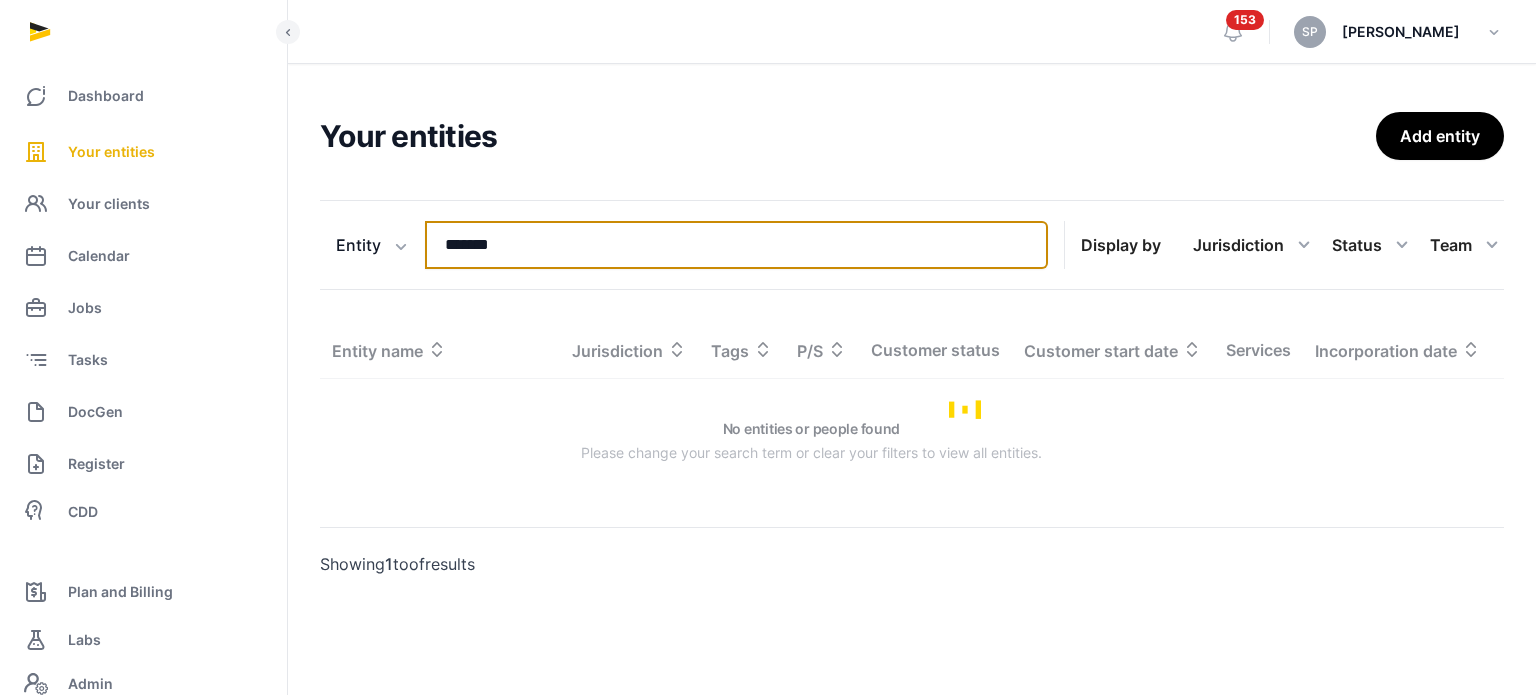 click on "*******" at bounding box center (736, 245) 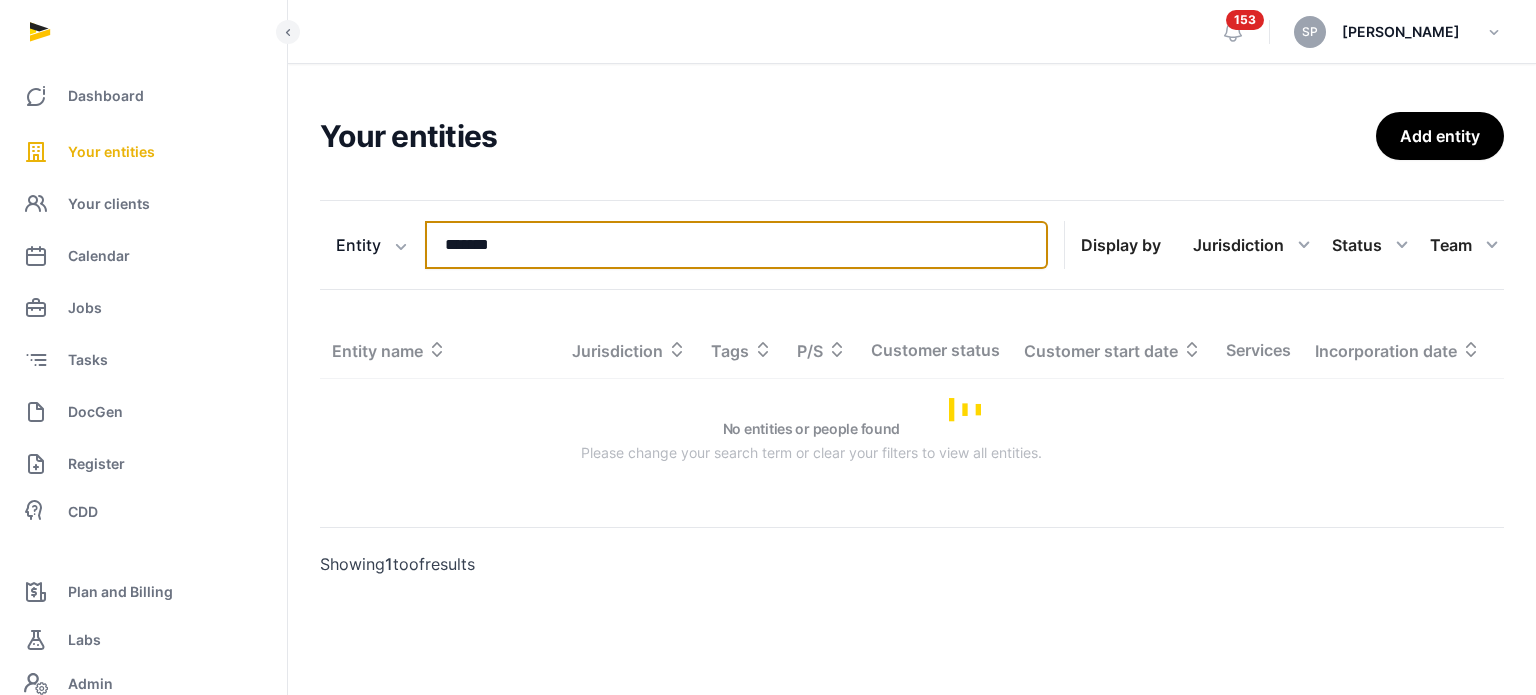 click on "*******" at bounding box center [736, 245] 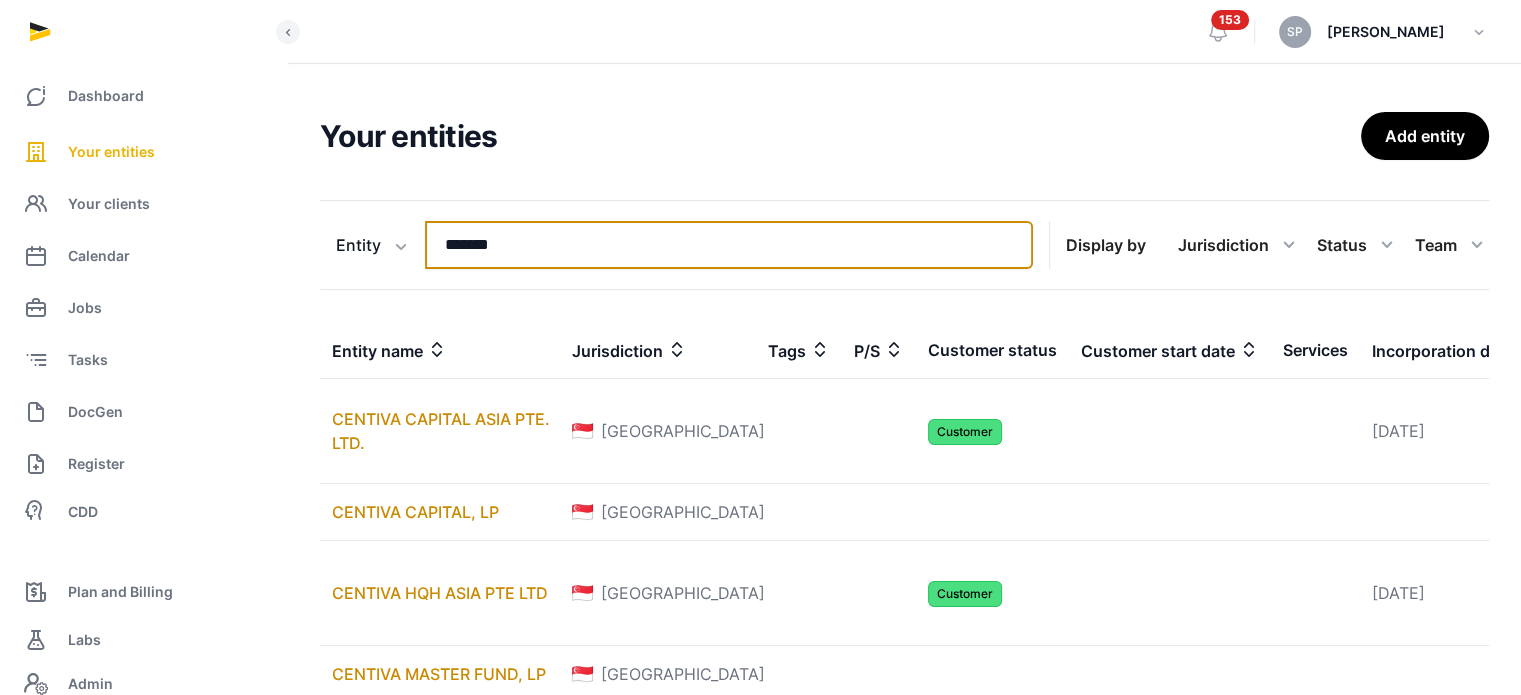 click on "*******" at bounding box center [729, 245] 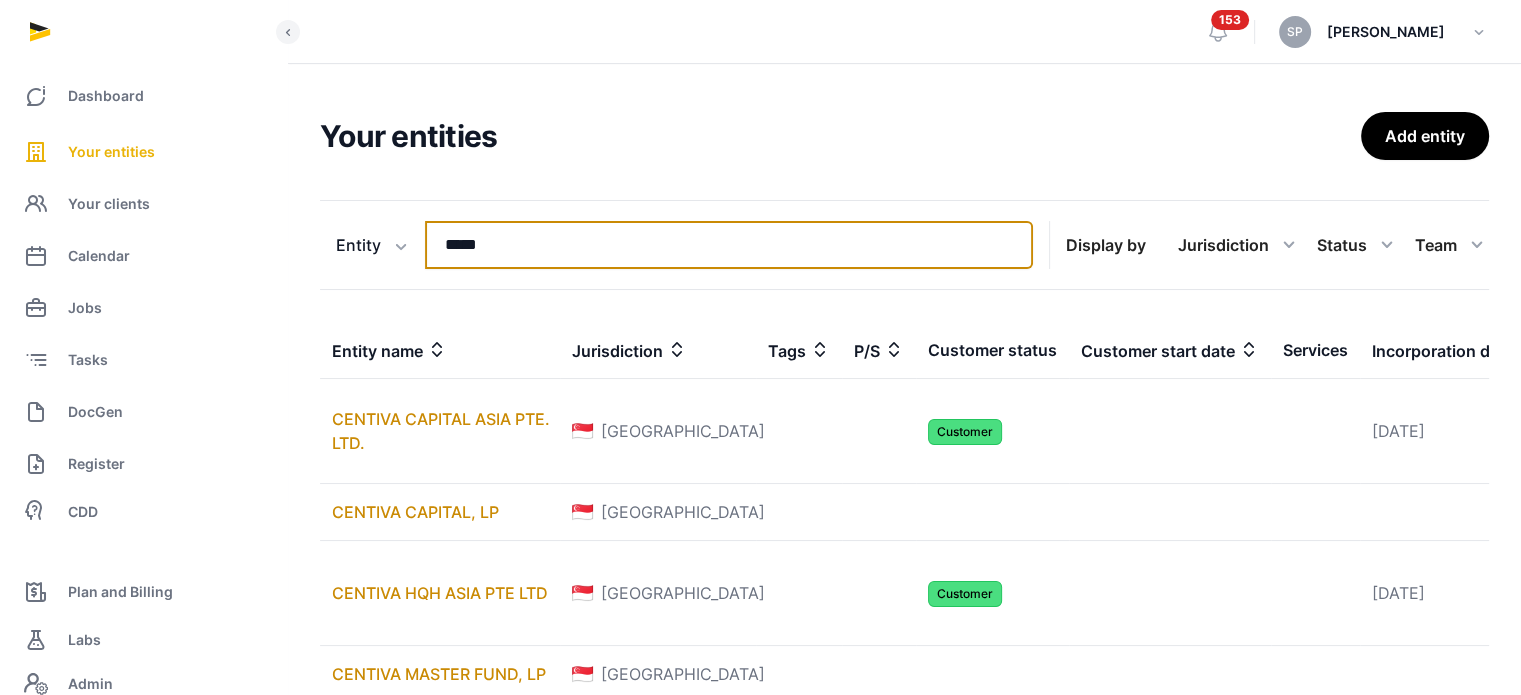 type on "*****" 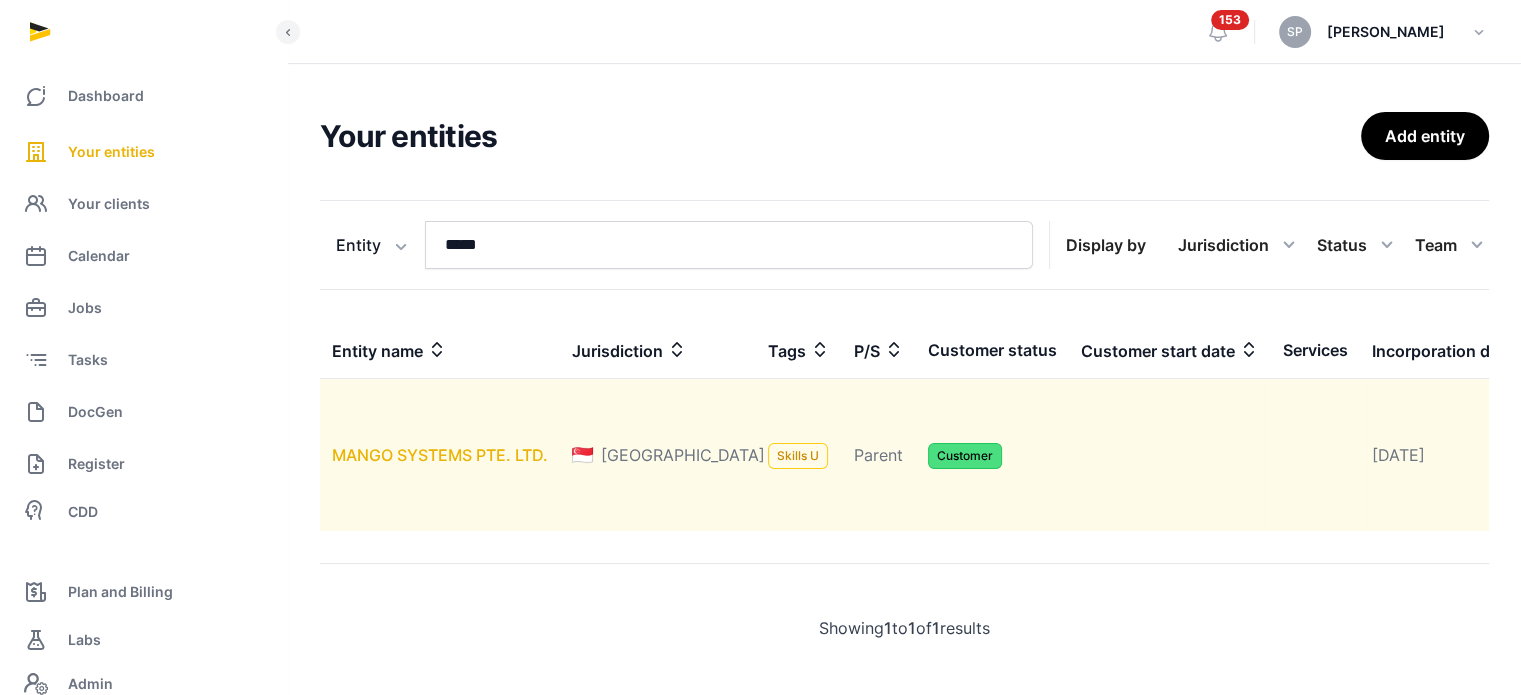 click on "MANGO SYSTEMS PTE. LTD." at bounding box center [440, 455] 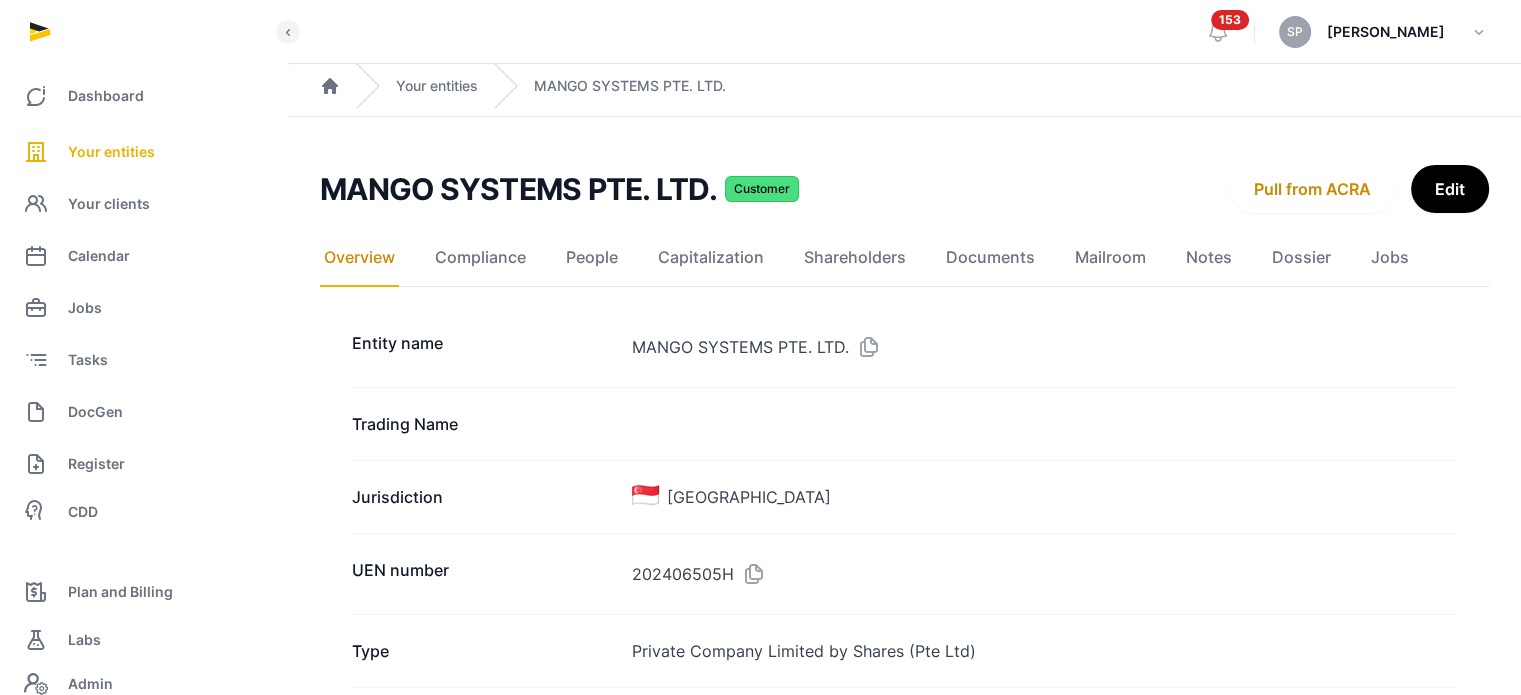 click at bounding box center [750, 574] 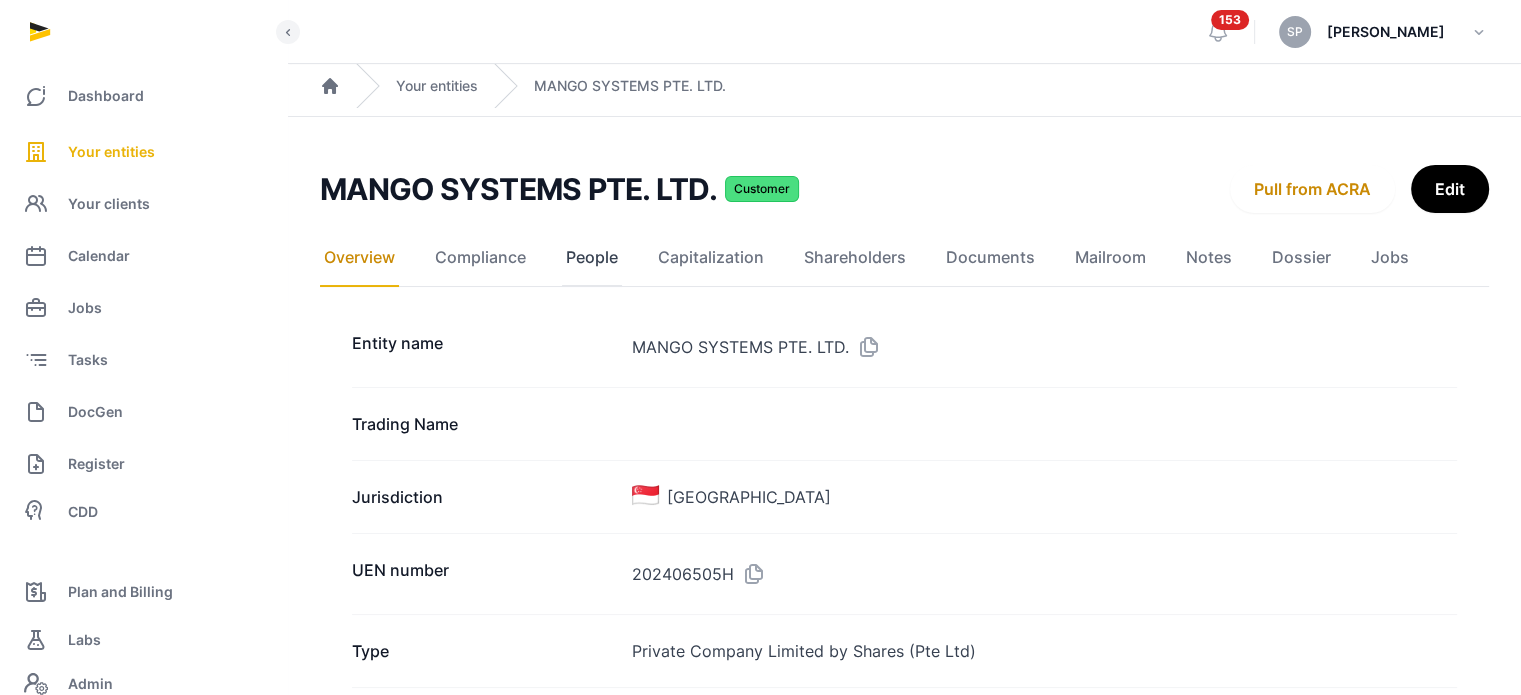 click on "People" 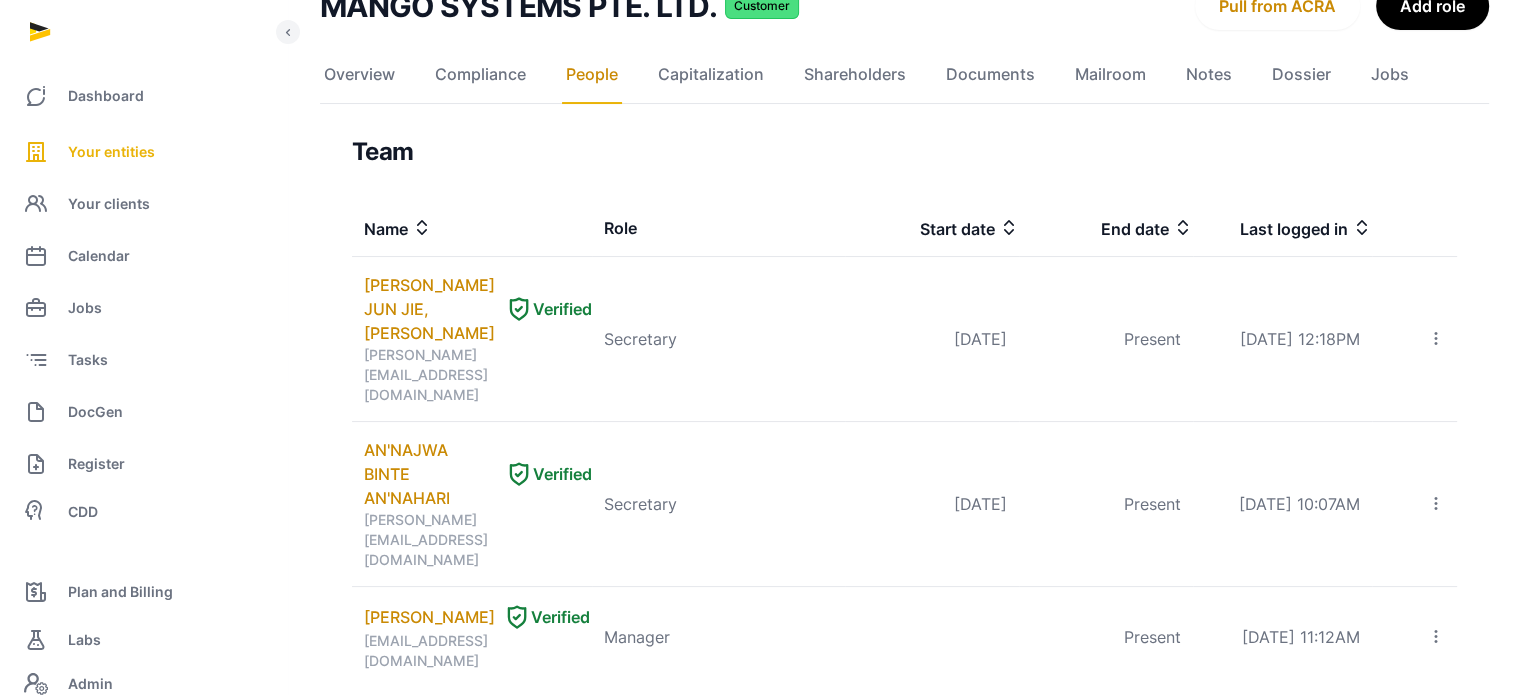 scroll, scrollTop: 0, scrollLeft: 0, axis: both 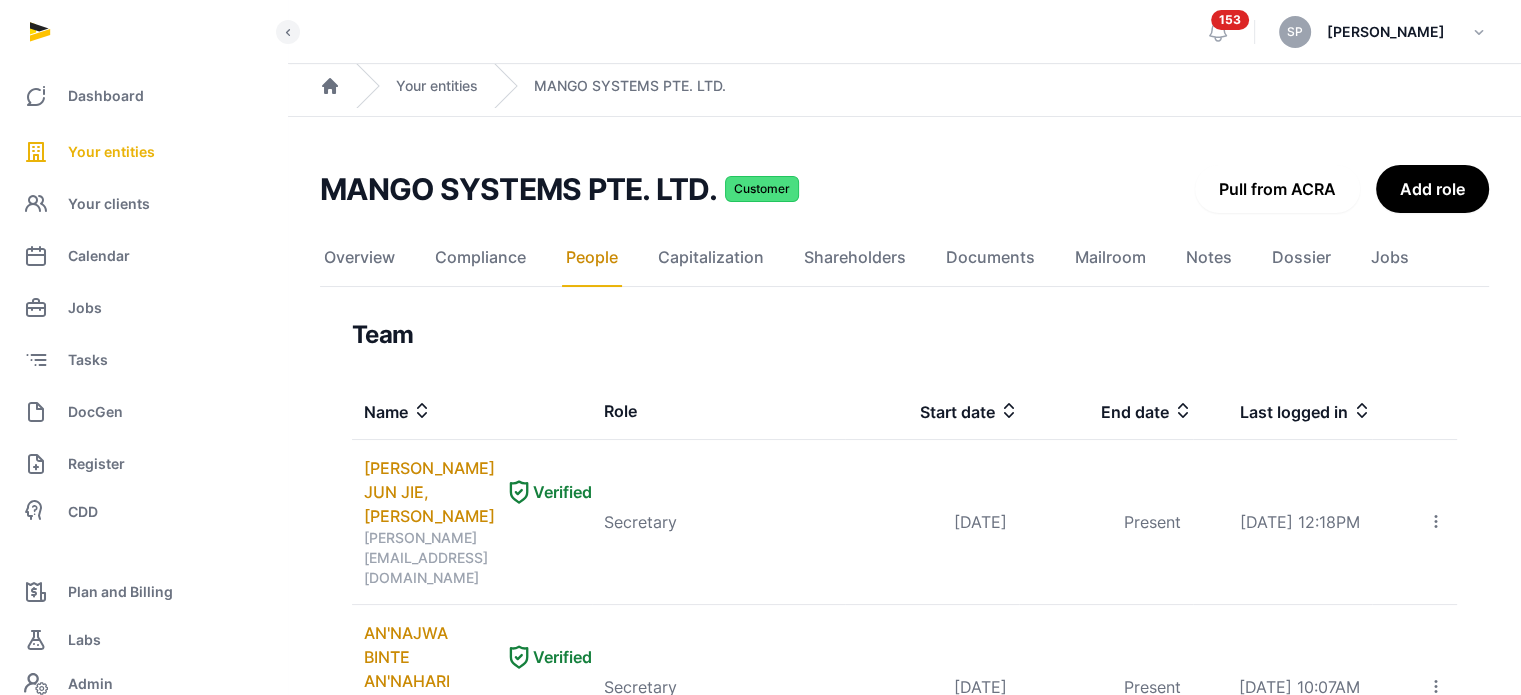 click on "Pull from ACRA" at bounding box center [1277, 189] 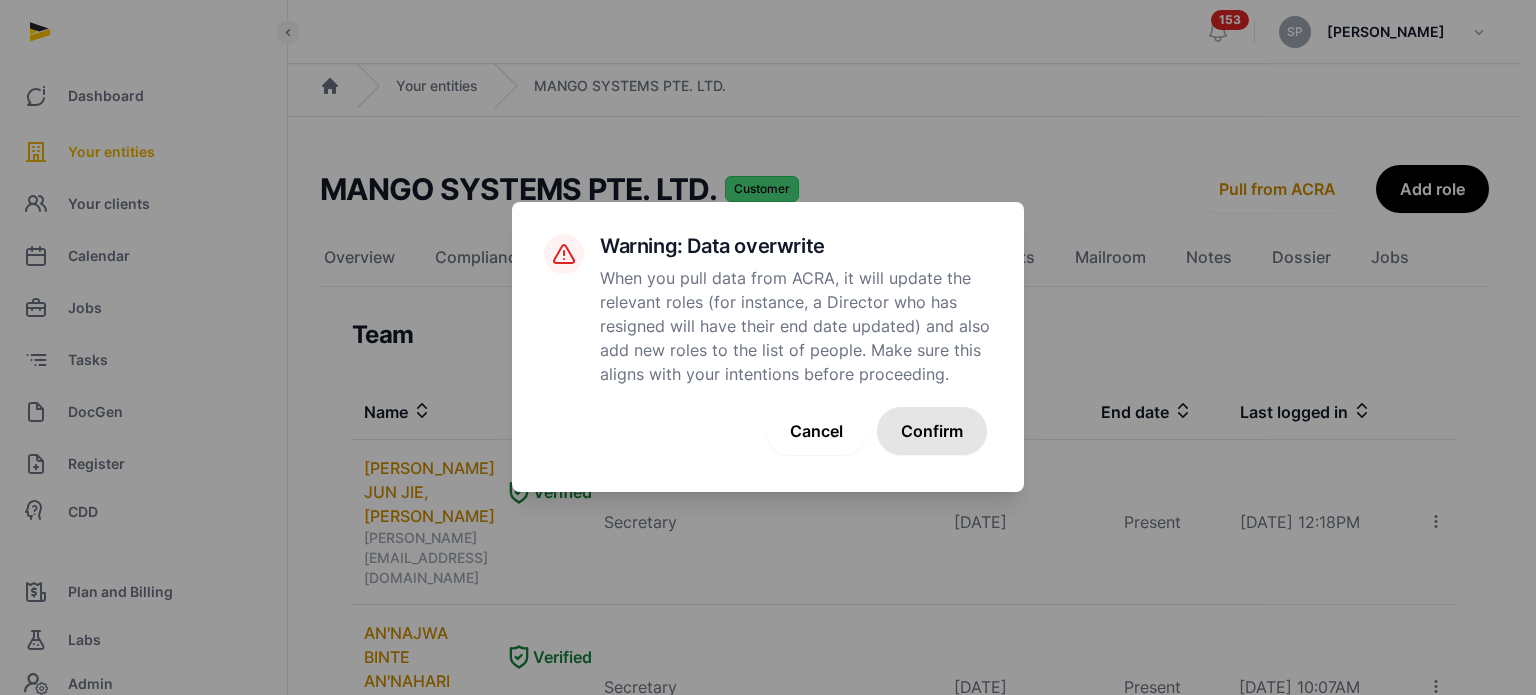 click on "Confirm" at bounding box center (932, 431) 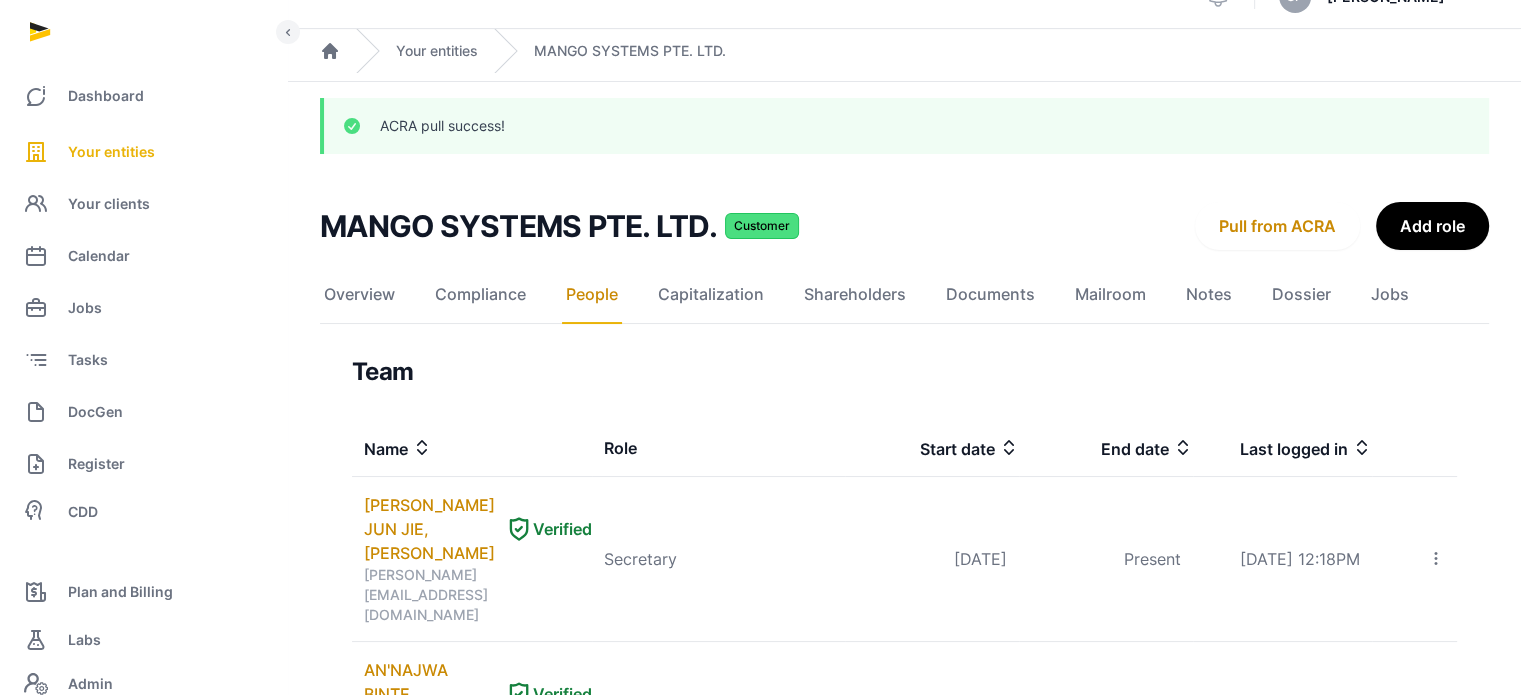 scroll, scrollTop: 40, scrollLeft: 0, axis: vertical 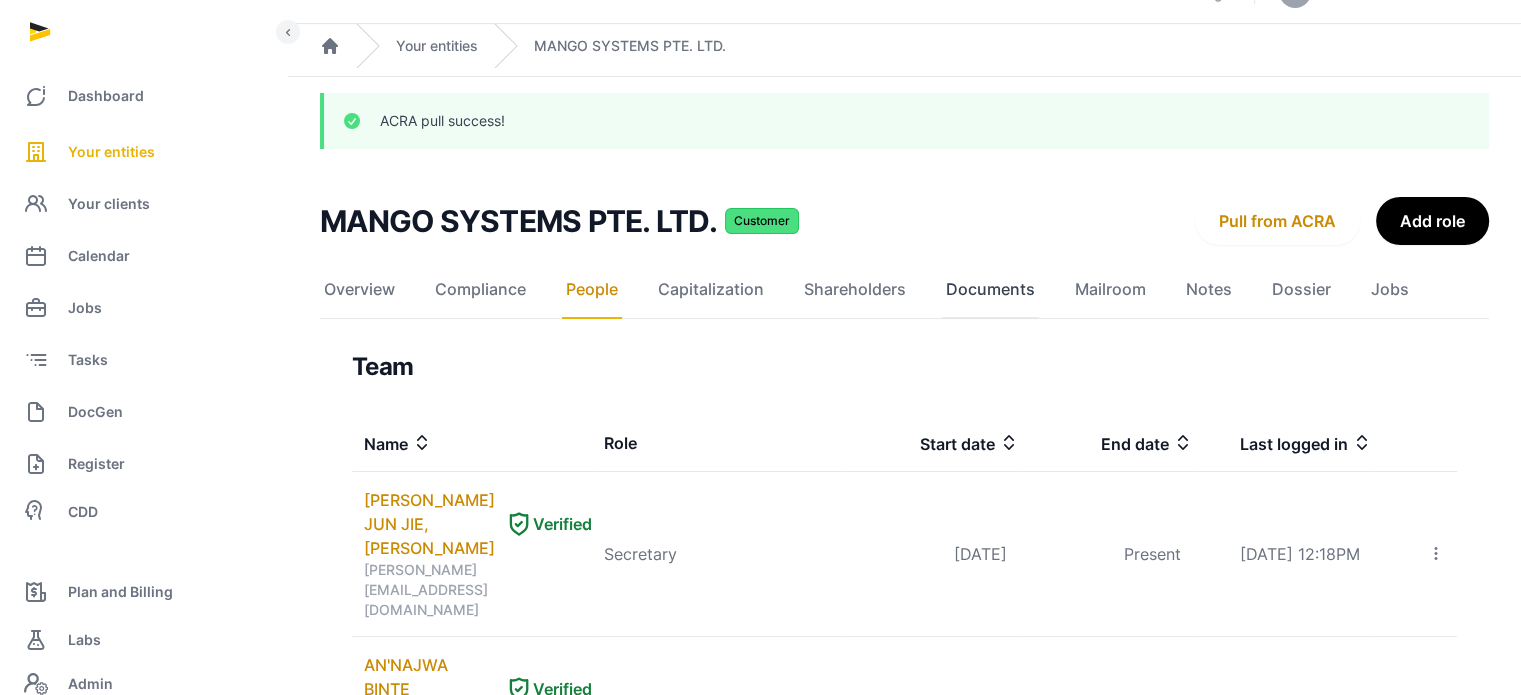 click on "Documents" 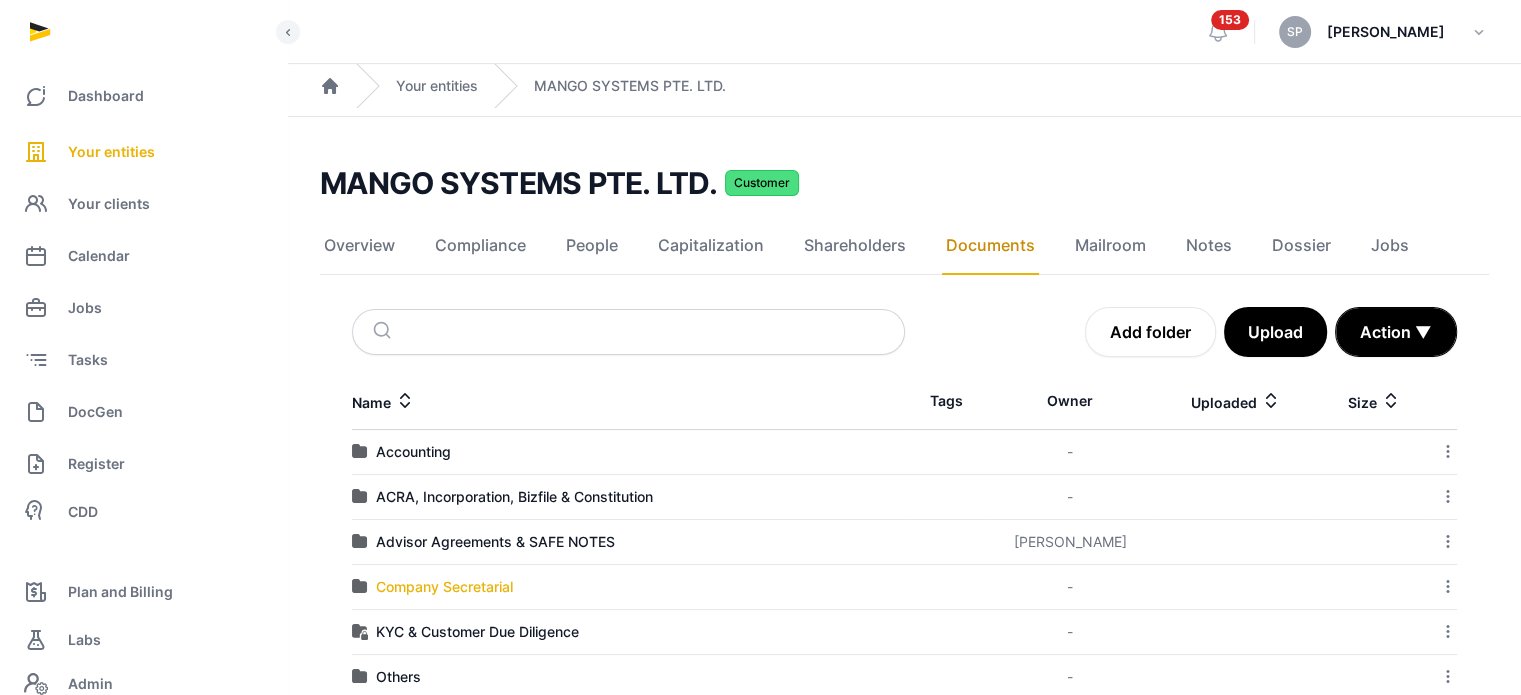 click on "Company Secretarial" at bounding box center (444, 587) 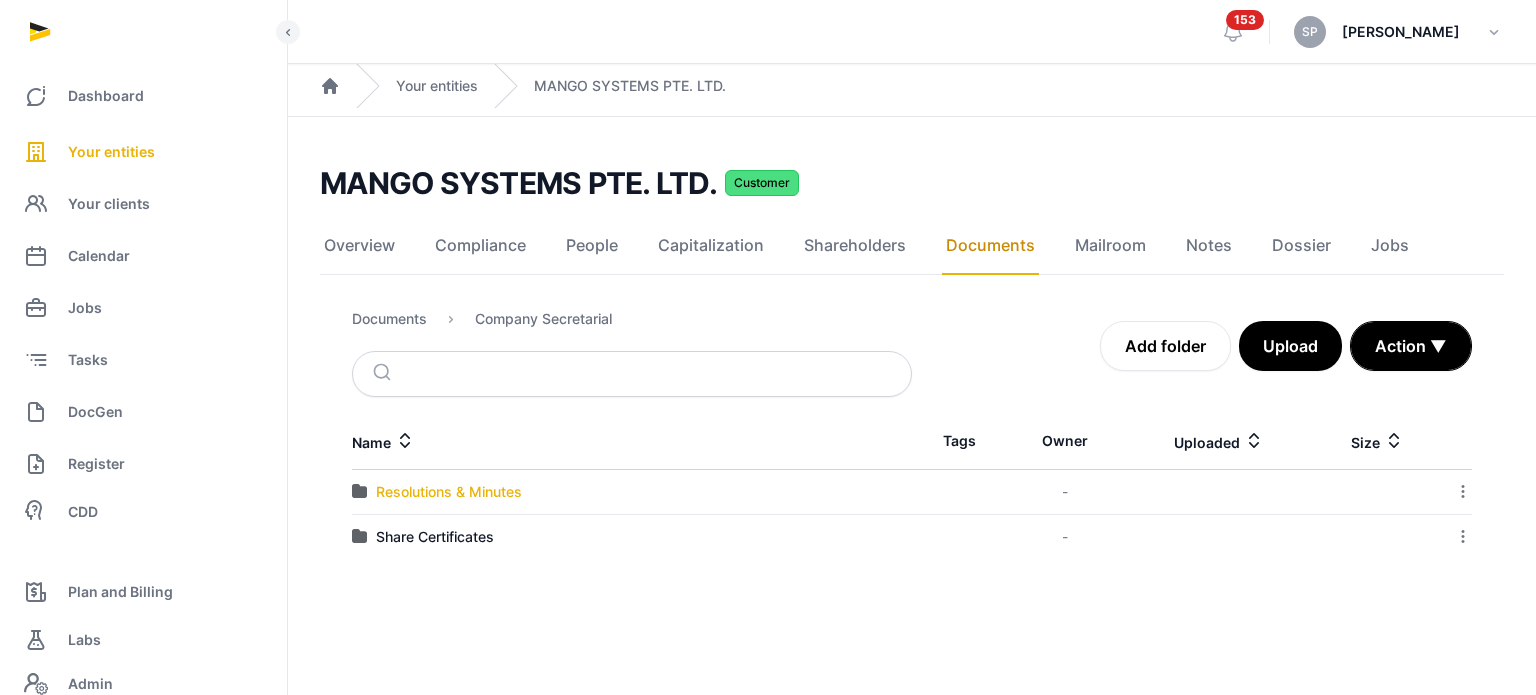 click on "Resolutions & Minutes" at bounding box center [449, 492] 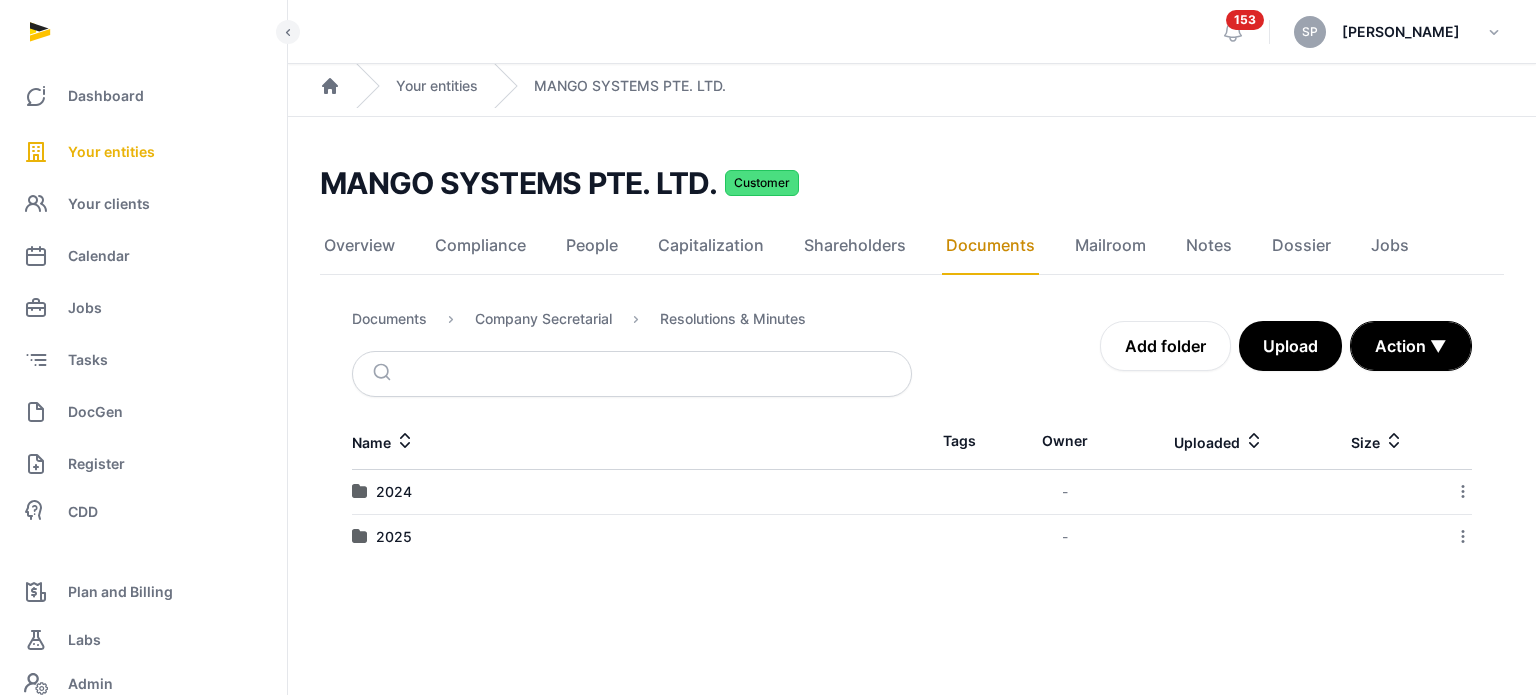 click on "2024" at bounding box center (632, 492) 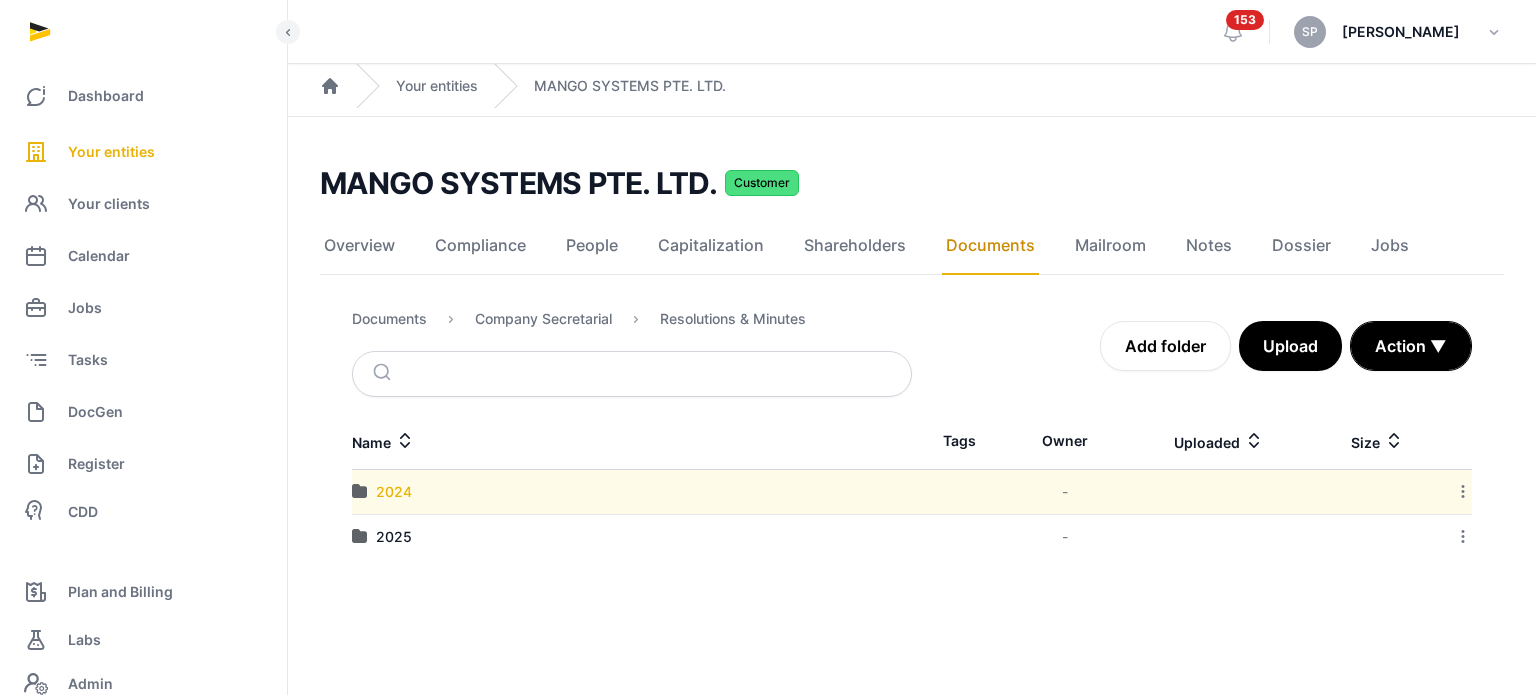 click on "2024" at bounding box center (394, 492) 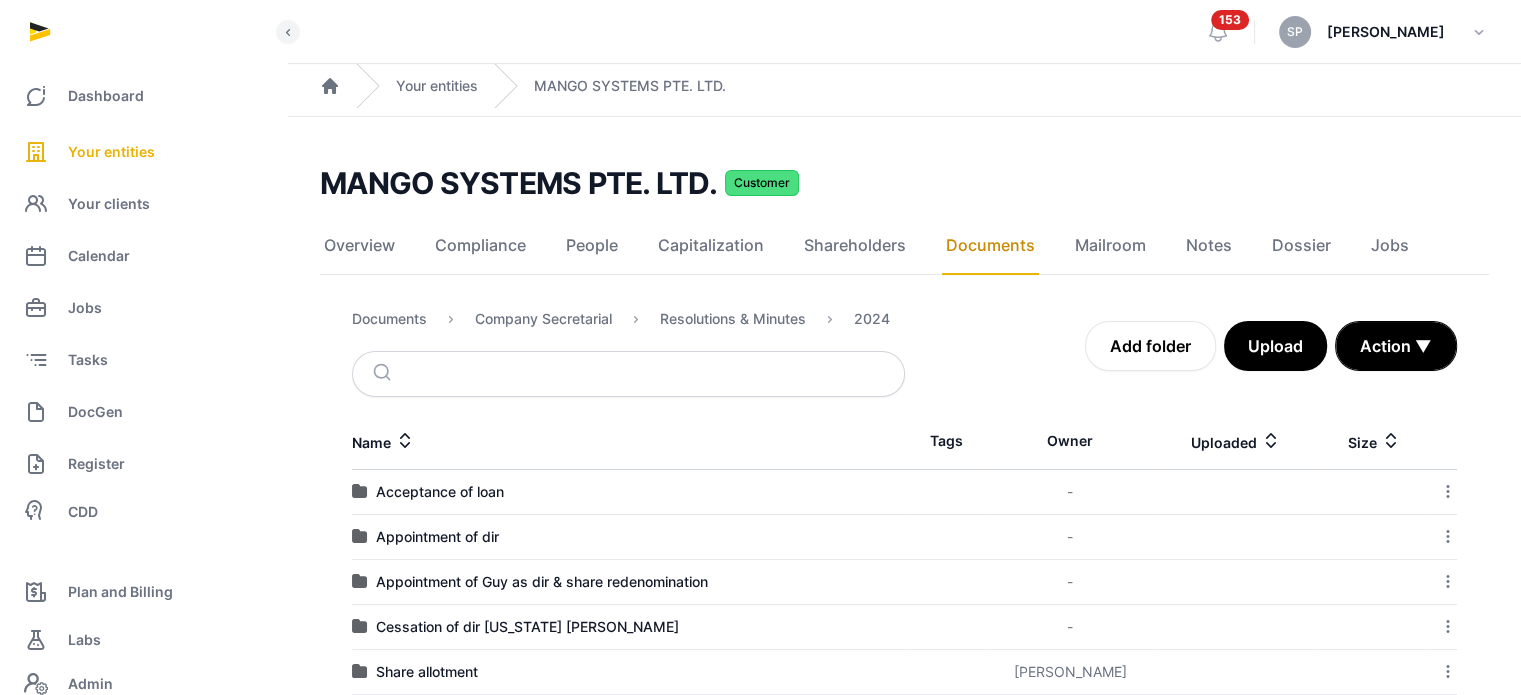 click on "Acceptance of loan" at bounding box center (440, 492) 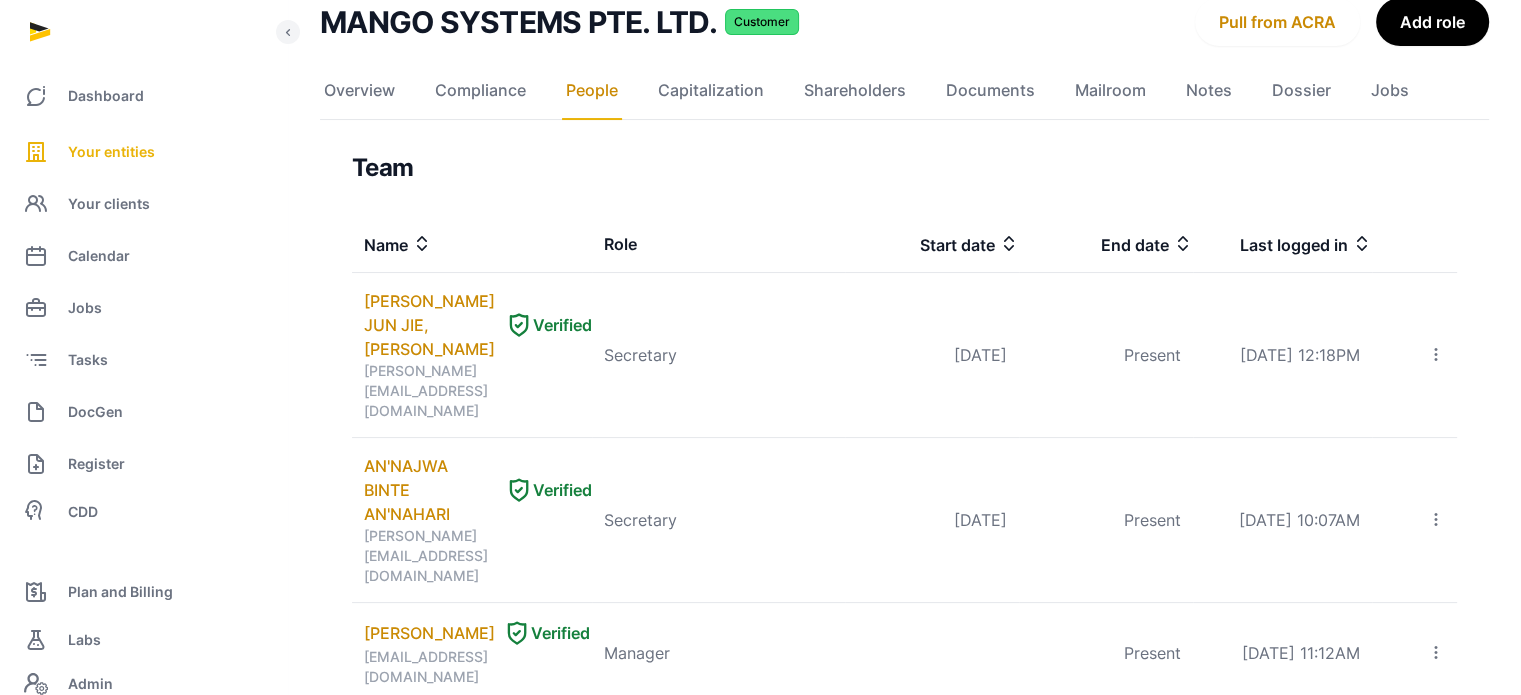 scroll, scrollTop: 0, scrollLeft: 0, axis: both 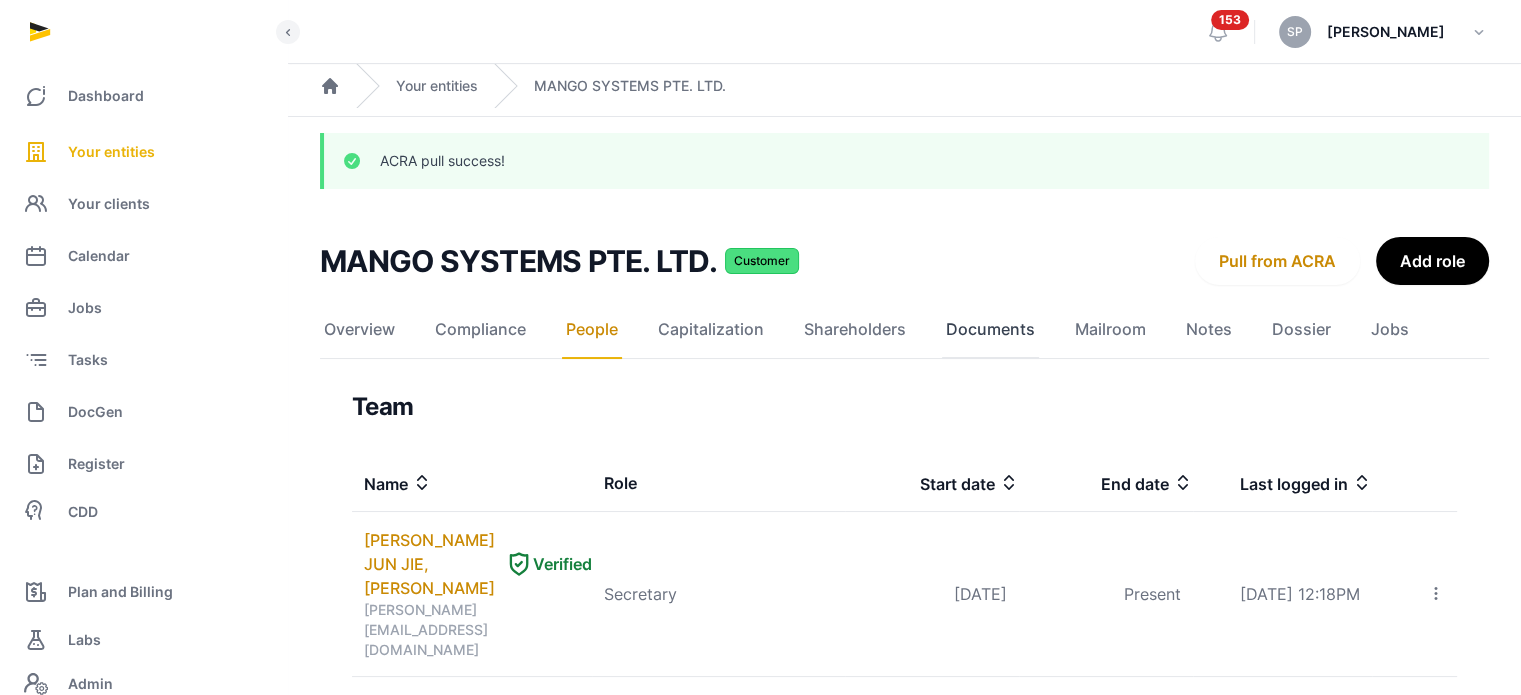 click on "Documents" 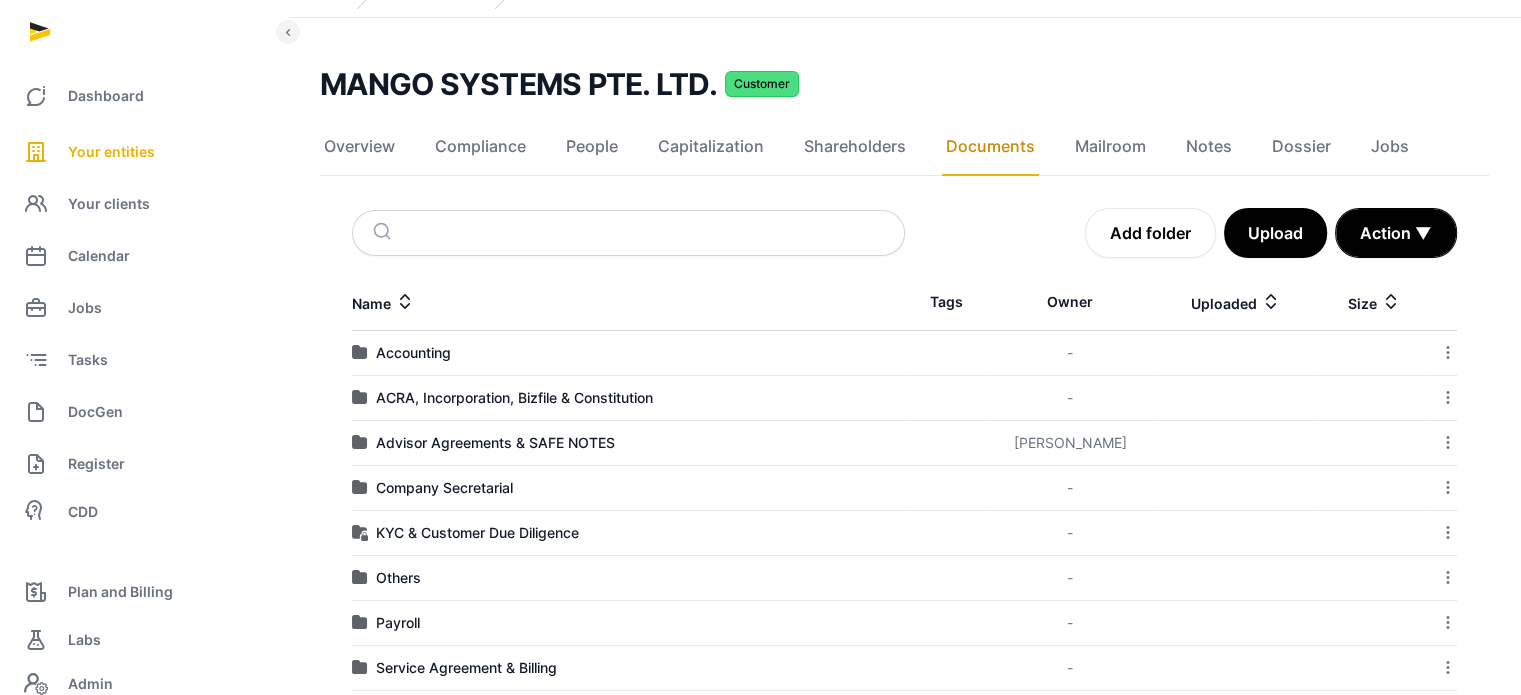 scroll, scrollTop: 168, scrollLeft: 0, axis: vertical 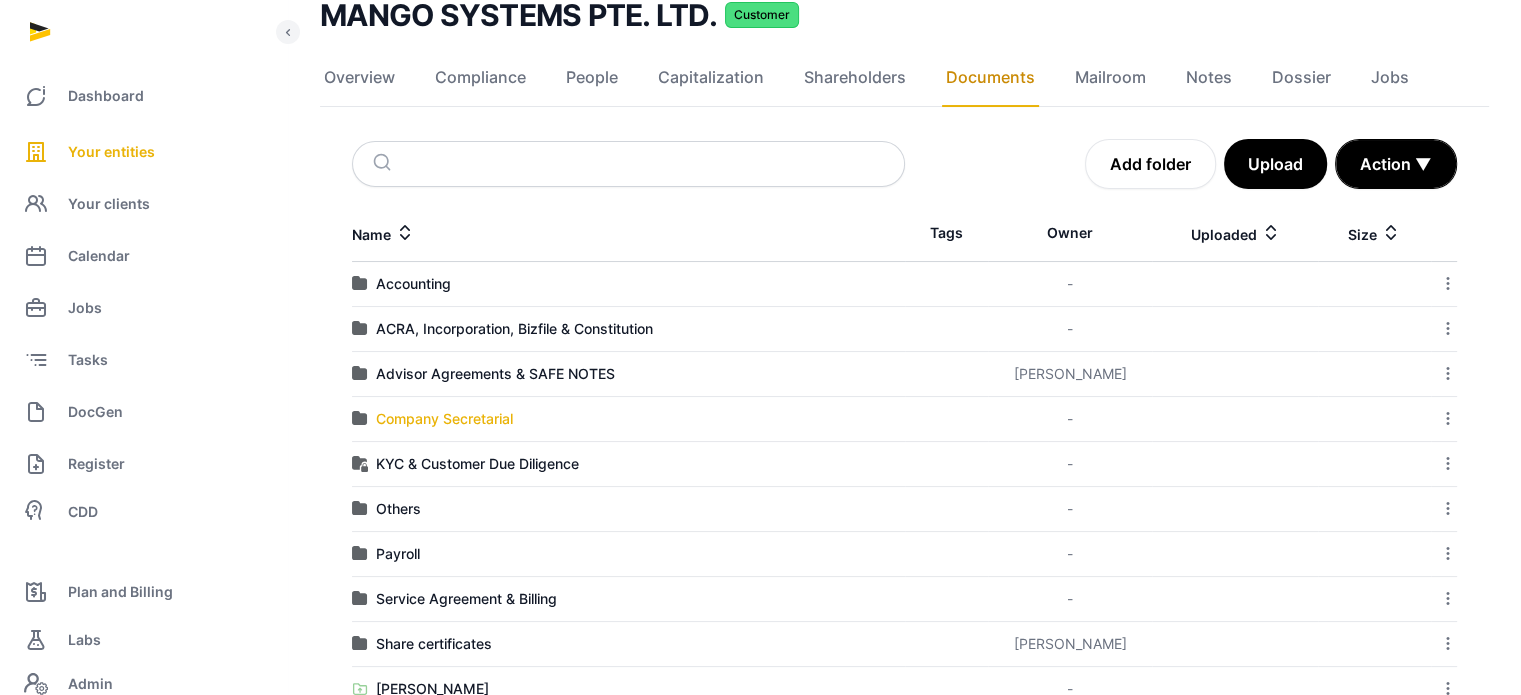 click on "Company Secretarial" at bounding box center (444, 419) 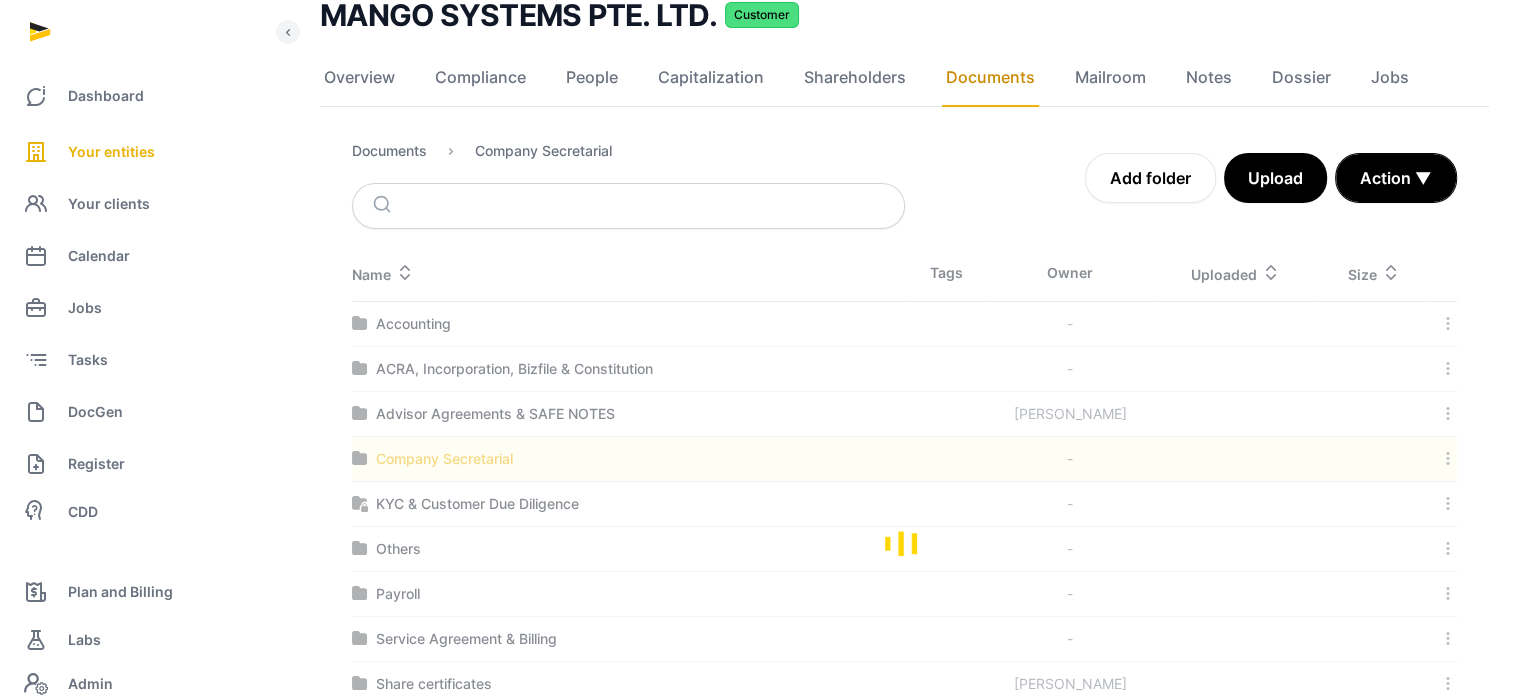 scroll, scrollTop: 0, scrollLeft: 0, axis: both 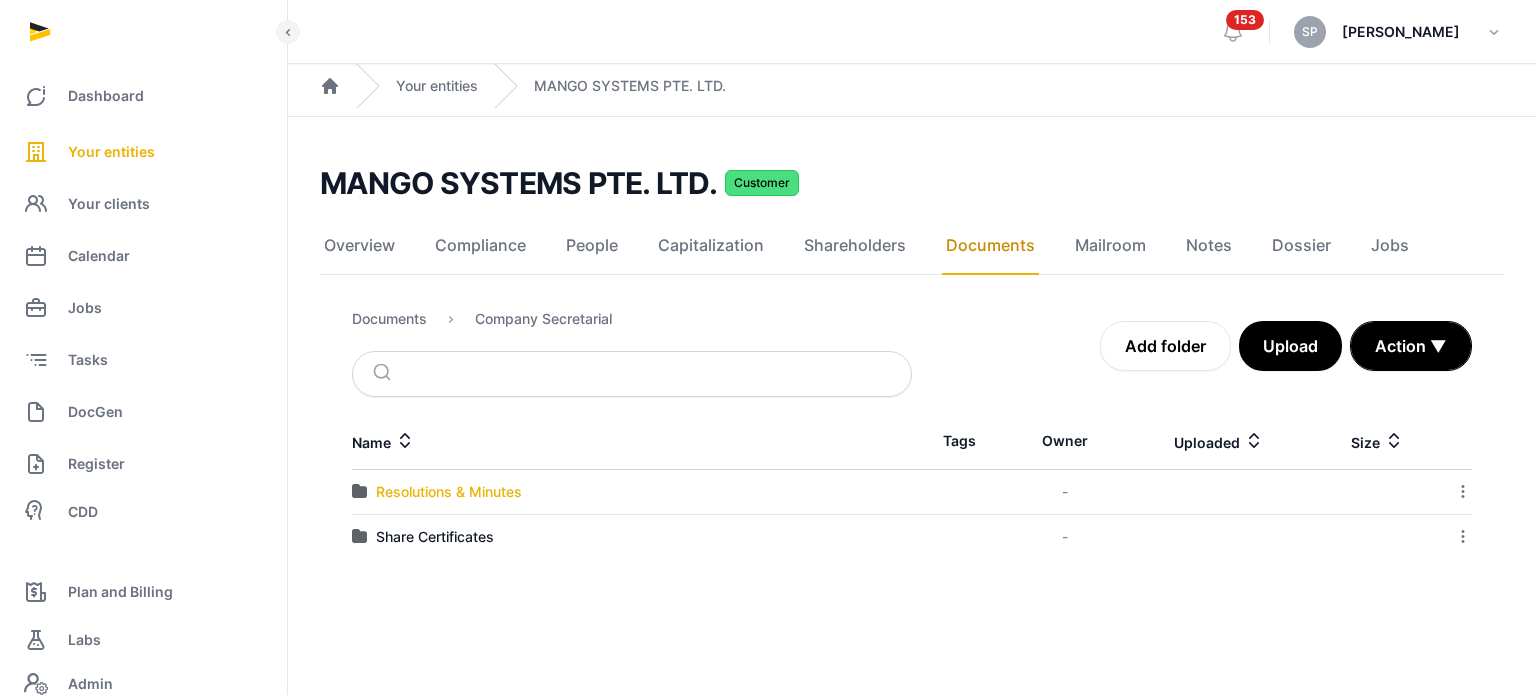 click on "Resolutions & Minutes" at bounding box center (449, 492) 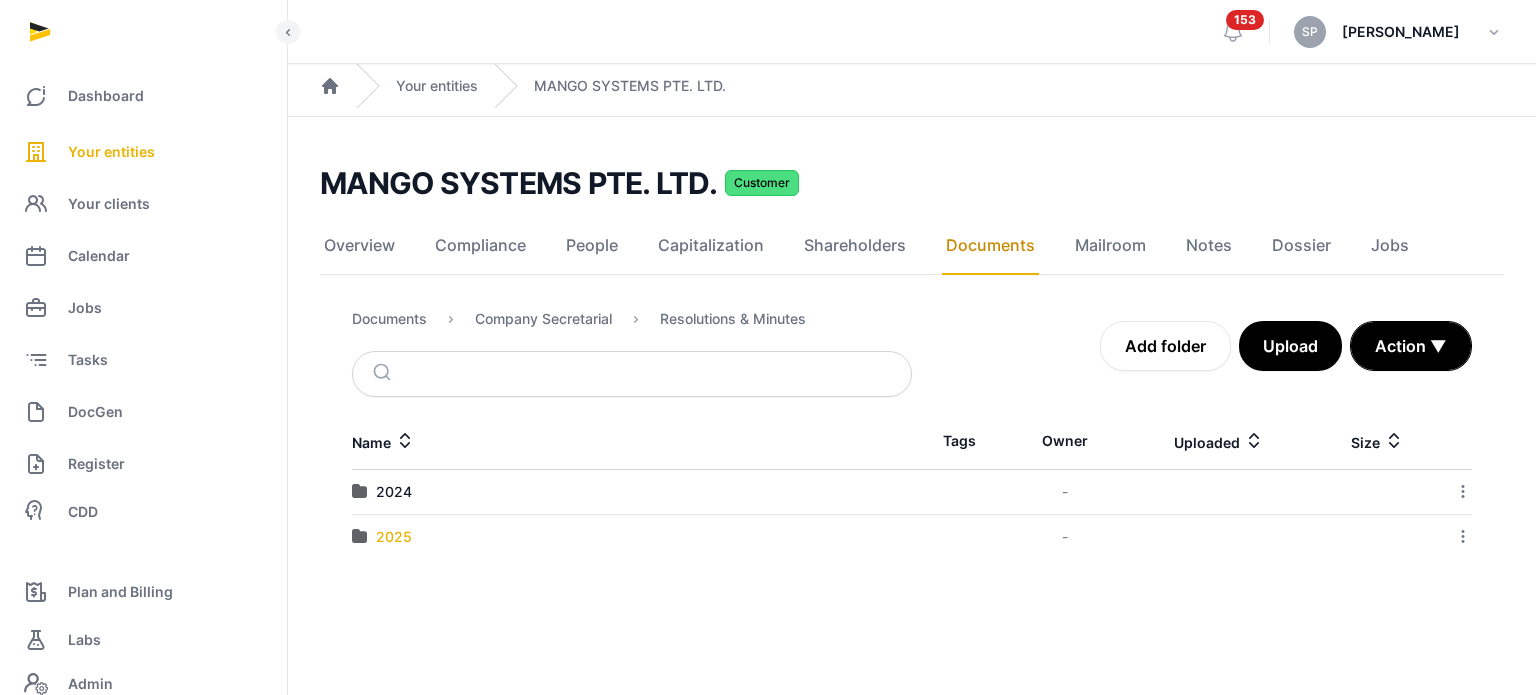 click on "2025" at bounding box center [394, 537] 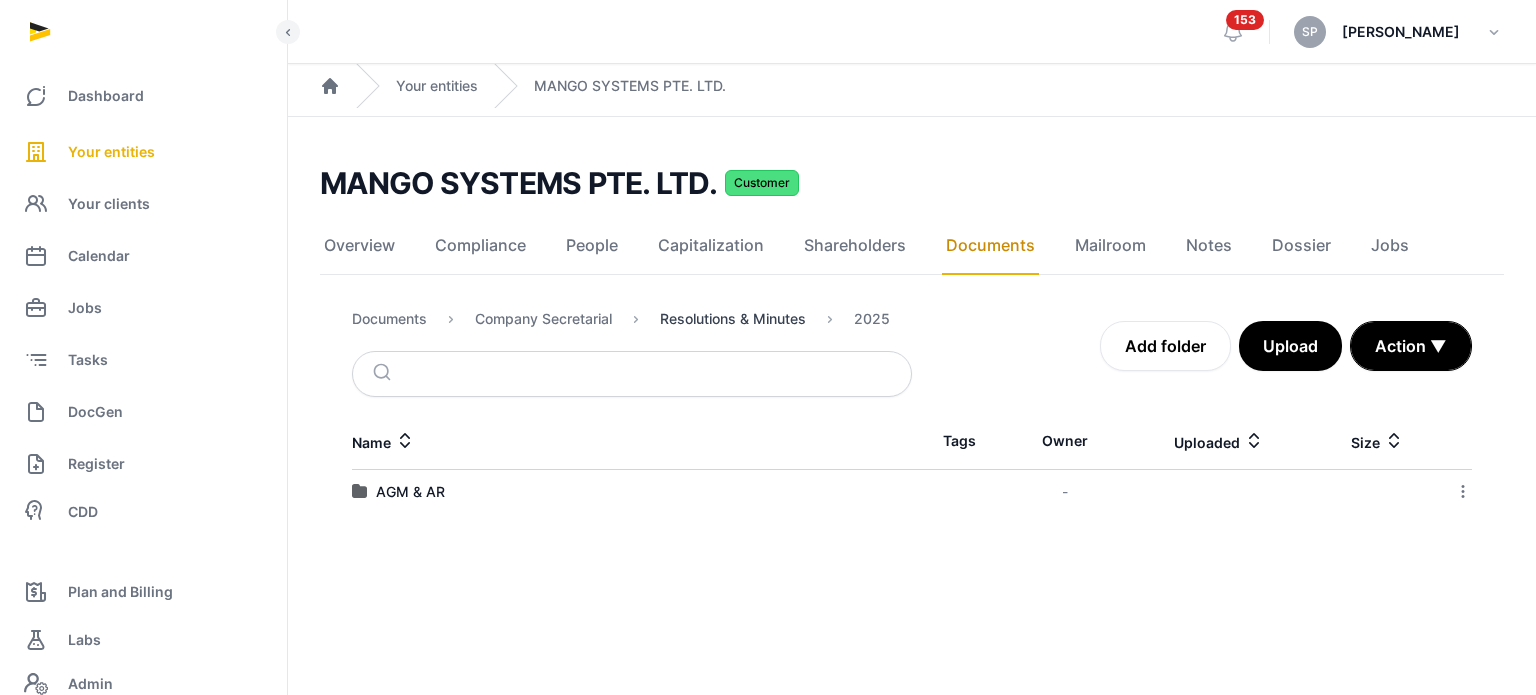 click on "Resolutions & Minutes" at bounding box center (733, 319) 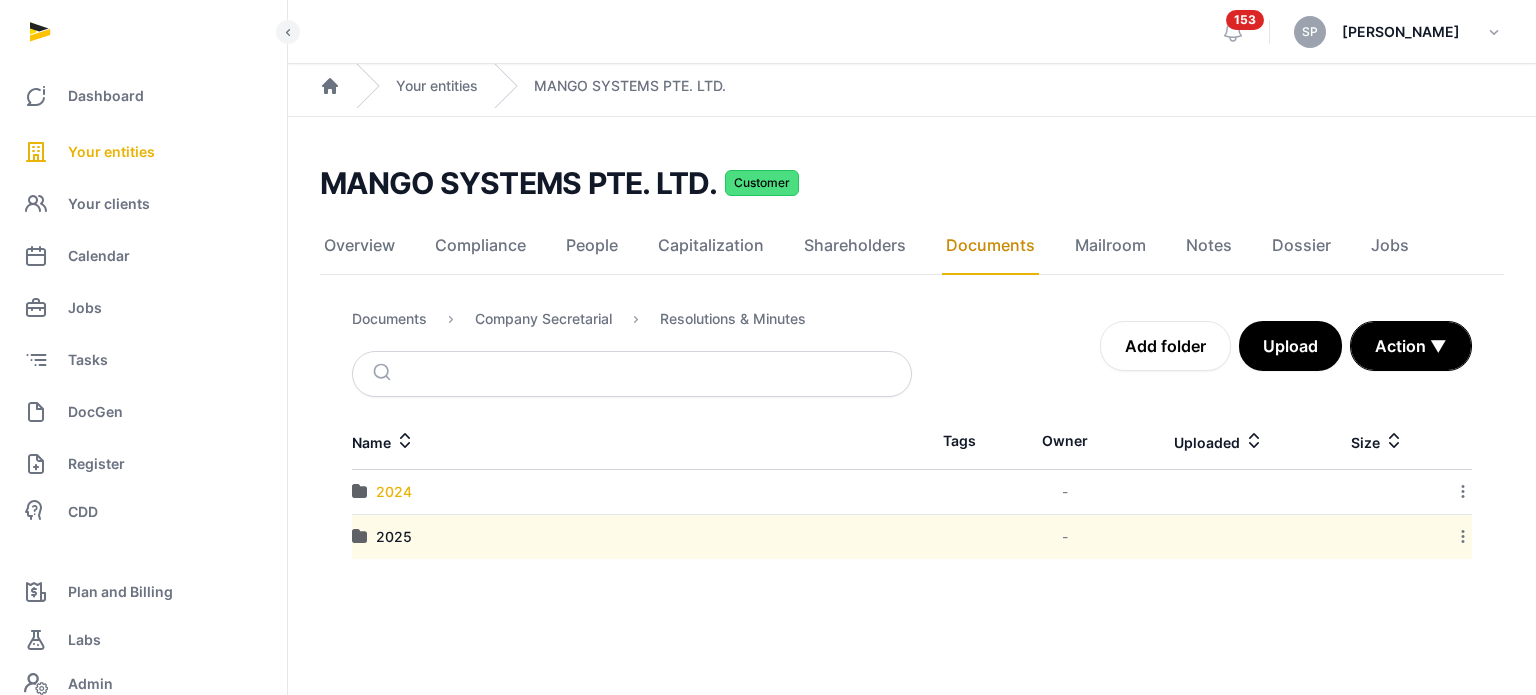 click on "2024" at bounding box center (394, 492) 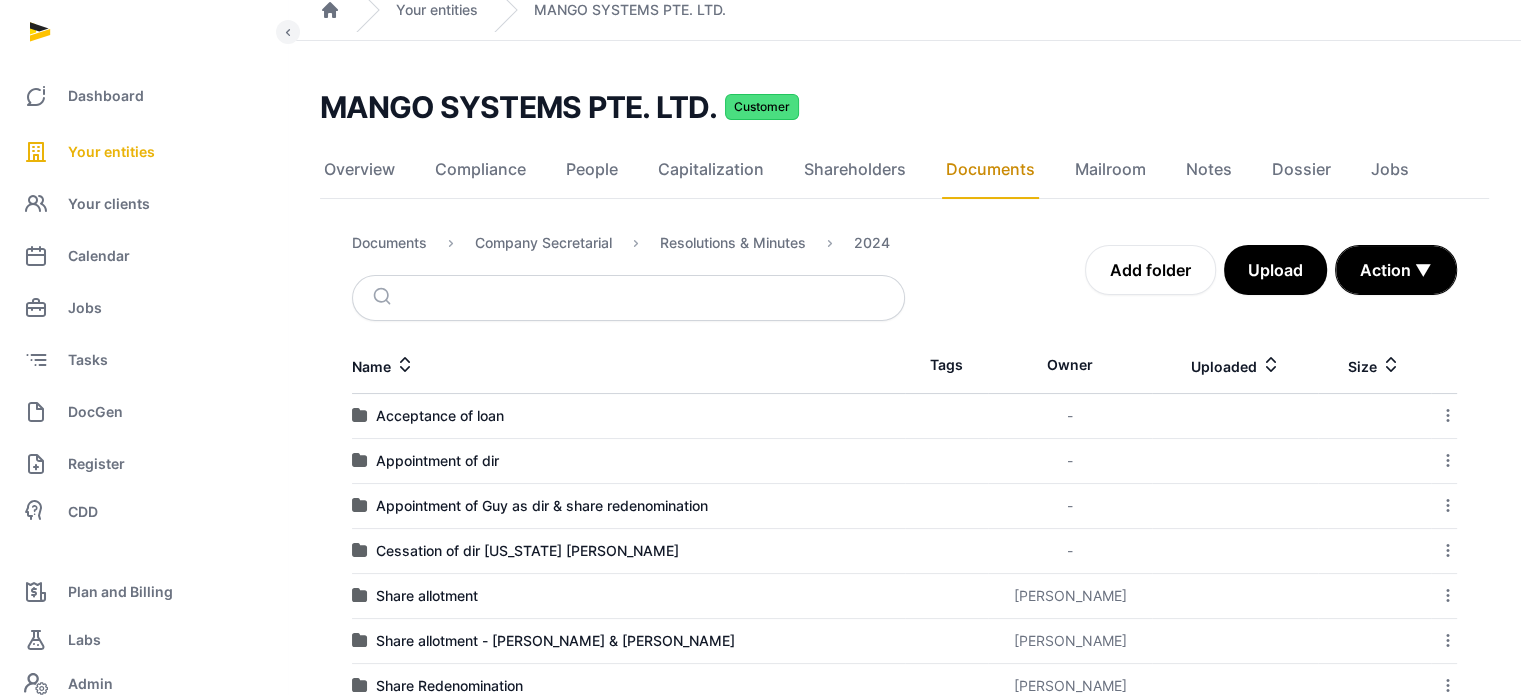 scroll, scrollTop: 126, scrollLeft: 0, axis: vertical 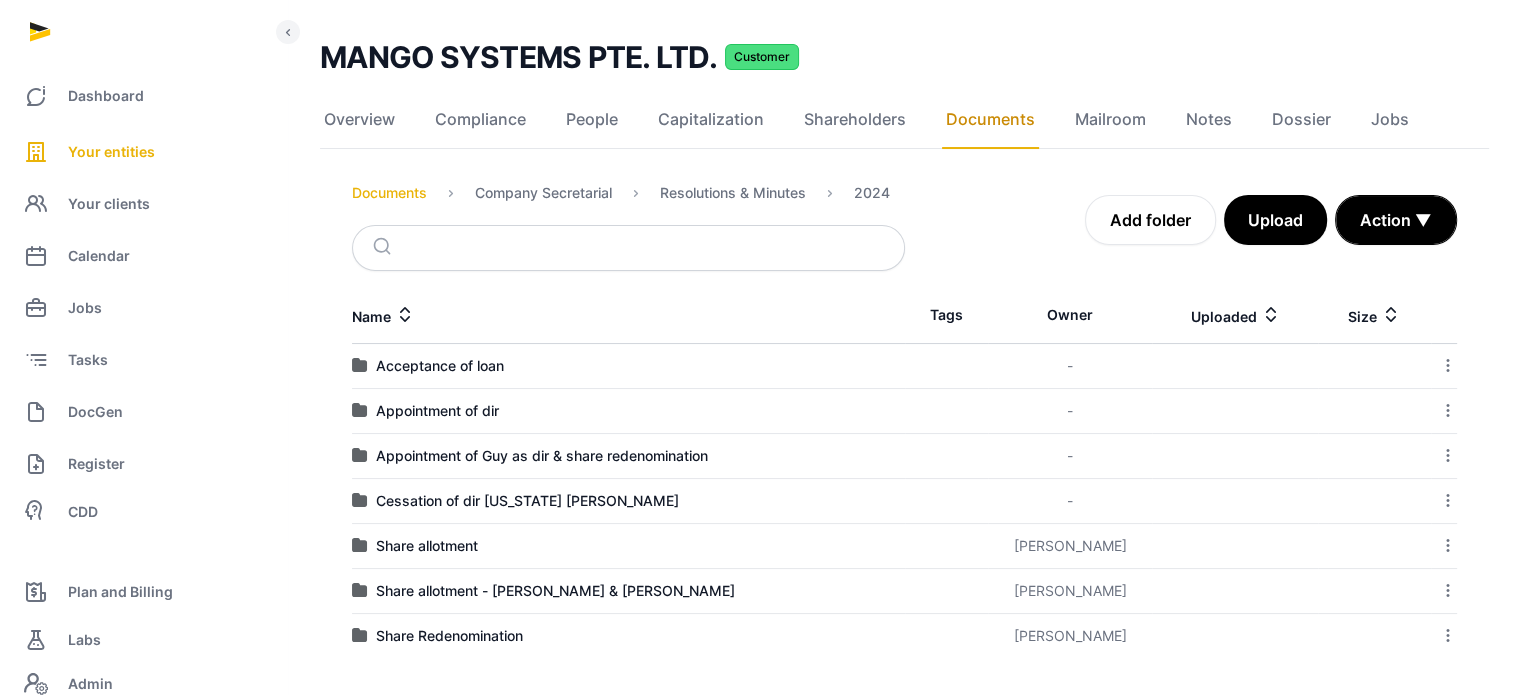 click on "Documents" at bounding box center [389, 193] 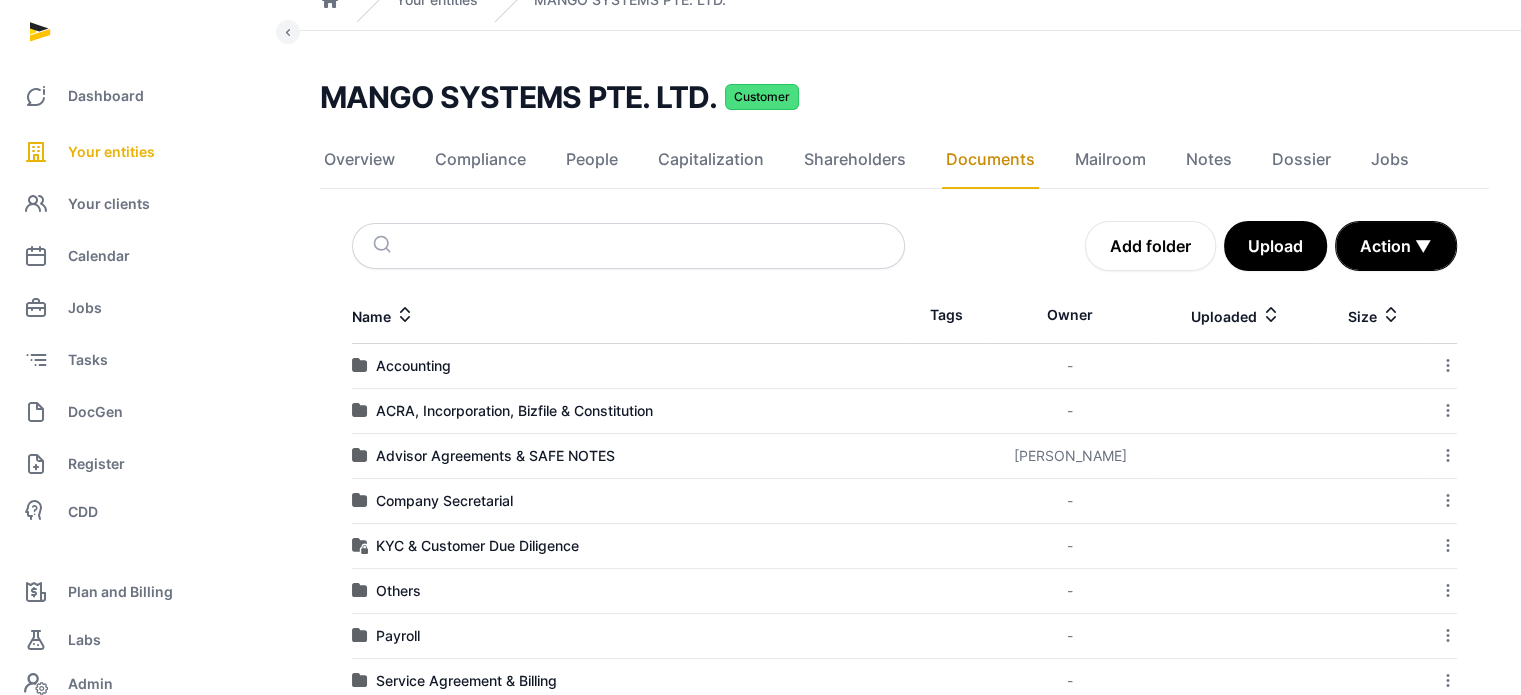scroll, scrollTop: 126, scrollLeft: 0, axis: vertical 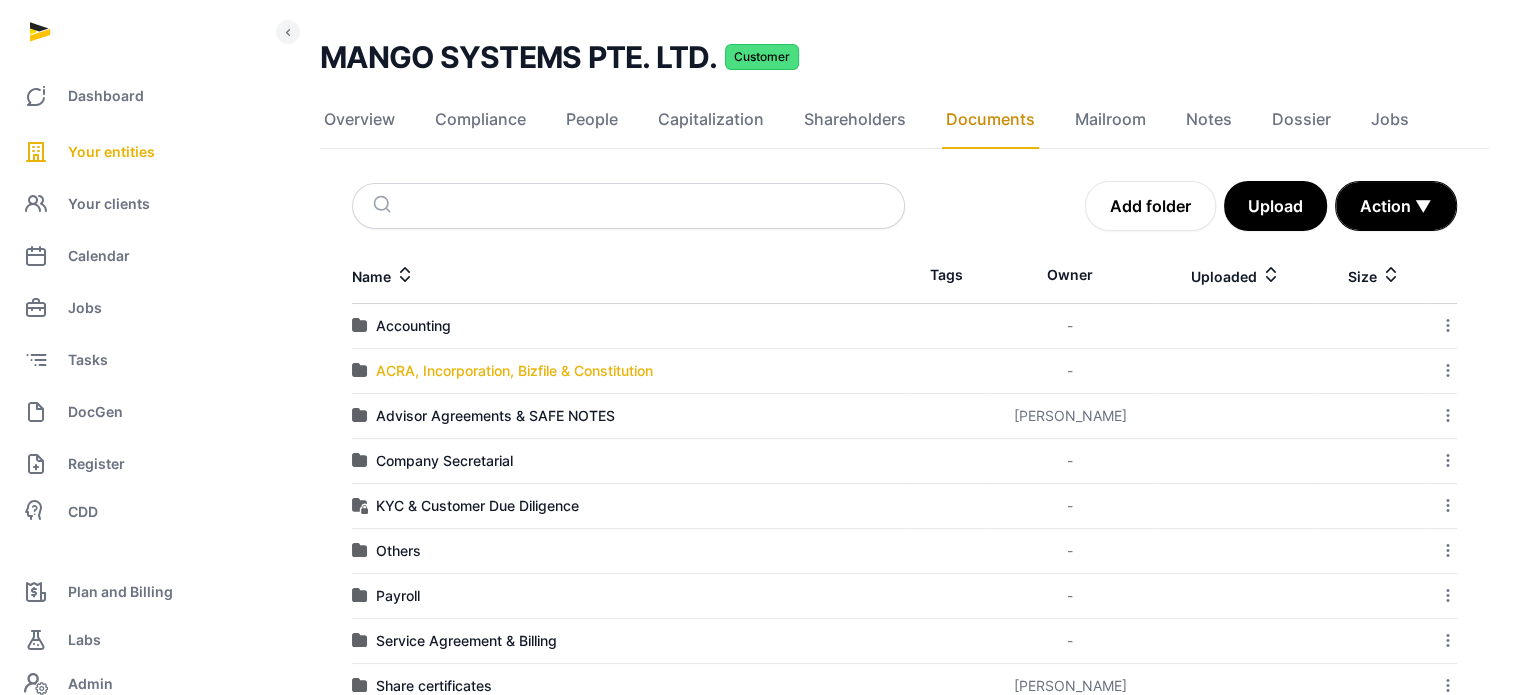 click on "ACRA, Incorporation, Bizfile & Constitution" at bounding box center [514, 371] 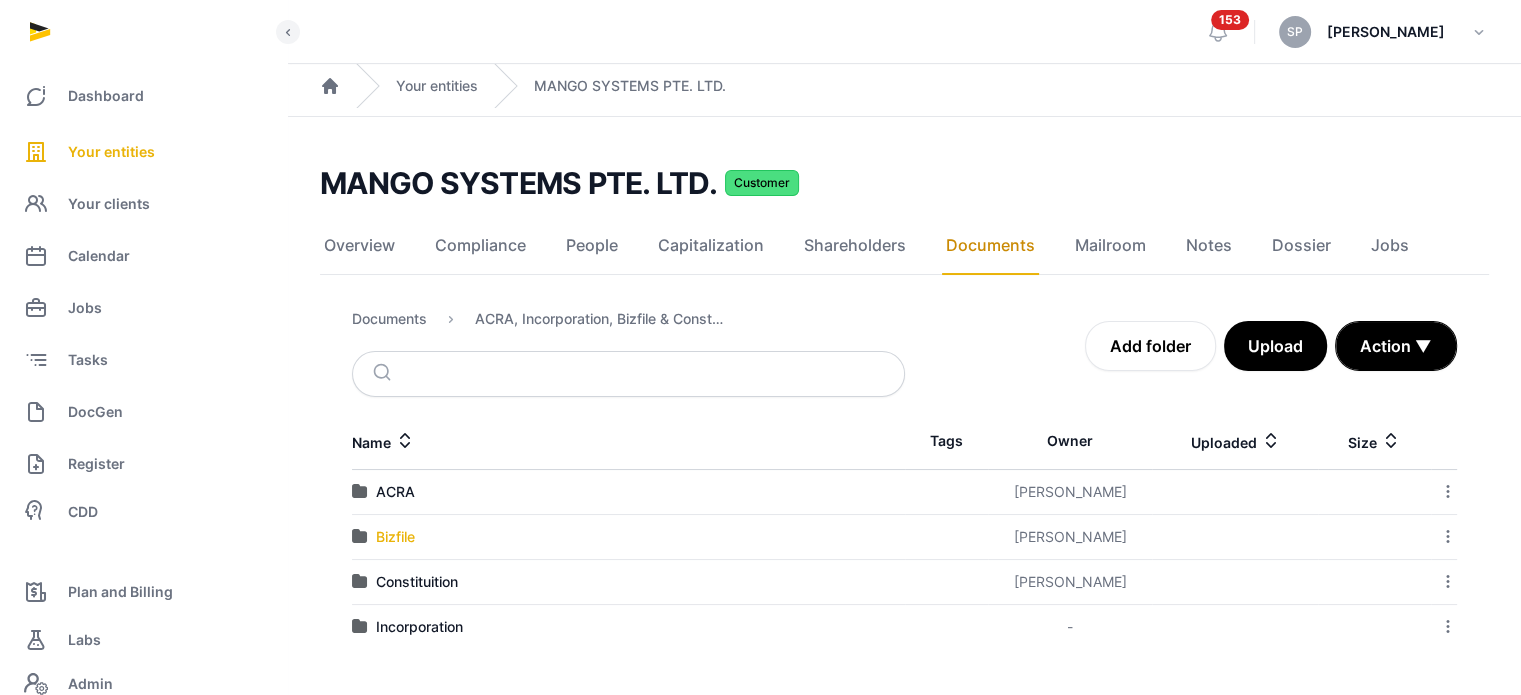 scroll, scrollTop: 0, scrollLeft: 0, axis: both 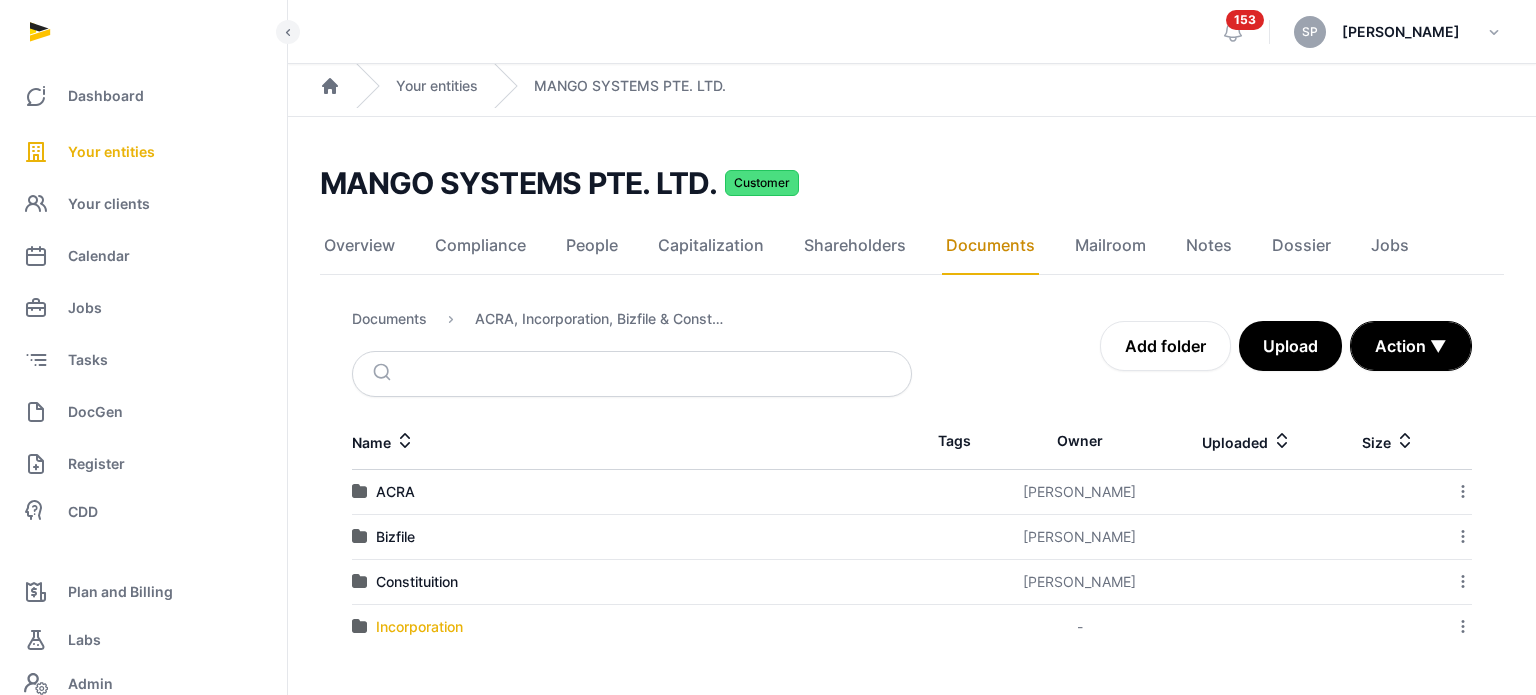 click on "Incorporation" at bounding box center [419, 627] 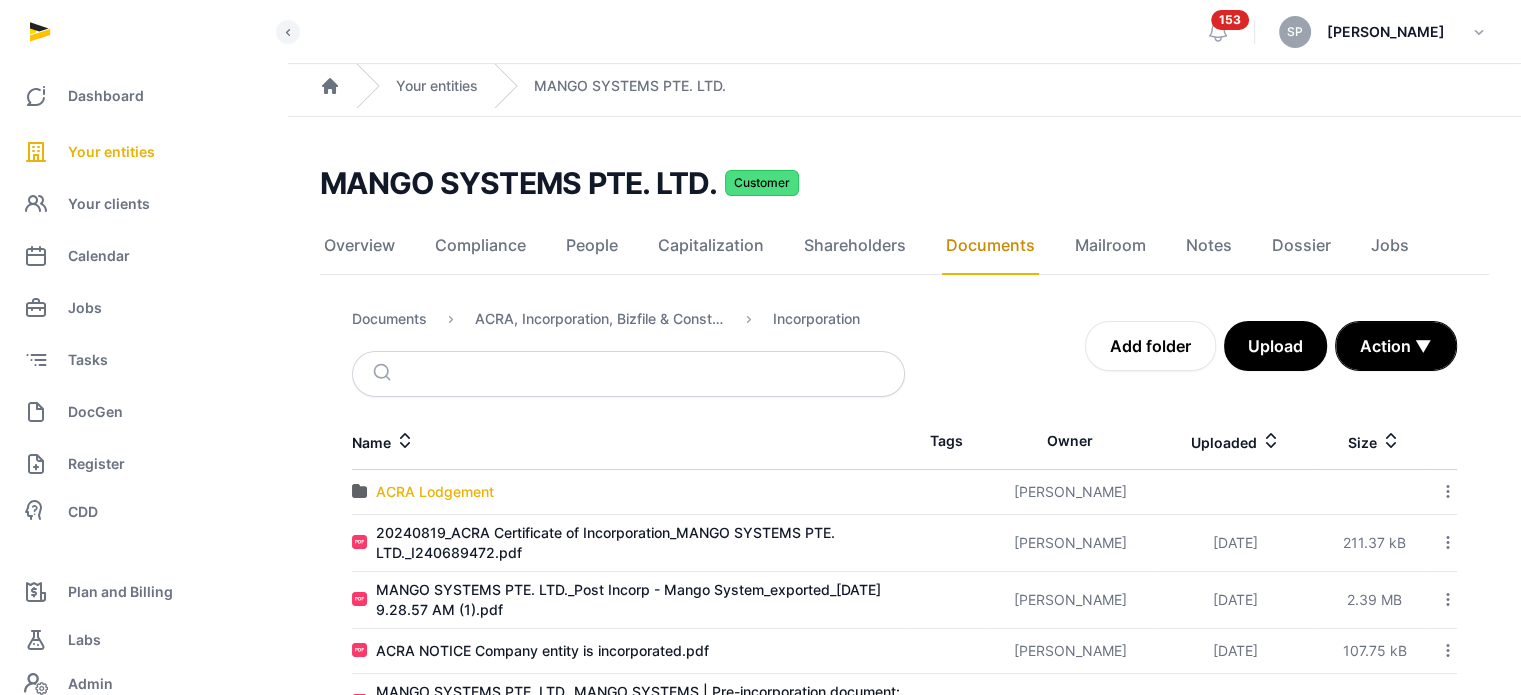 click on "ACRA Lodgement" at bounding box center (435, 492) 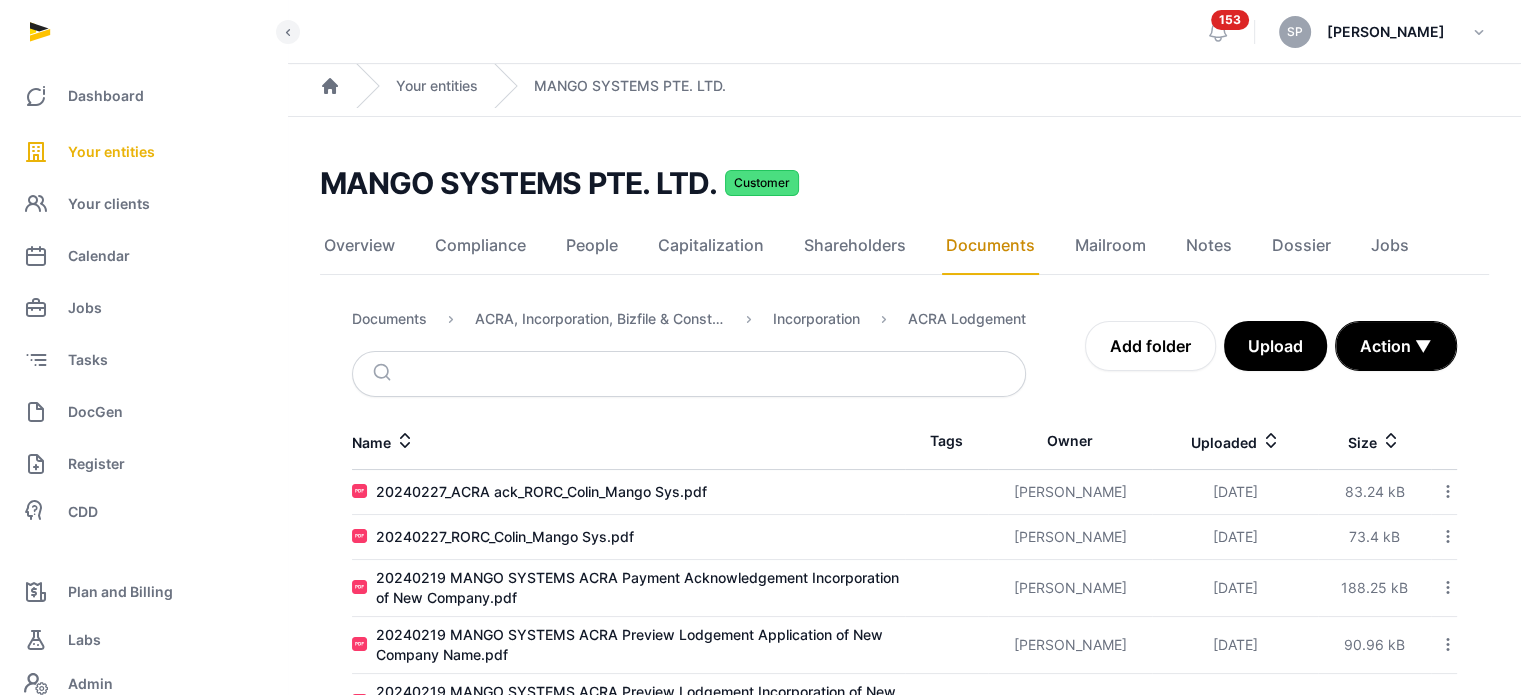scroll, scrollTop: 72, scrollLeft: 0, axis: vertical 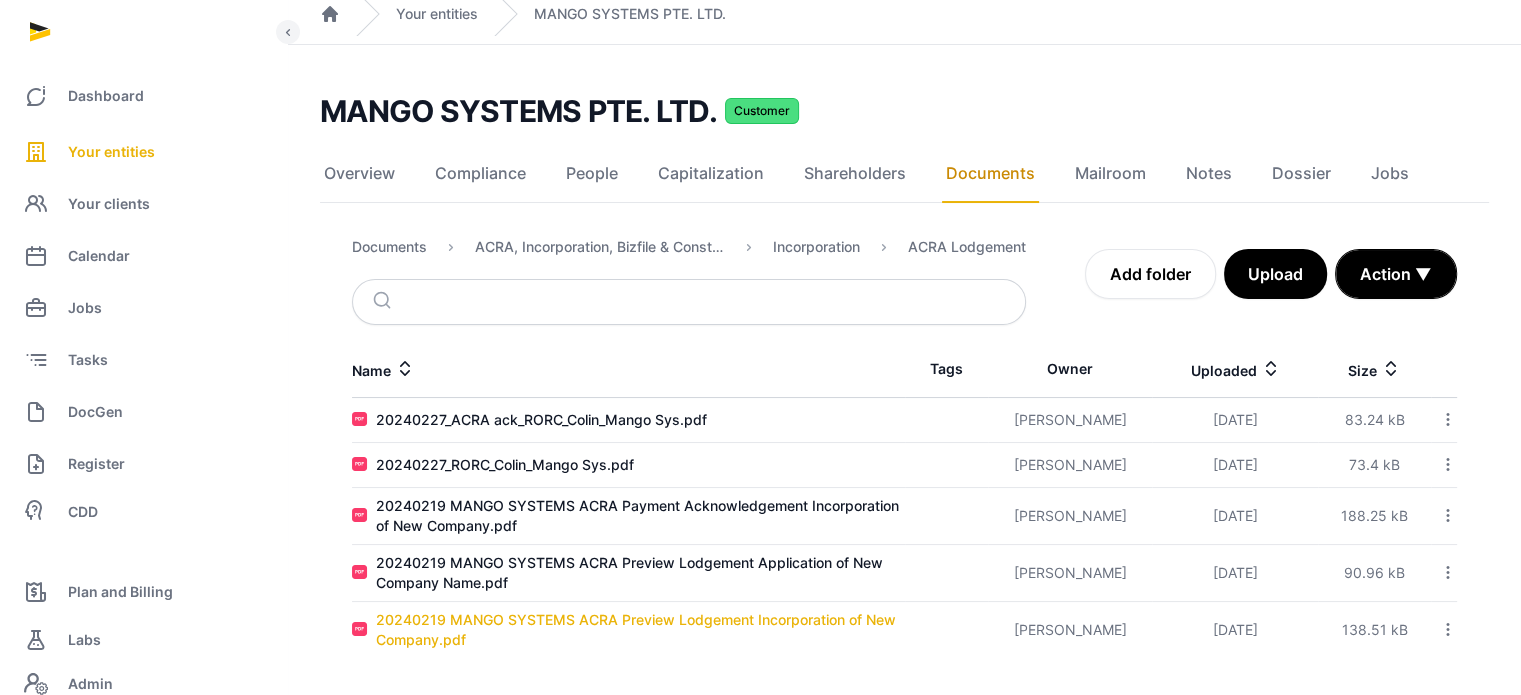 click on "20240219 MANGO SYSTEMS ACRA Preview Lodgement Incorporation of New Company.pdf" at bounding box center [640, 630] 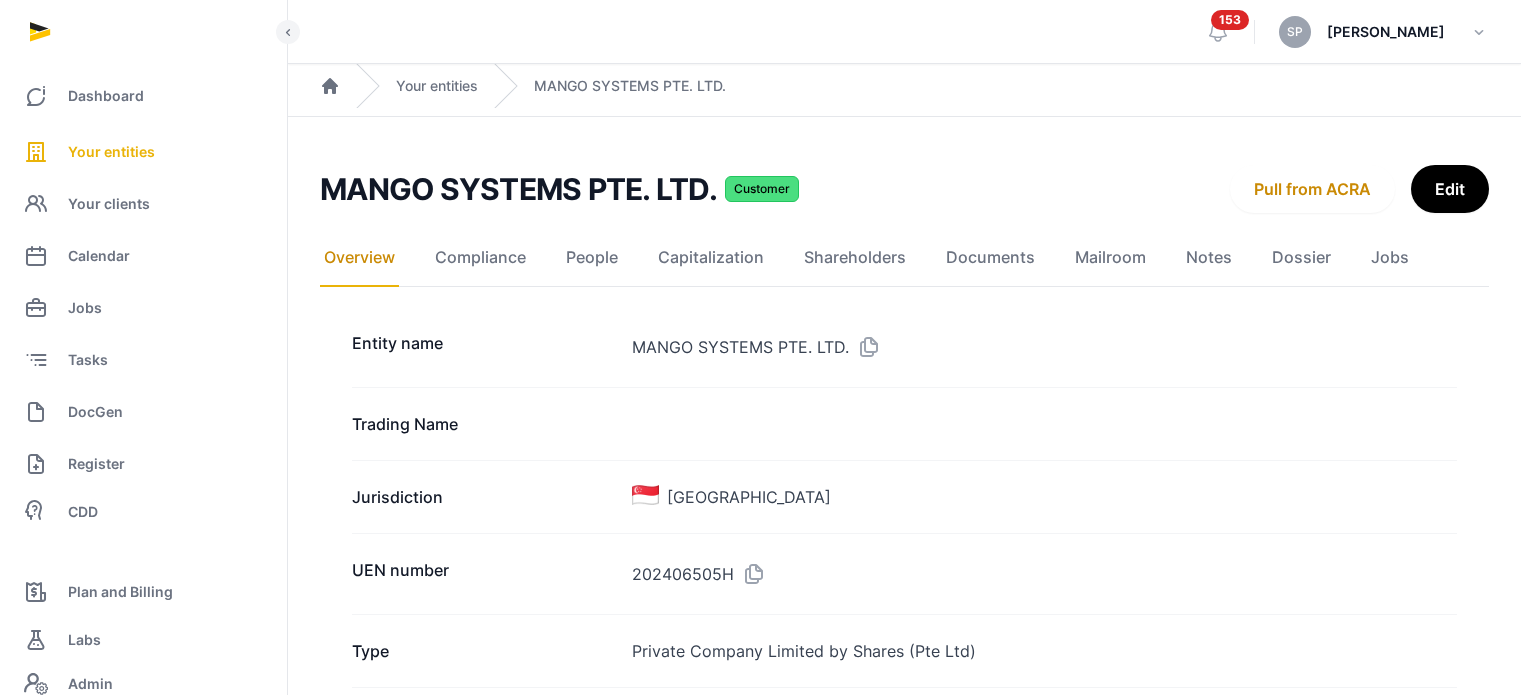 scroll, scrollTop: 0, scrollLeft: 0, axis: both 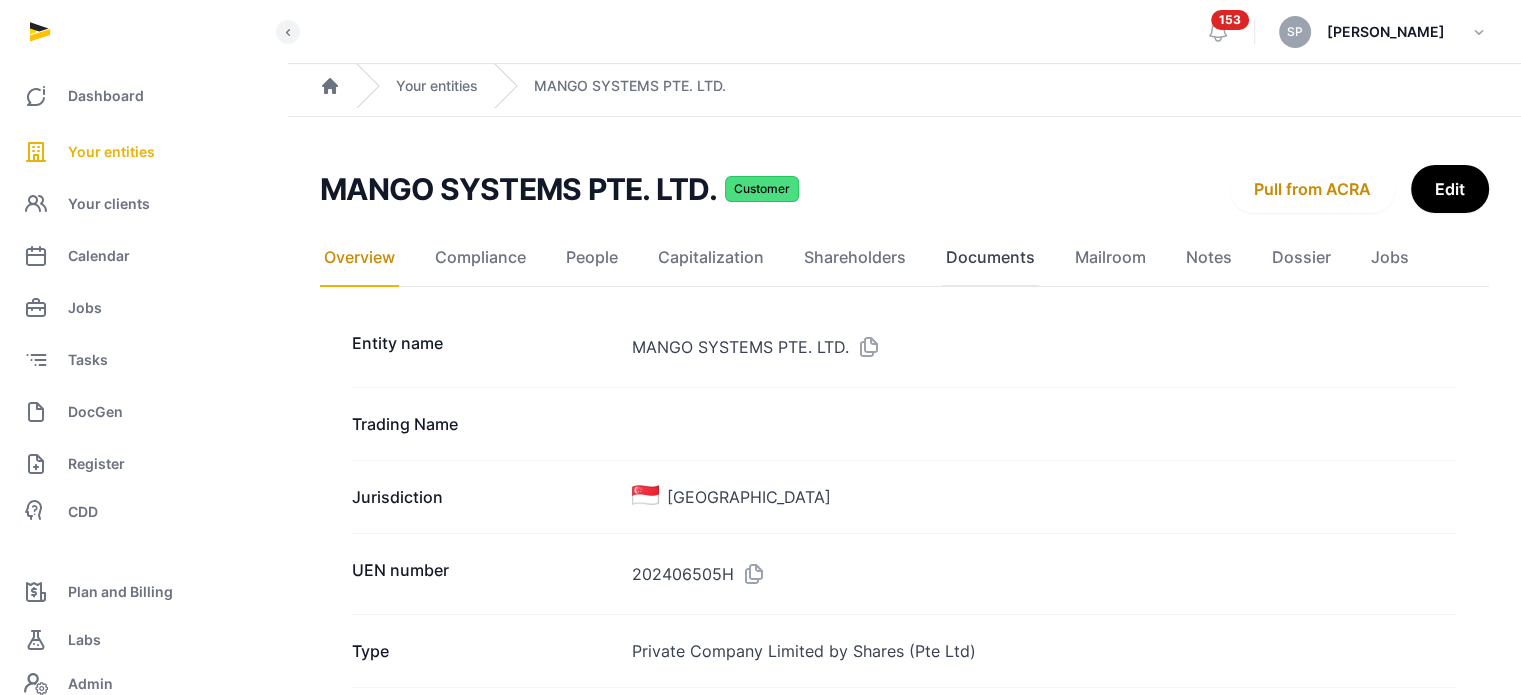 click on "Documents" 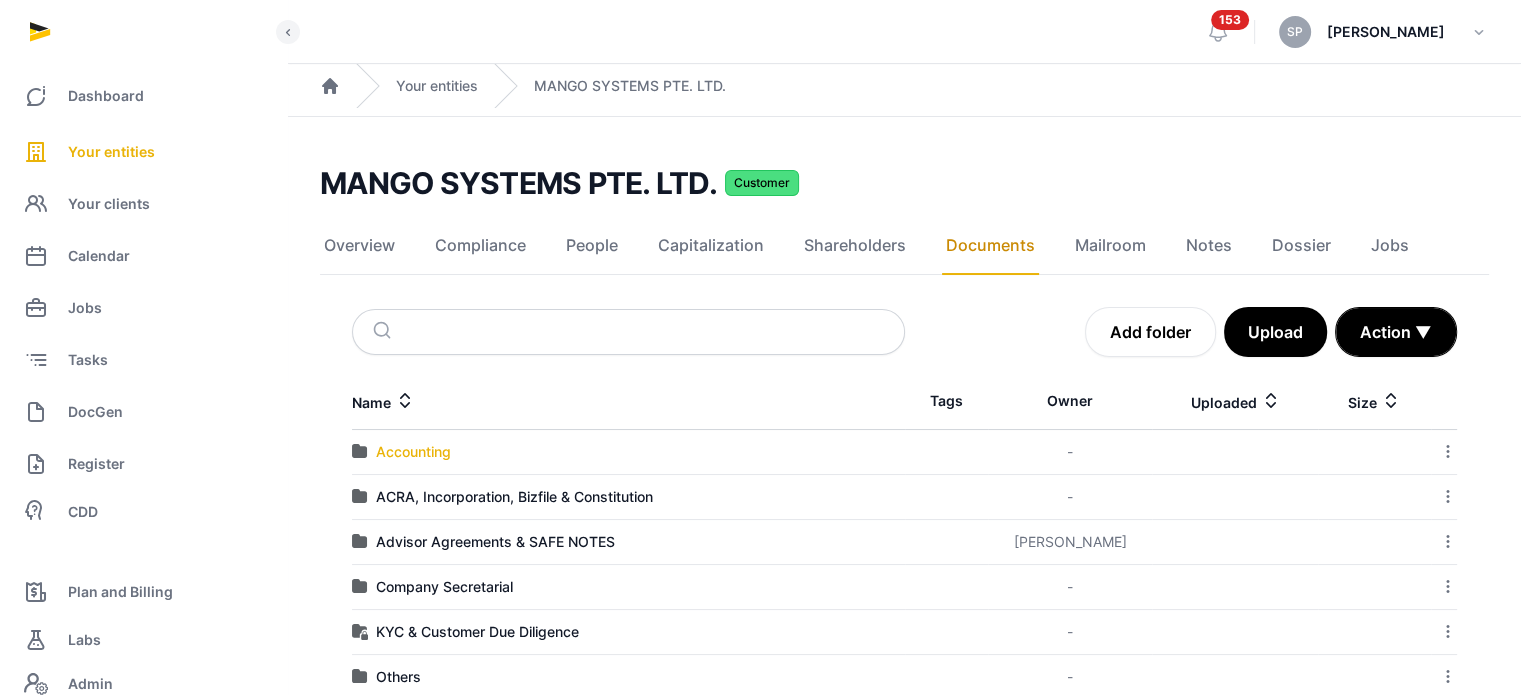 click on "Accounting" at bounding box center [413, 452] 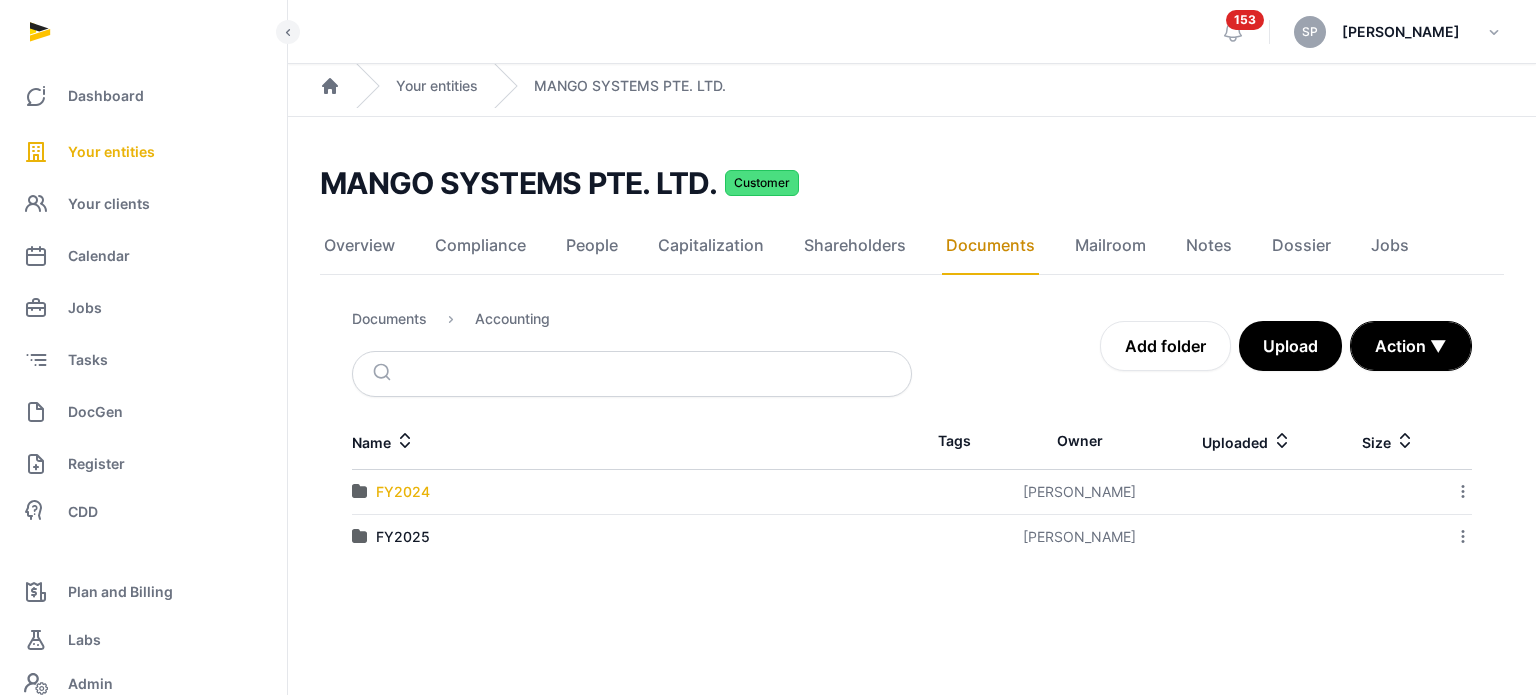 click on "FY2024" at bounding box center (403, 492) 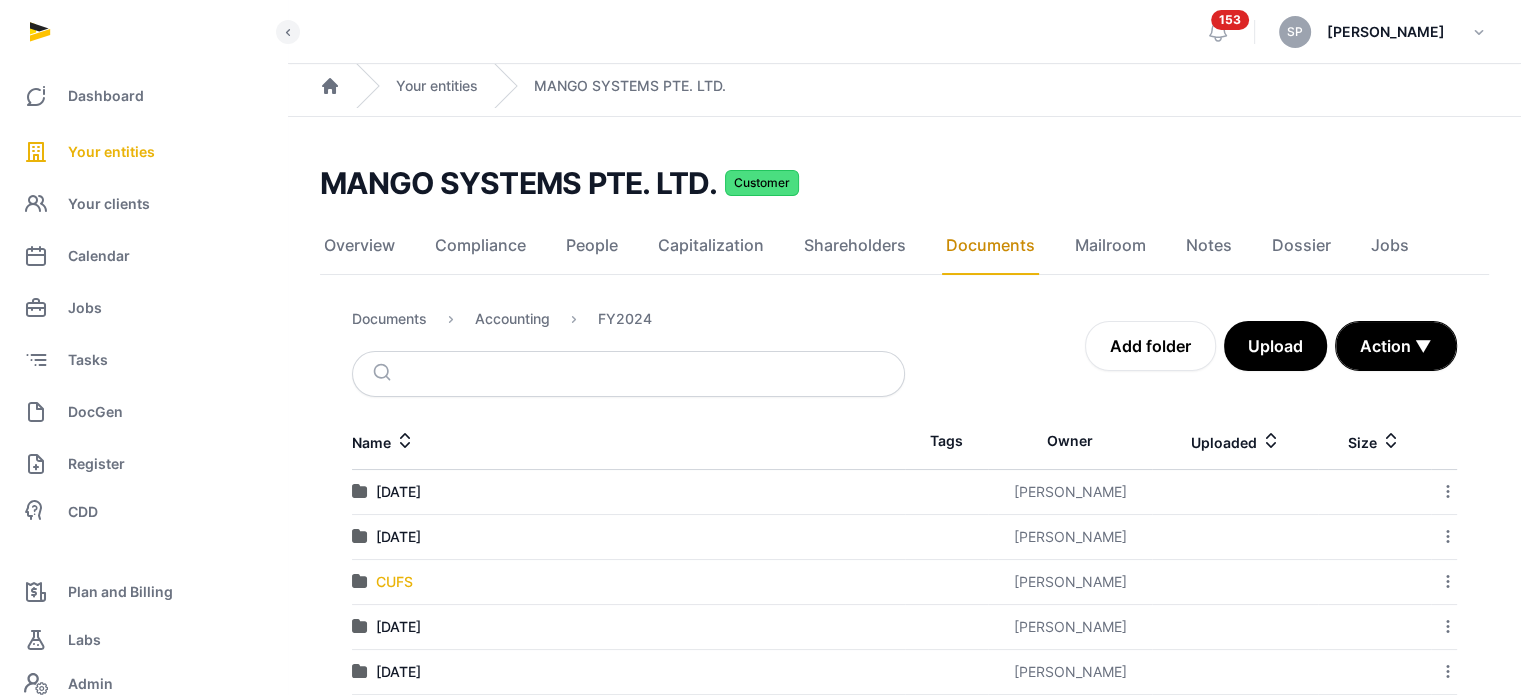 click on "CUFS" at bounding box center [394, 582] 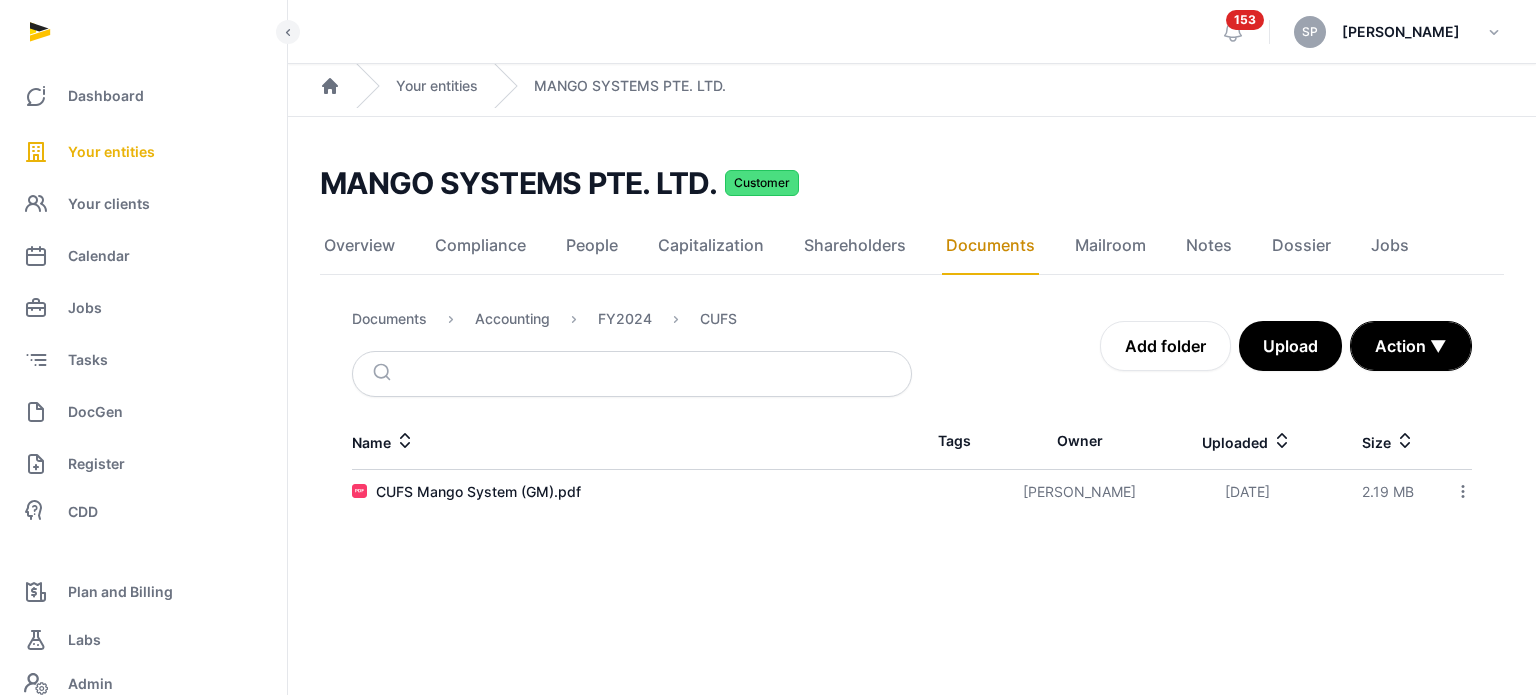 click 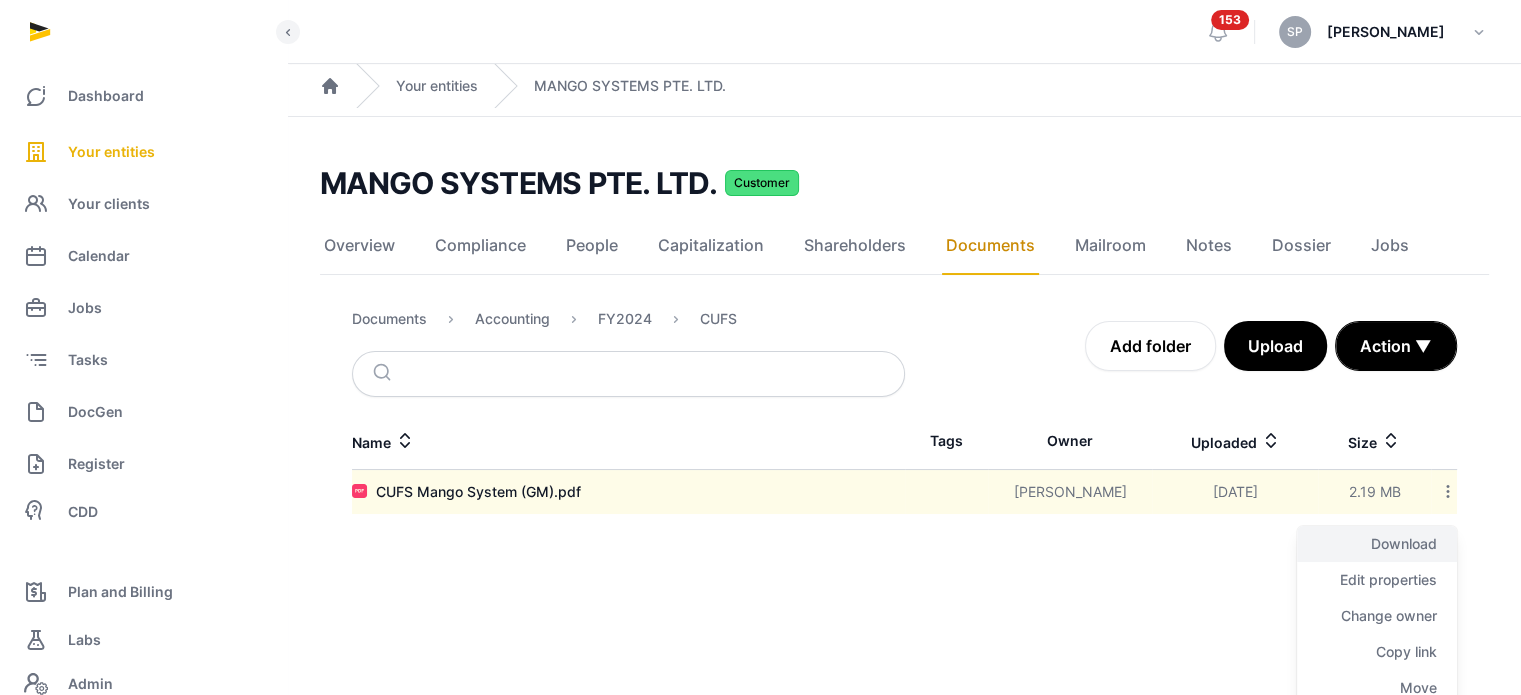 click on "Download" 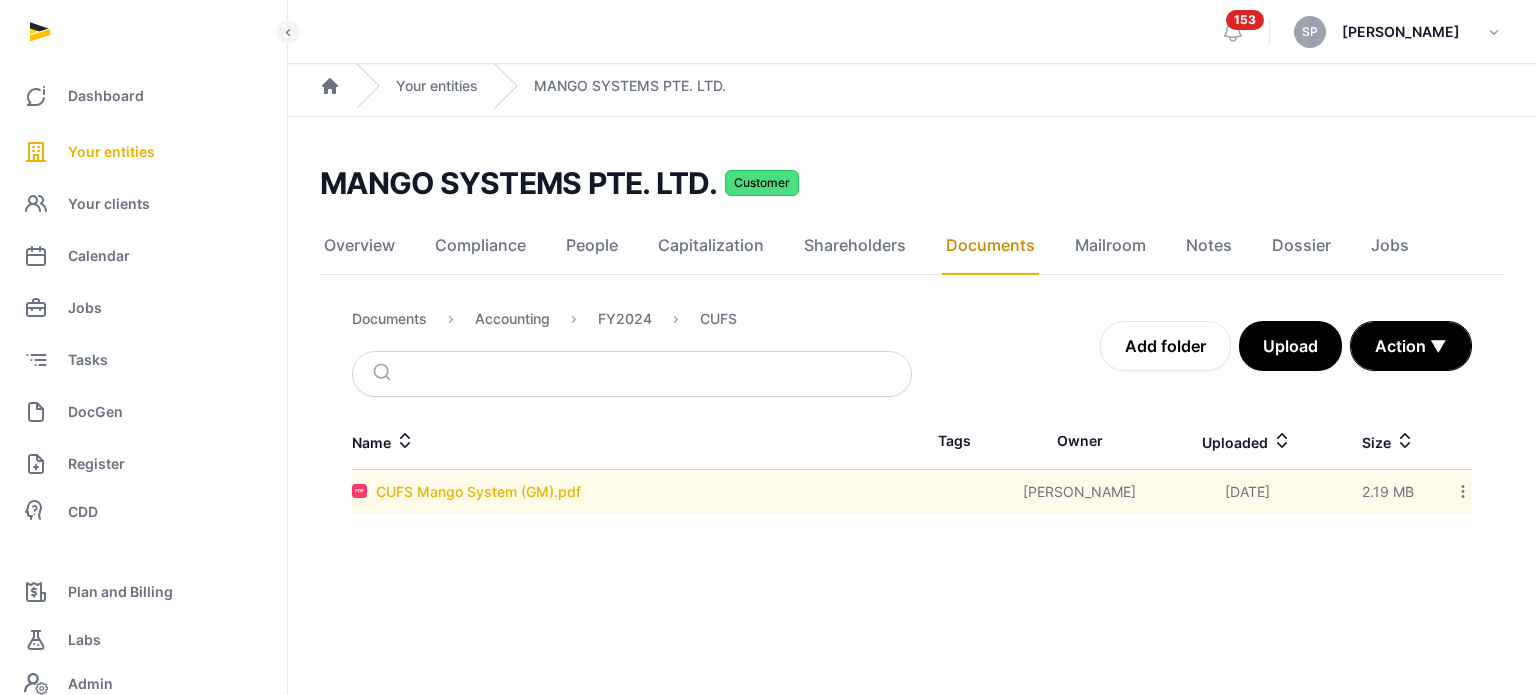 click on "CUFS Mango System (GM).pdf" at bounding box center (478, 492) 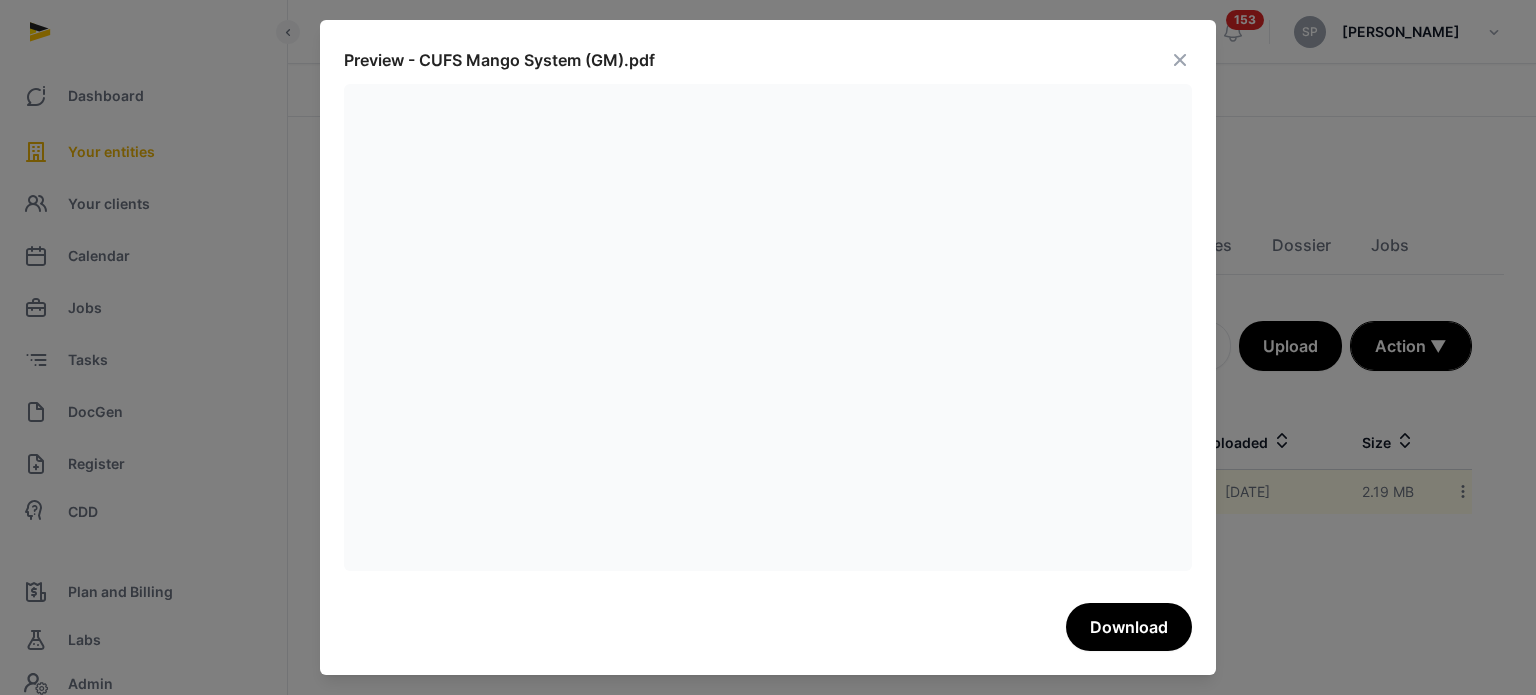 click at bounding box center [1180, 60] 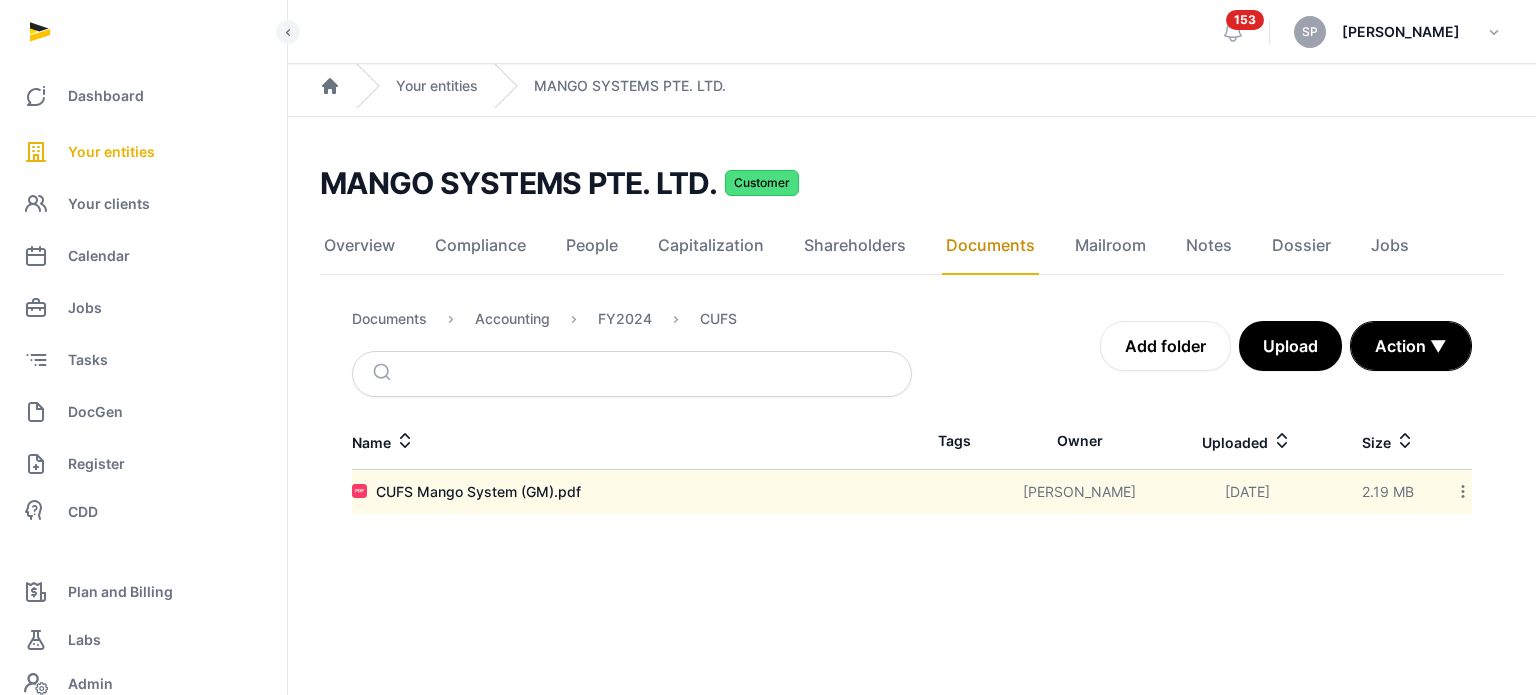 click on "Documents  Accounting FY2024 CUFS" at bounding box center [544, 323] 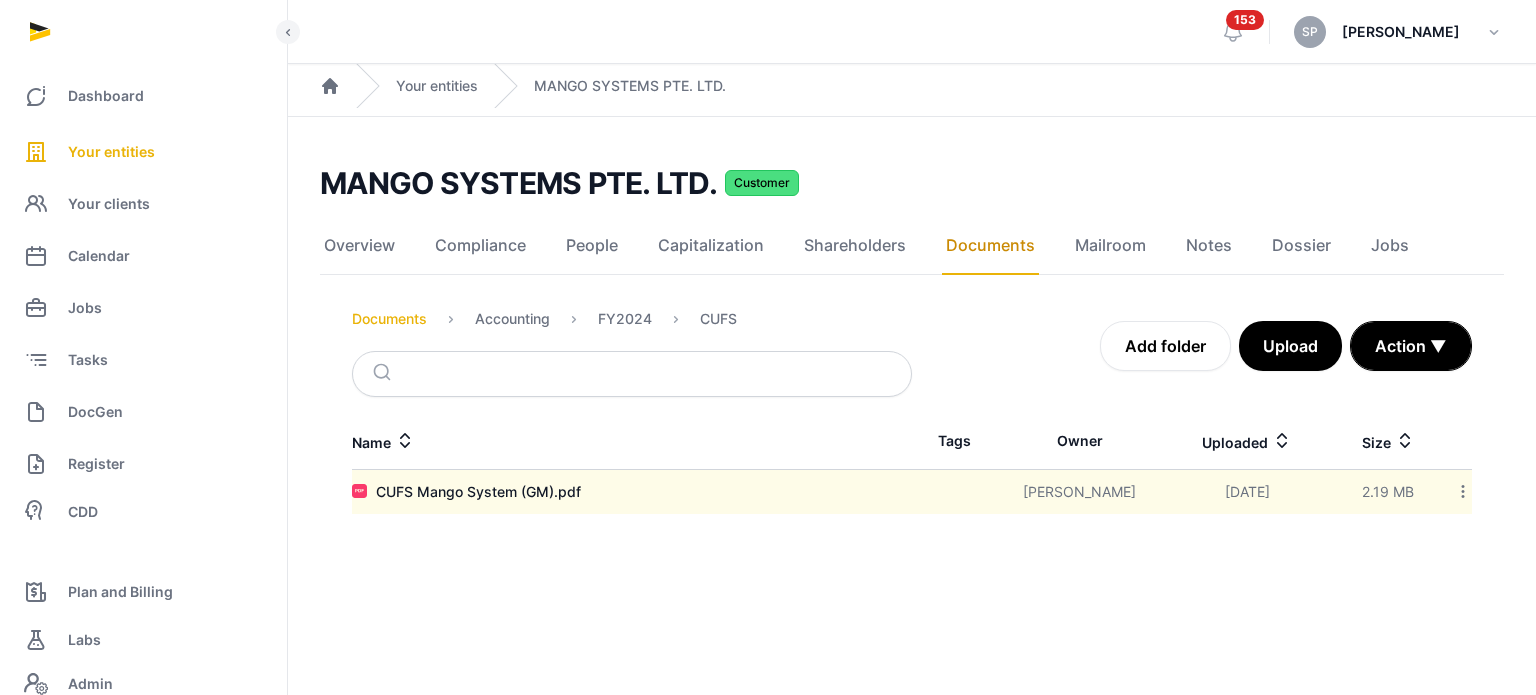click on "Documents" at bounding box center [389, 319] 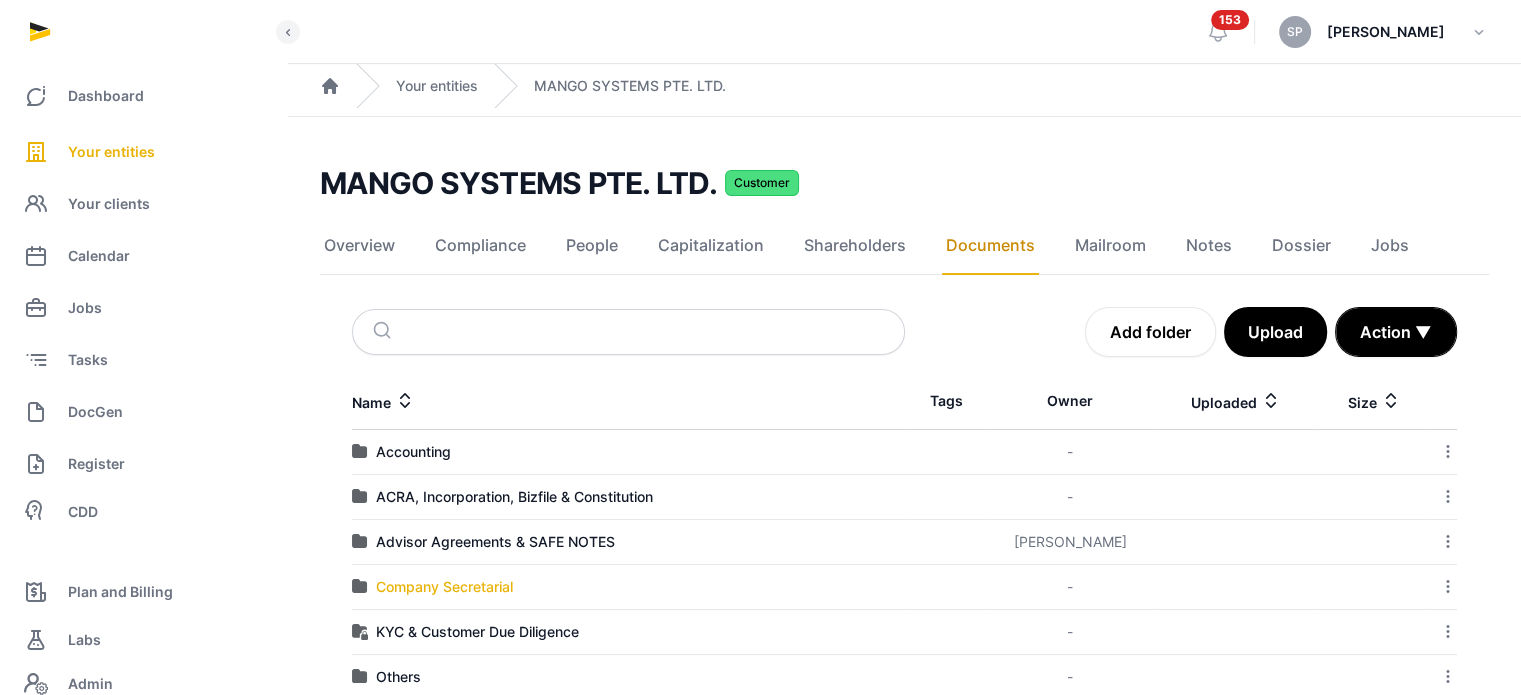 click on "Company Secretarial" at bounding box center [444, 587] 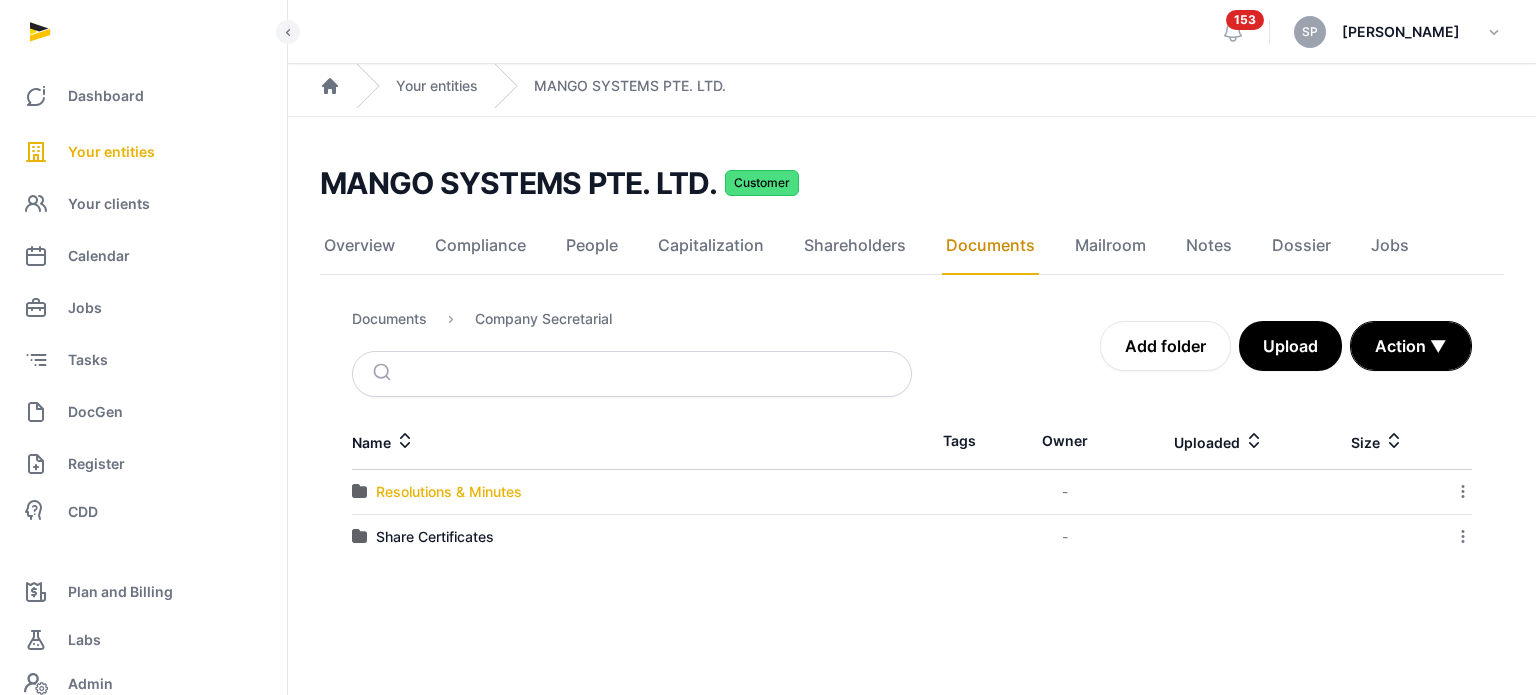 click on "Resolutions & Minutes" at bounding box center [449, 492] 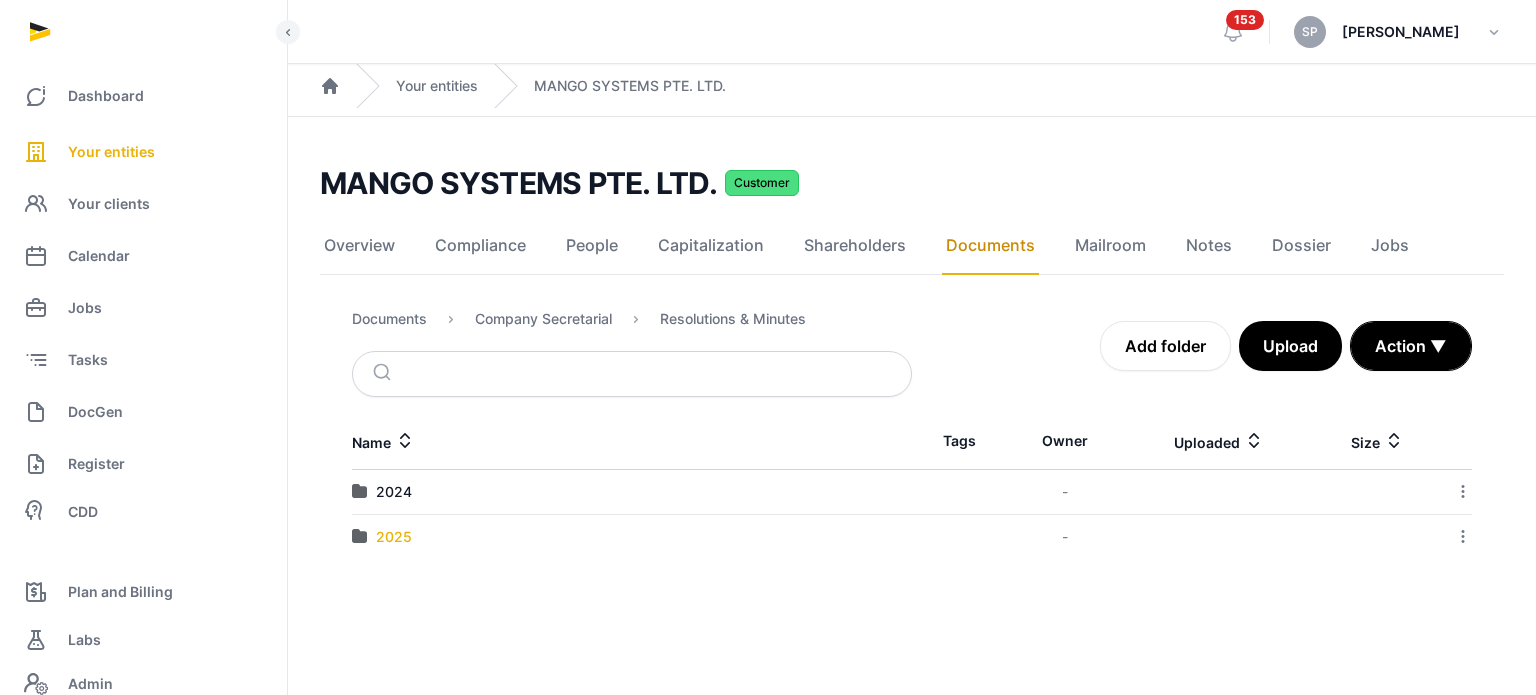 click on "2025" at bounding box center (394, 537) 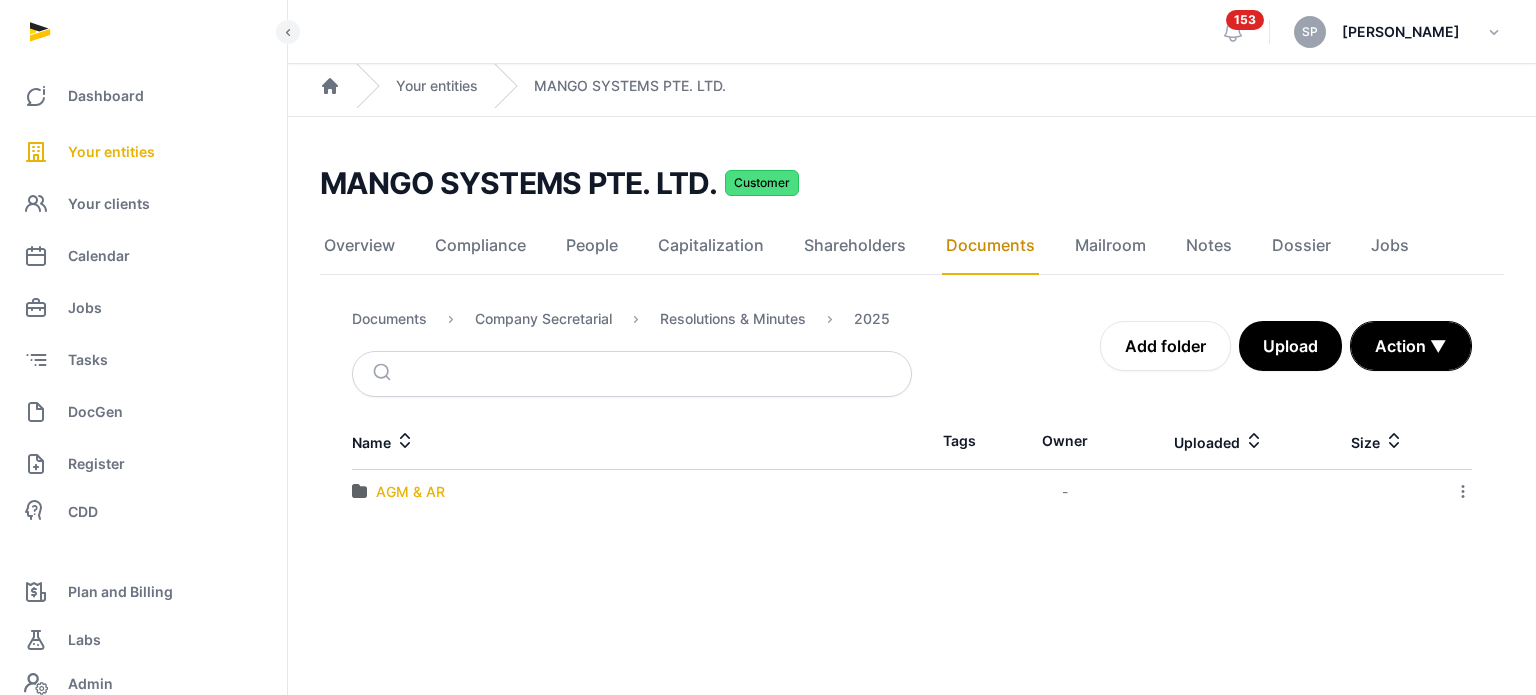 click on "AGM & AR" at bounding box center (410, 492) 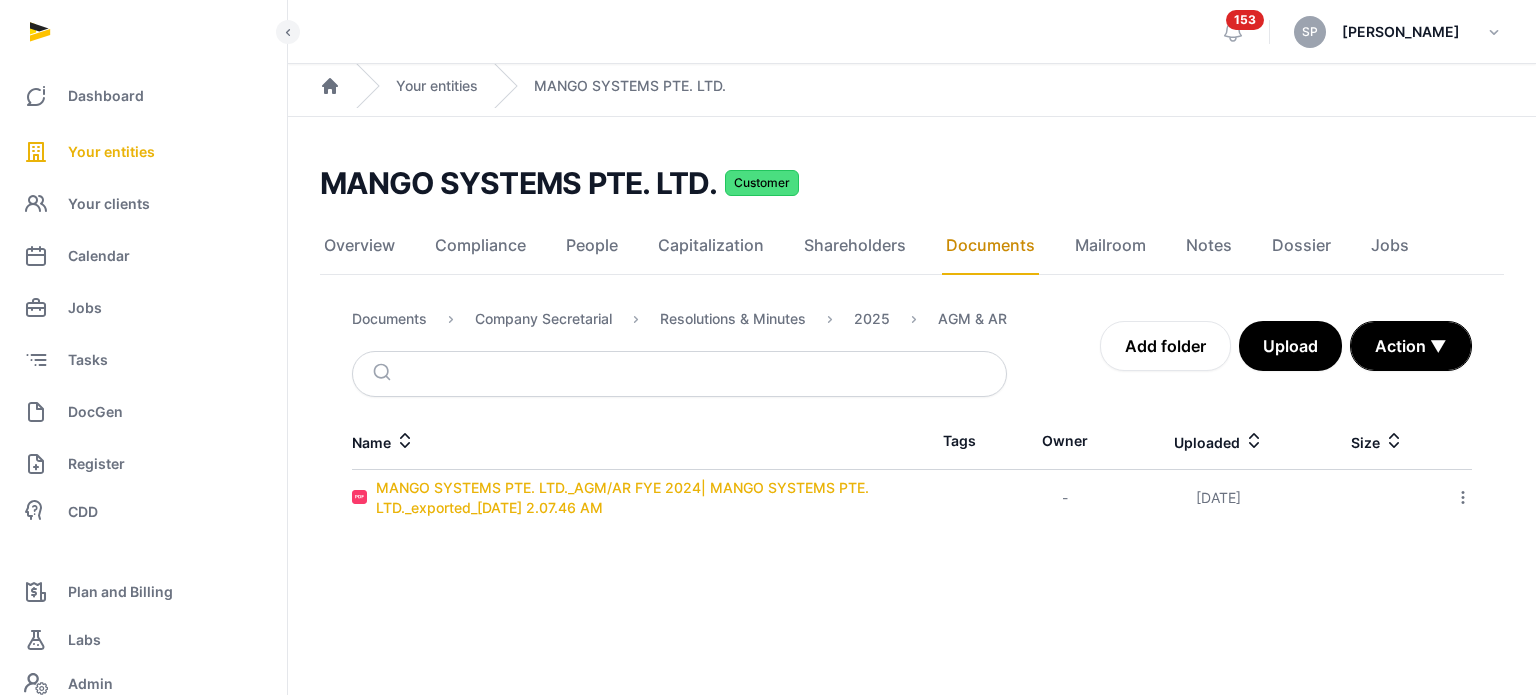 click on "MANGO SYSTEMS PTE. LTD._AGM/AR FYE 2024| MANGO SYSTEMS PTE. LTD._exported_2025-07-03 2.07.46 AM" at bounding box center [644, 498] 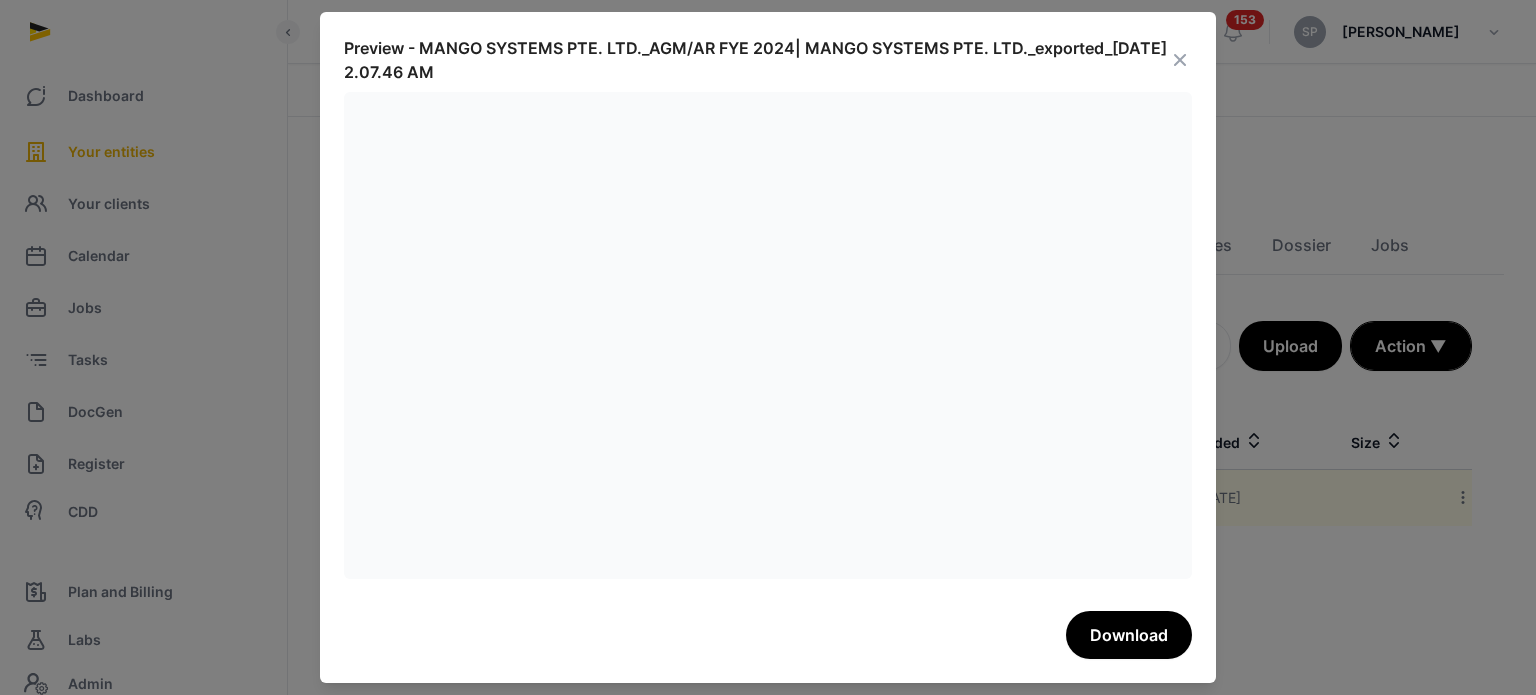 click at bounding box center [1180, 60] 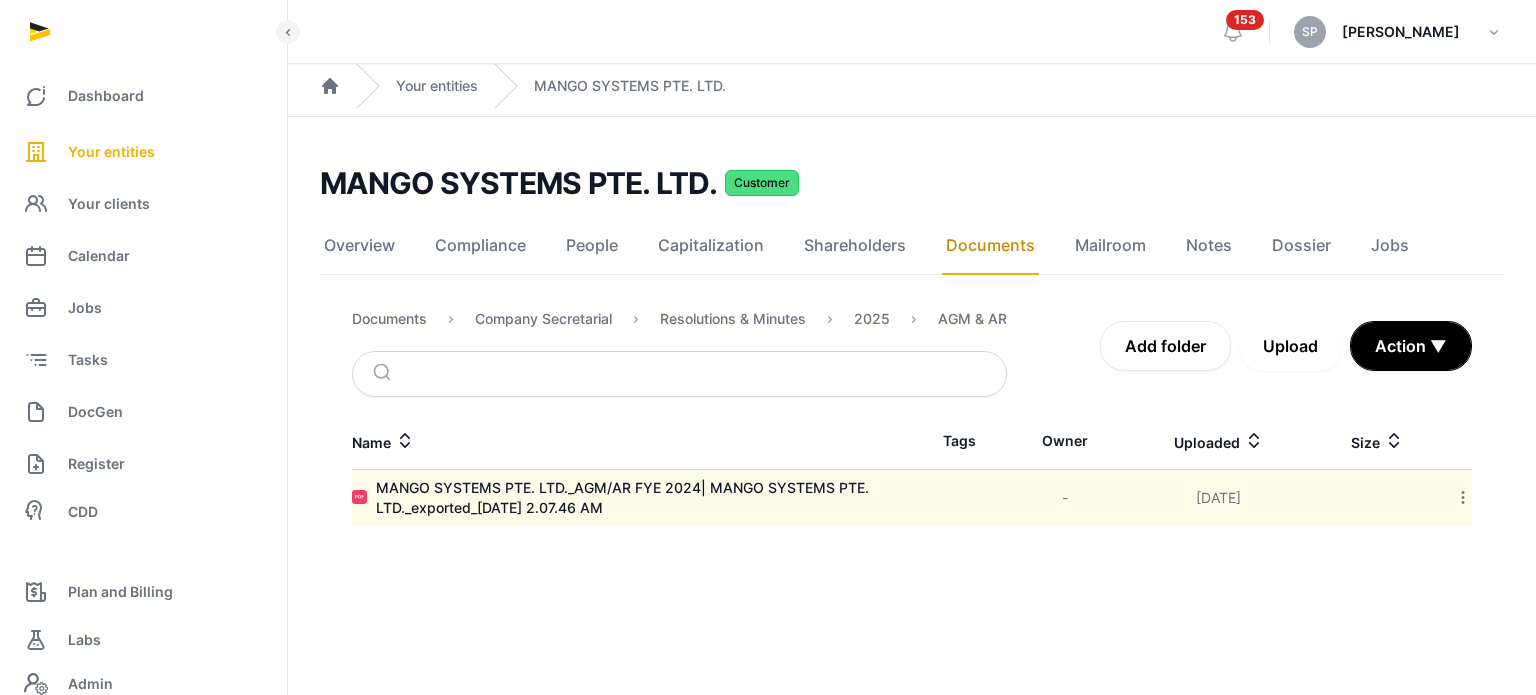 click on "Upload" at bounding box center (1290, 346) 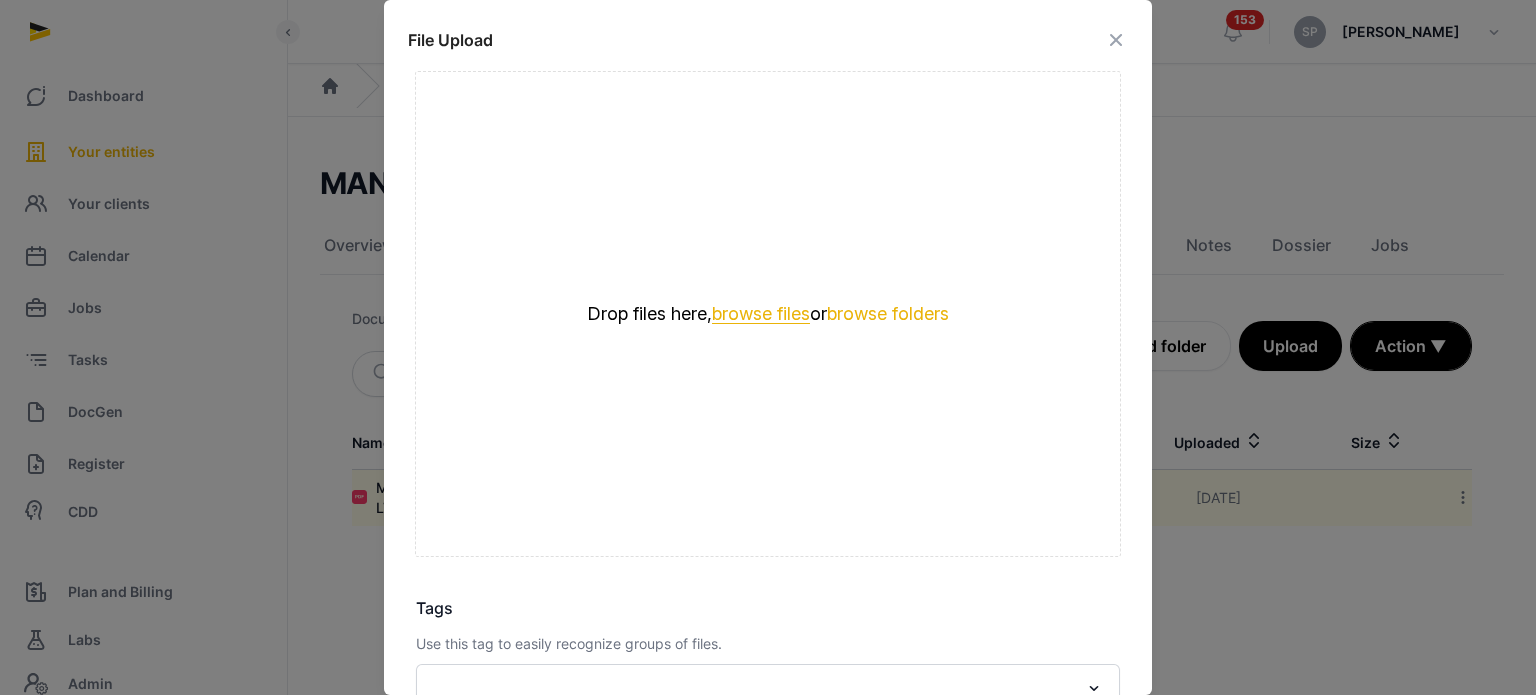 click on "browse files" at bounding box center [761, 314] 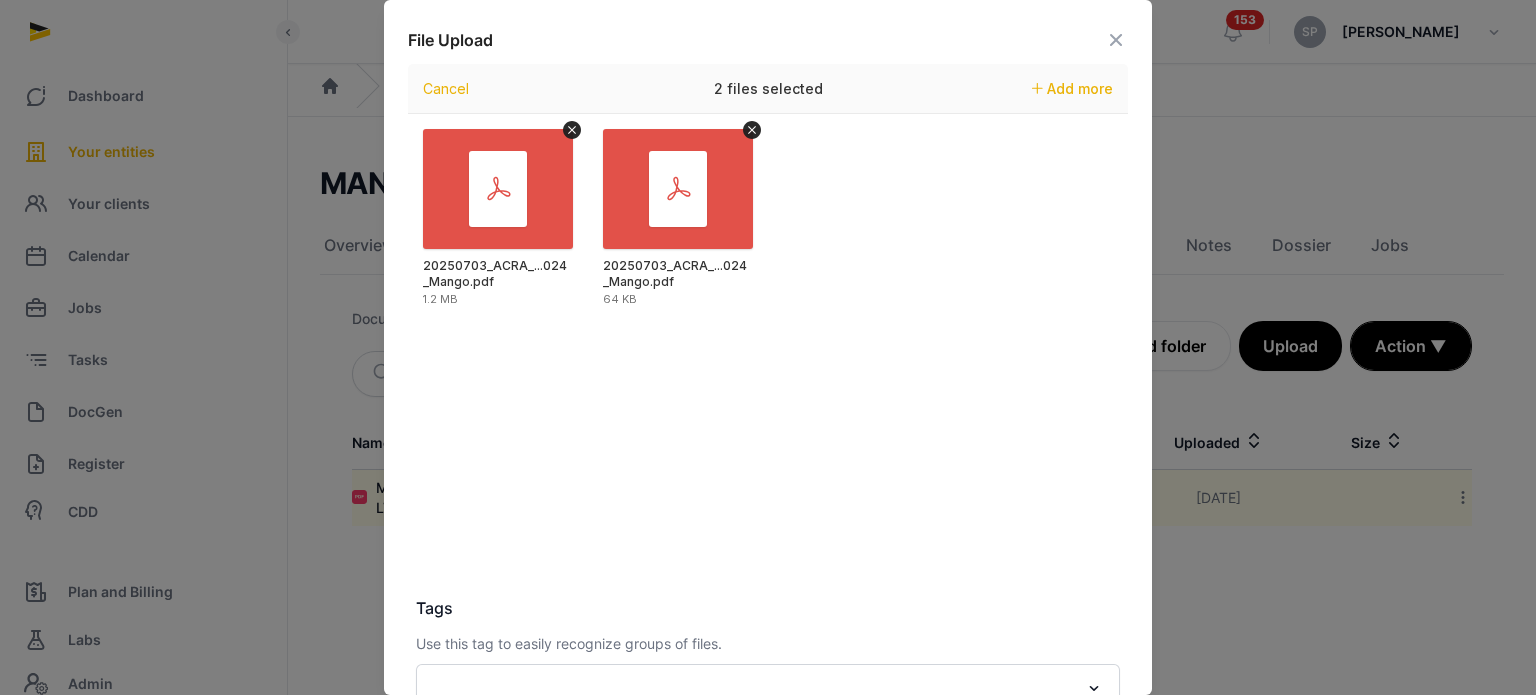 click at bounding box center [768, 347] 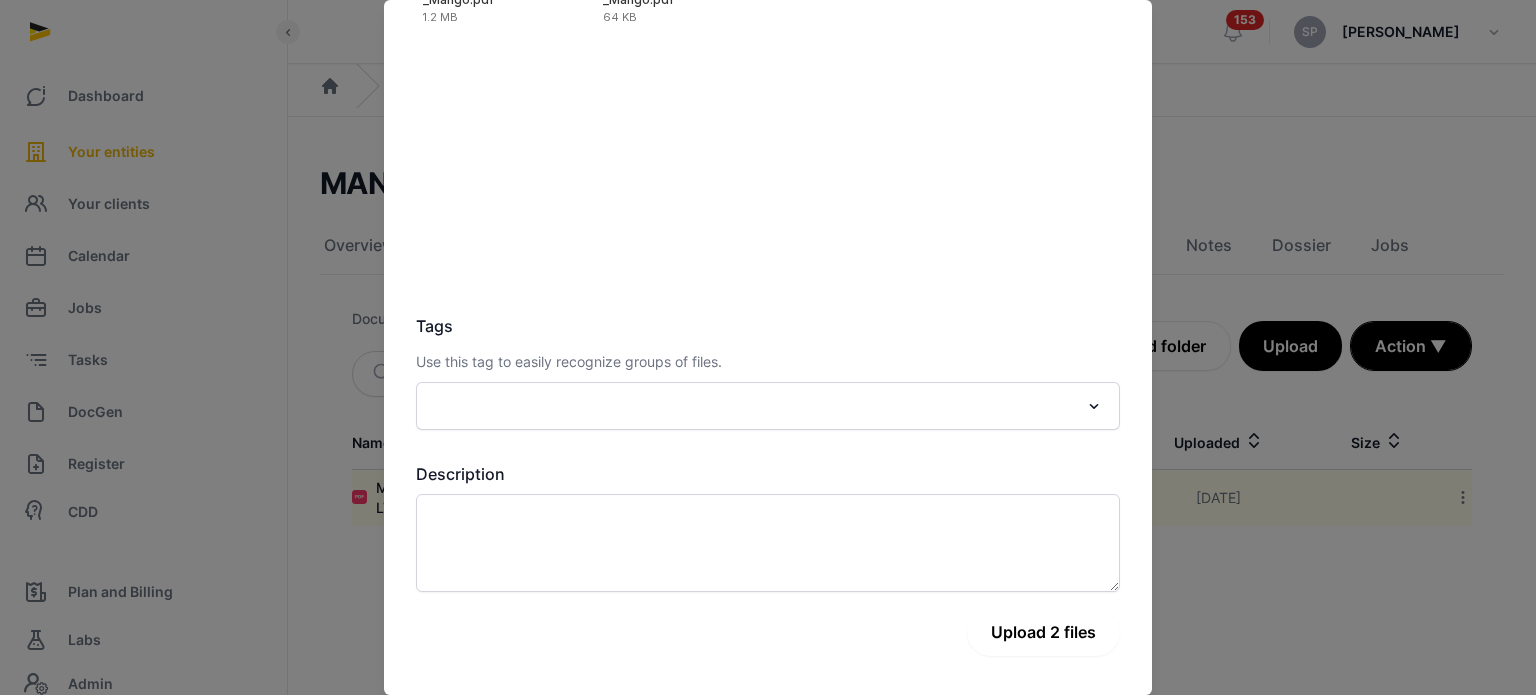 click on "Upload 2 files" at bounding box center (1043, 632) 